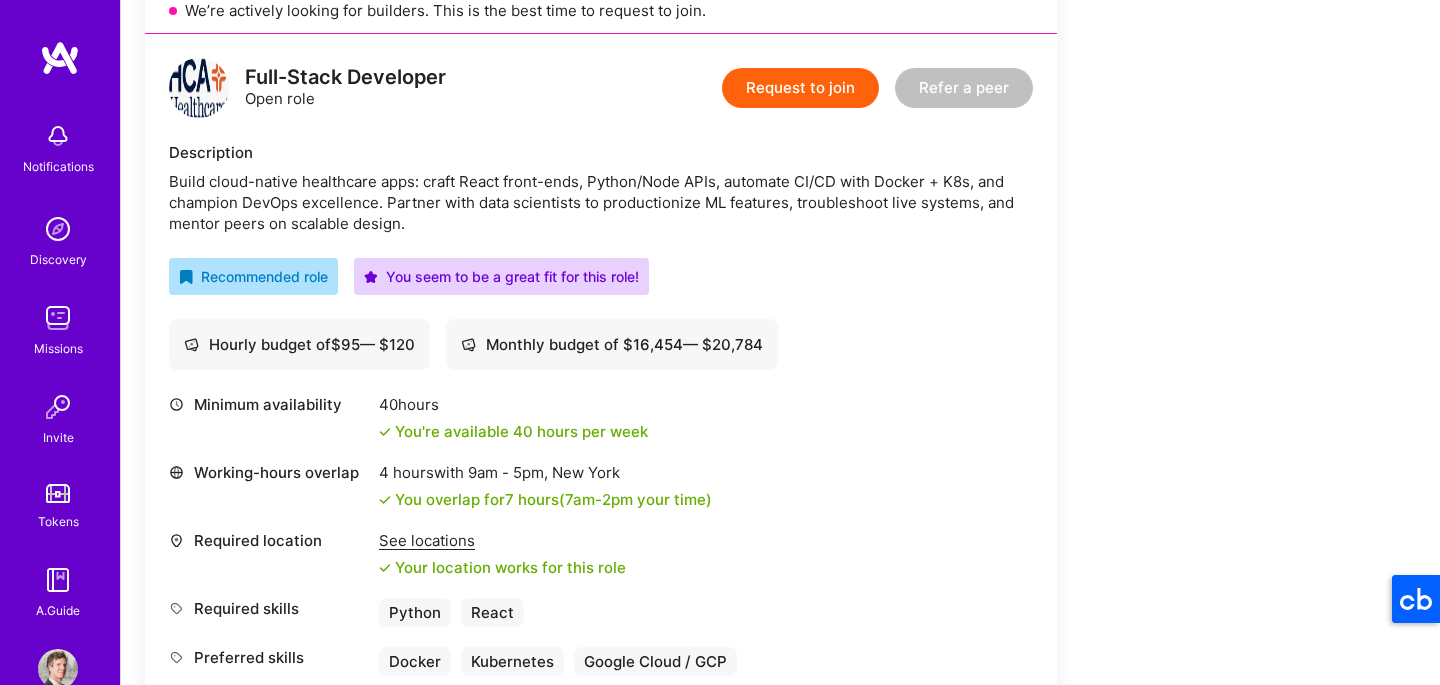 scroll, scrollTop: 467, scrollLeft: 0, axis: vertical 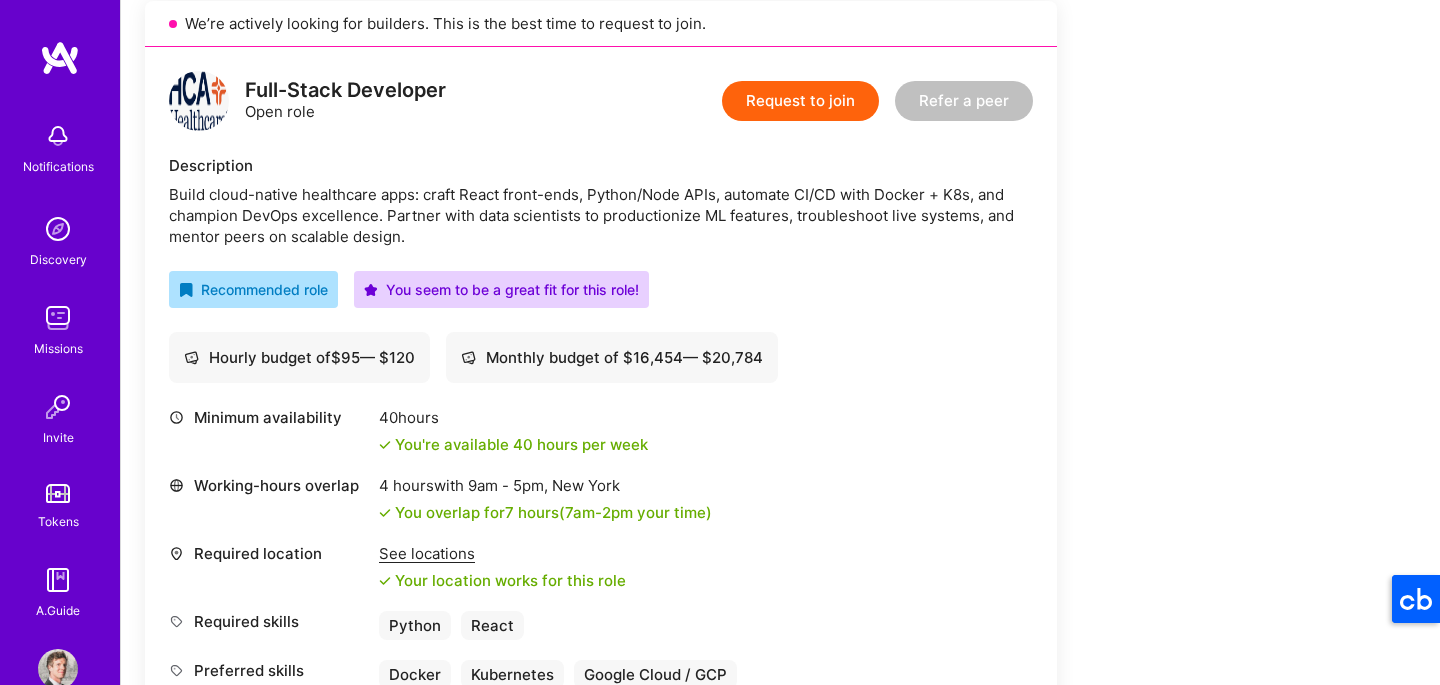 click on "Request to join" at bounding box center (800, 101) 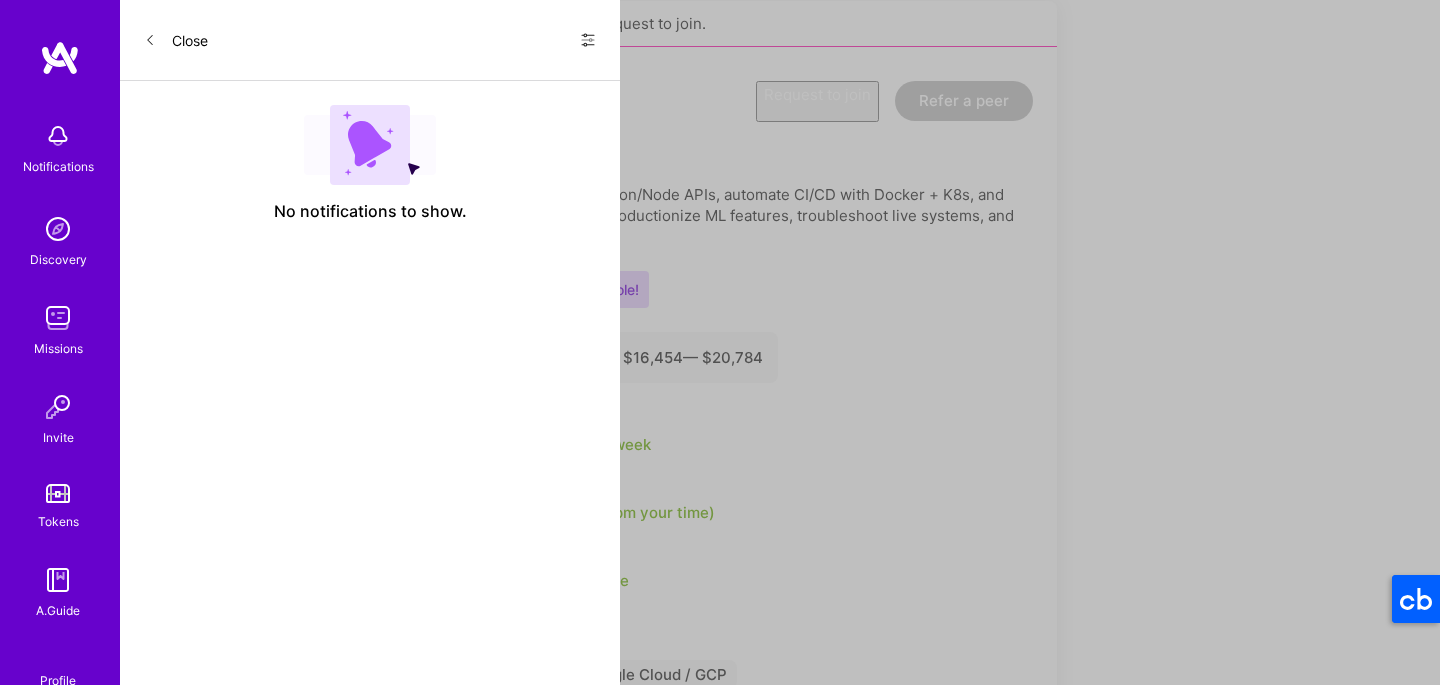 scroll, scrollTop: 0, scrollLeft: 0, axis: both 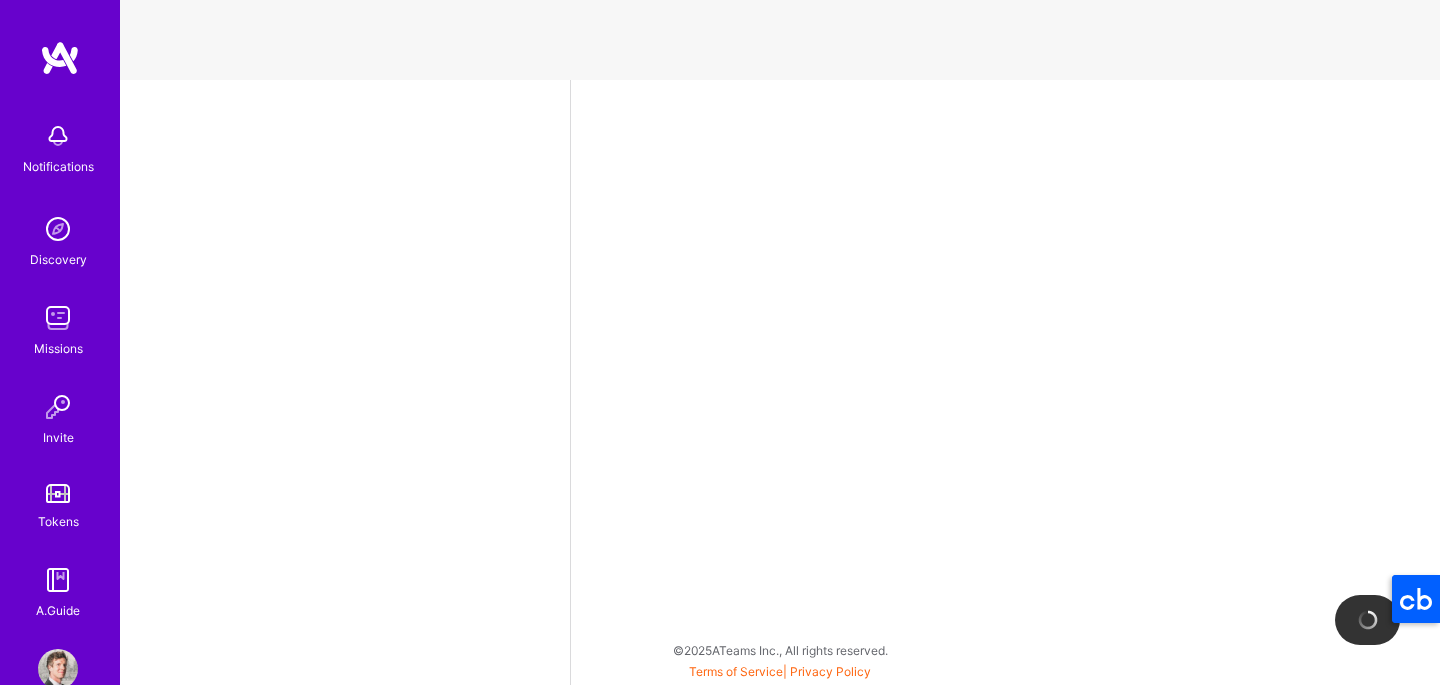 select on "US" 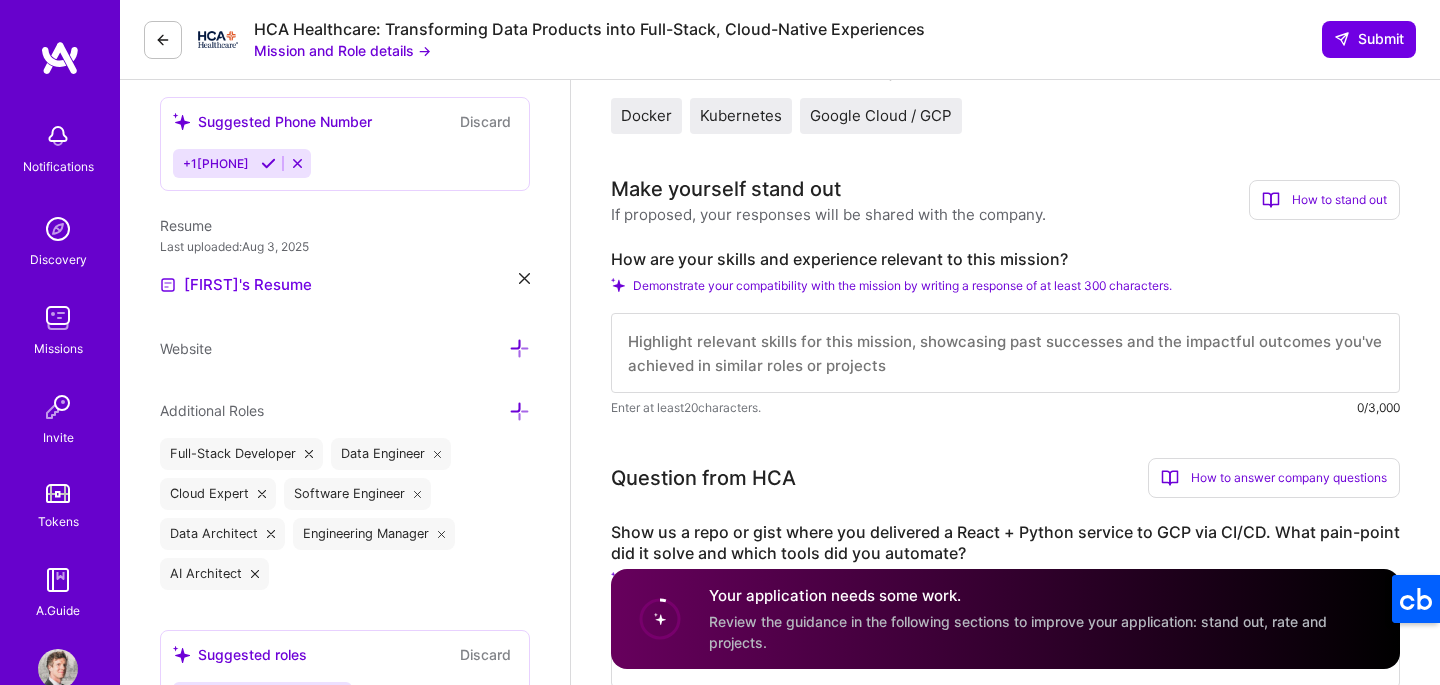 scroll, scrollTop: 525, scrollLeft: 0, axis: vertical 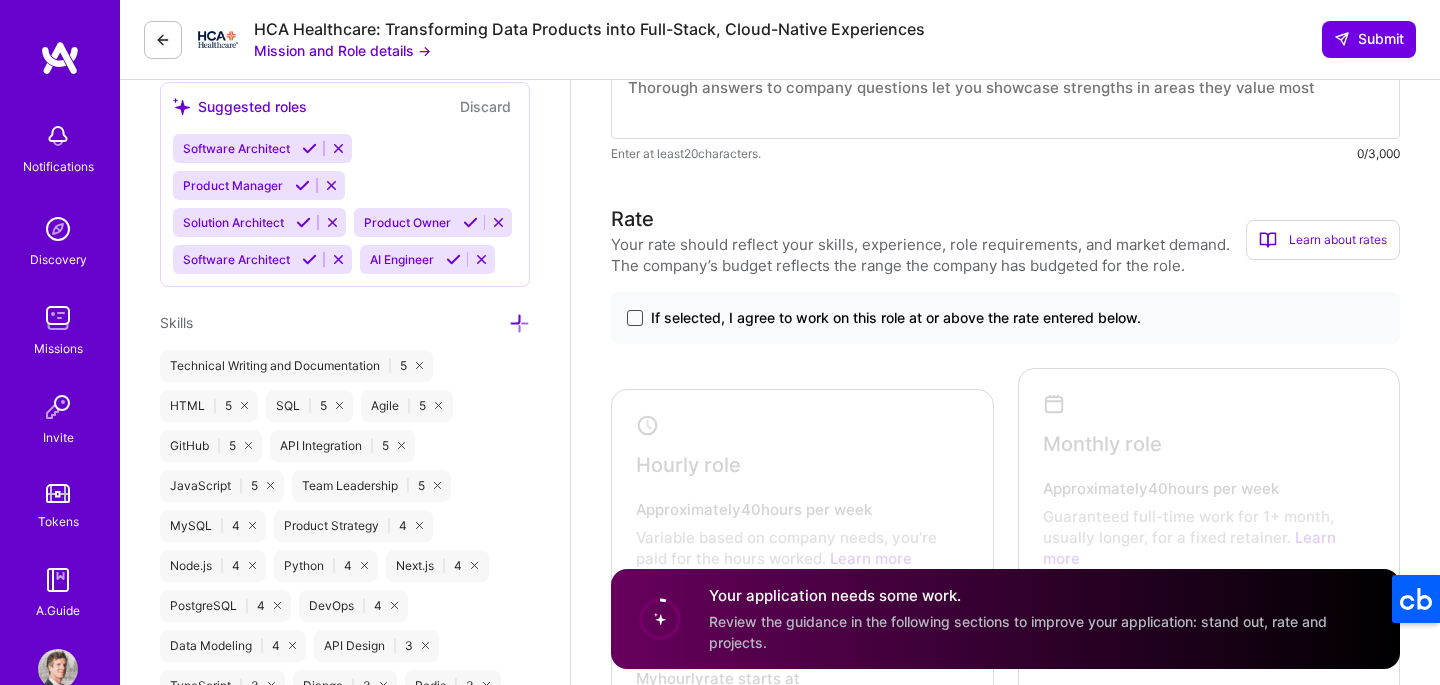 click at bounding box center (635, 318) 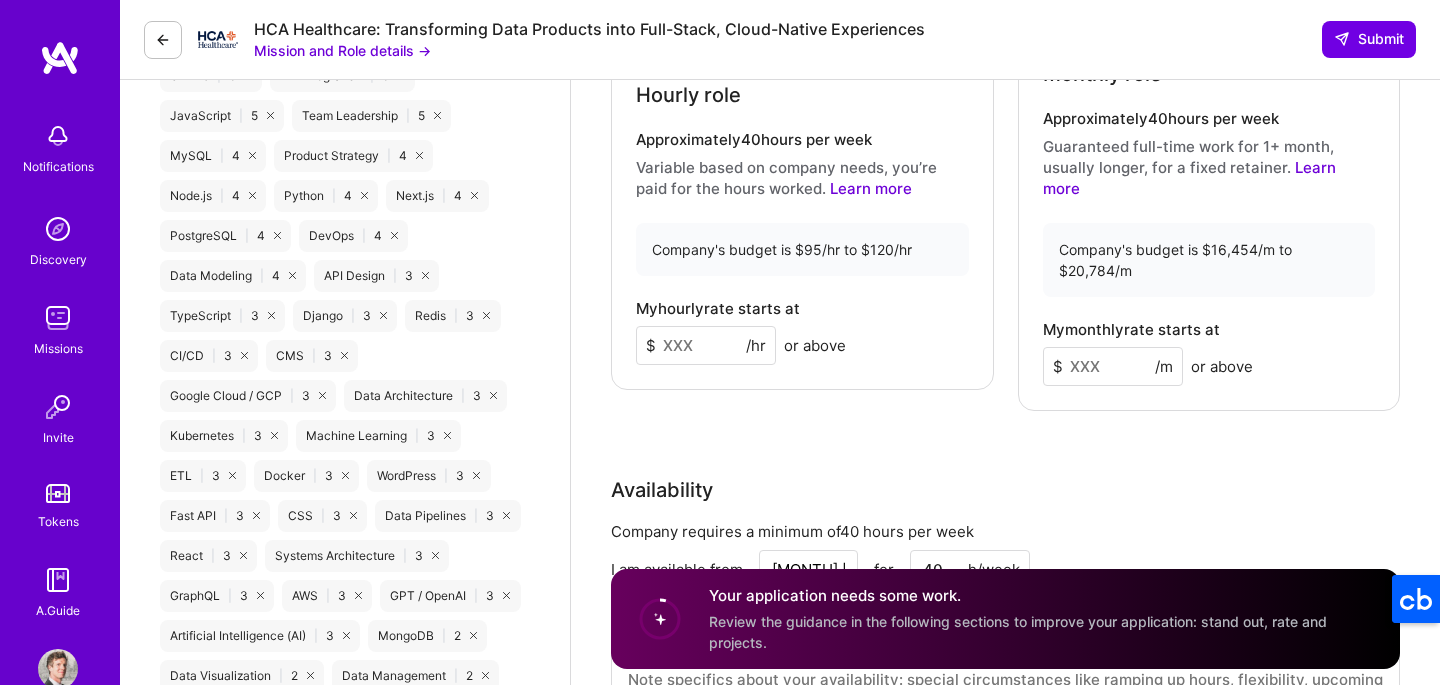 scroll, scrollTop: 1433, scrollLeft: 0, axis: vertical 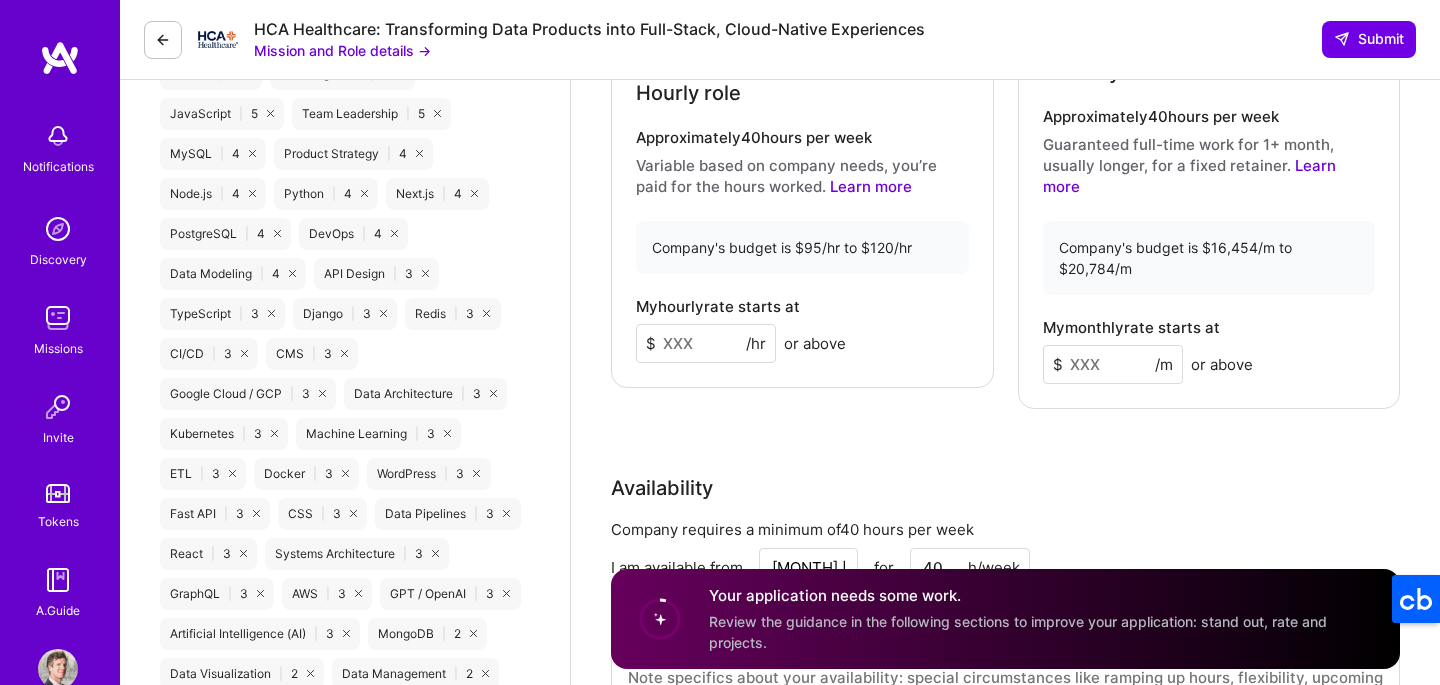click at bounding box center (706, 343) 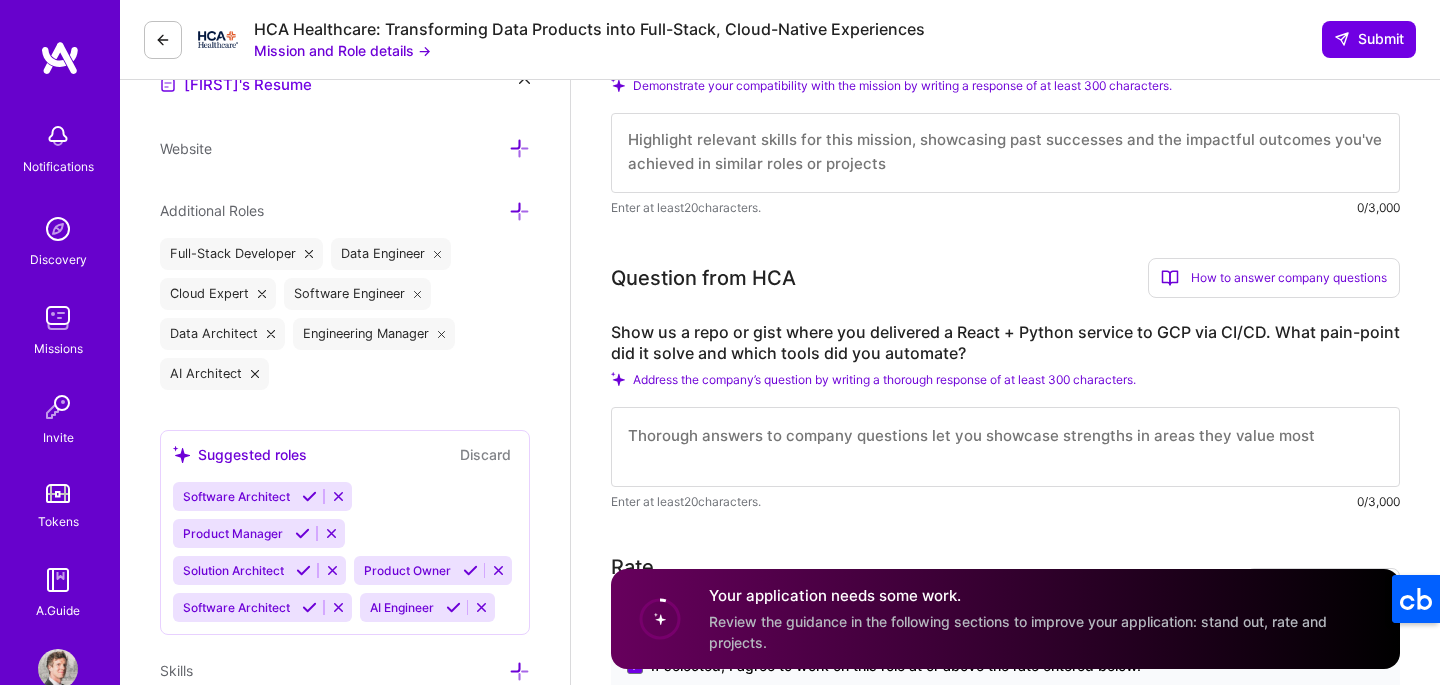 scroll, scrollTop: 727, scrollLeft: 0, axis: vertical 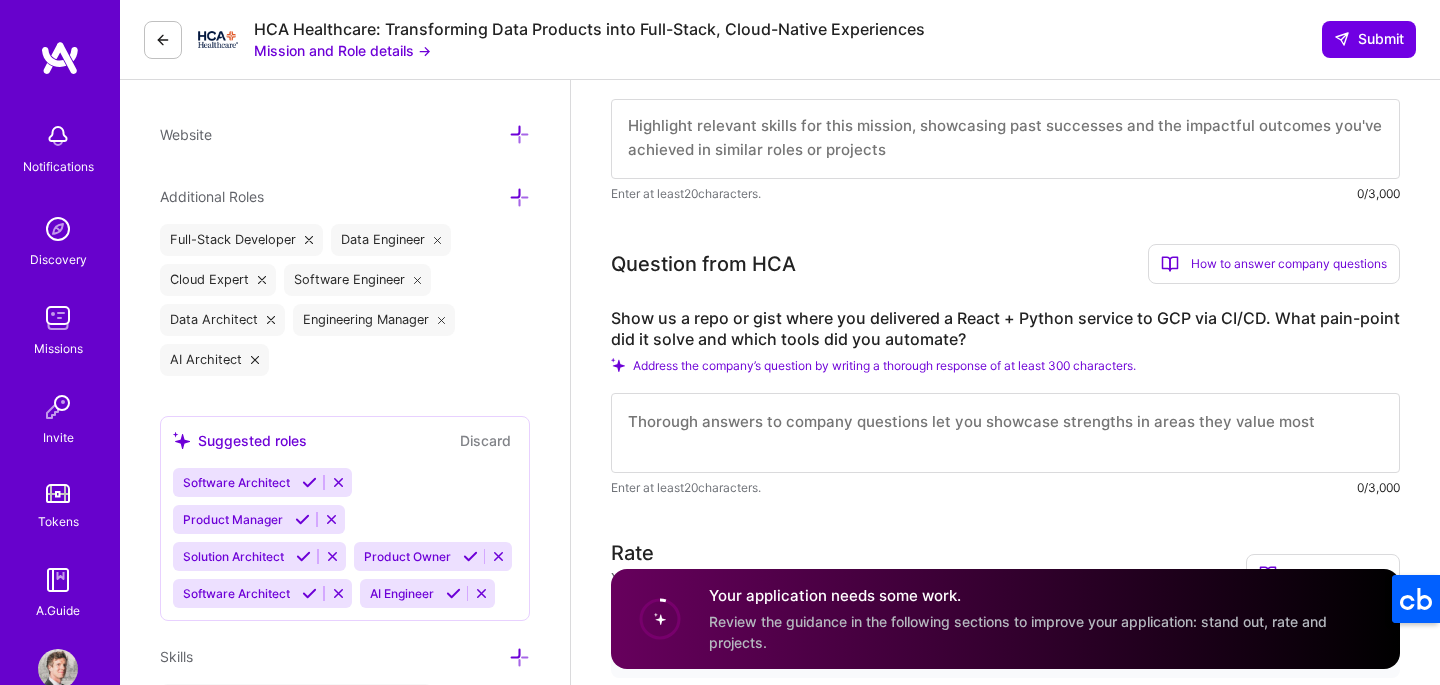 type on "135" 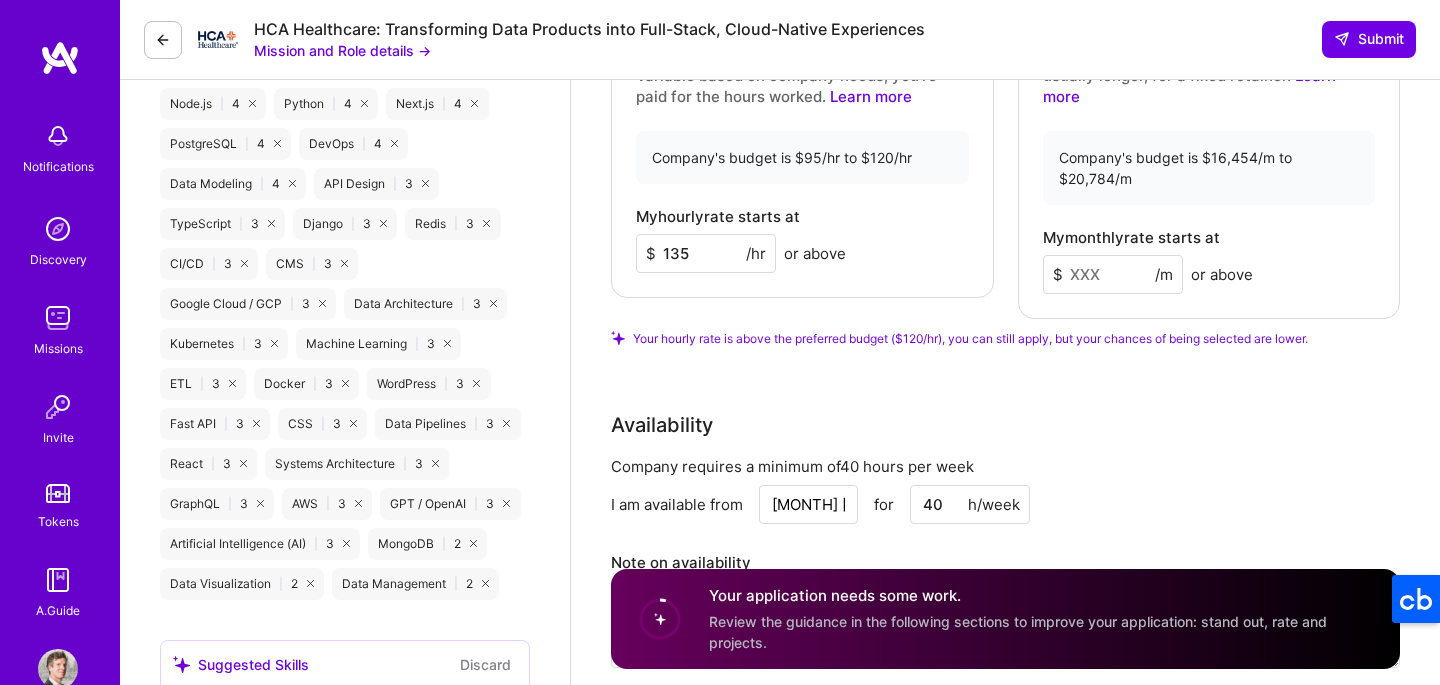scroll, scrollTop: 1528, scrollLeft: 0, axis: vertical 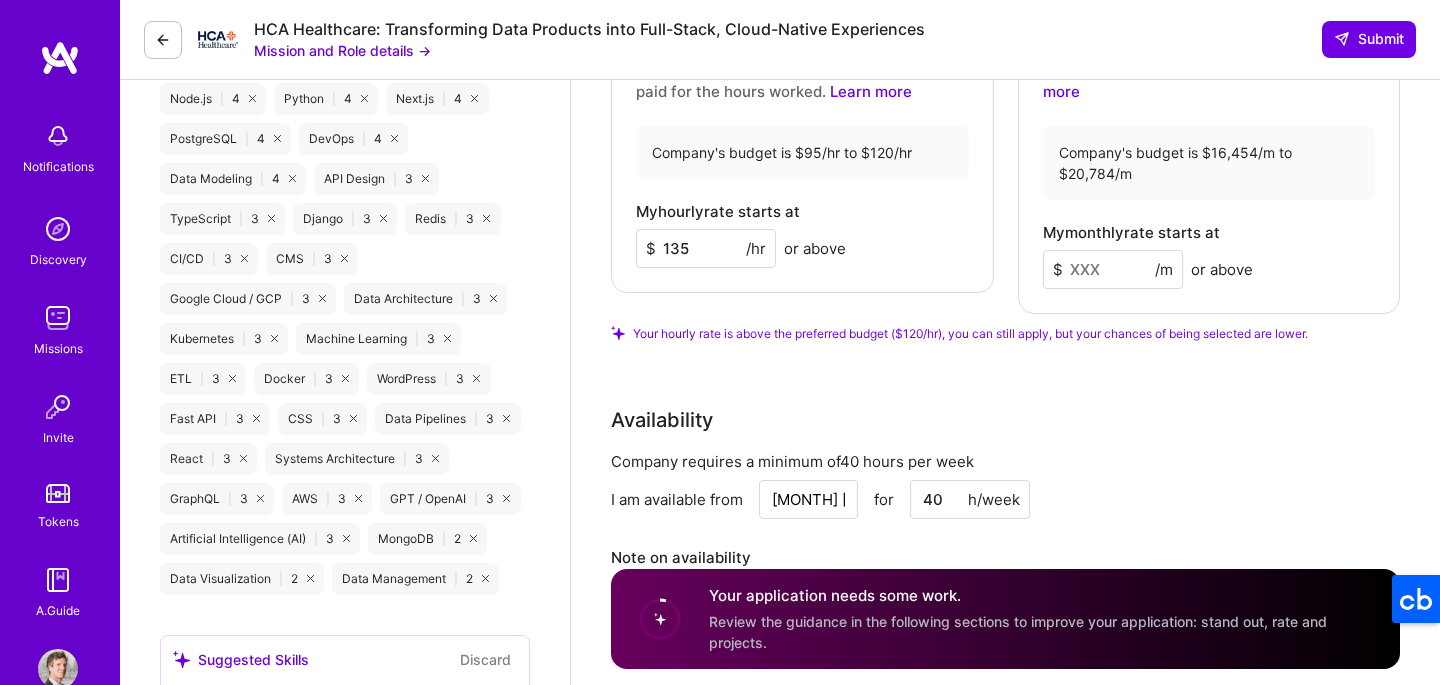 type on "Don't have anything public; everything was for previous employers." 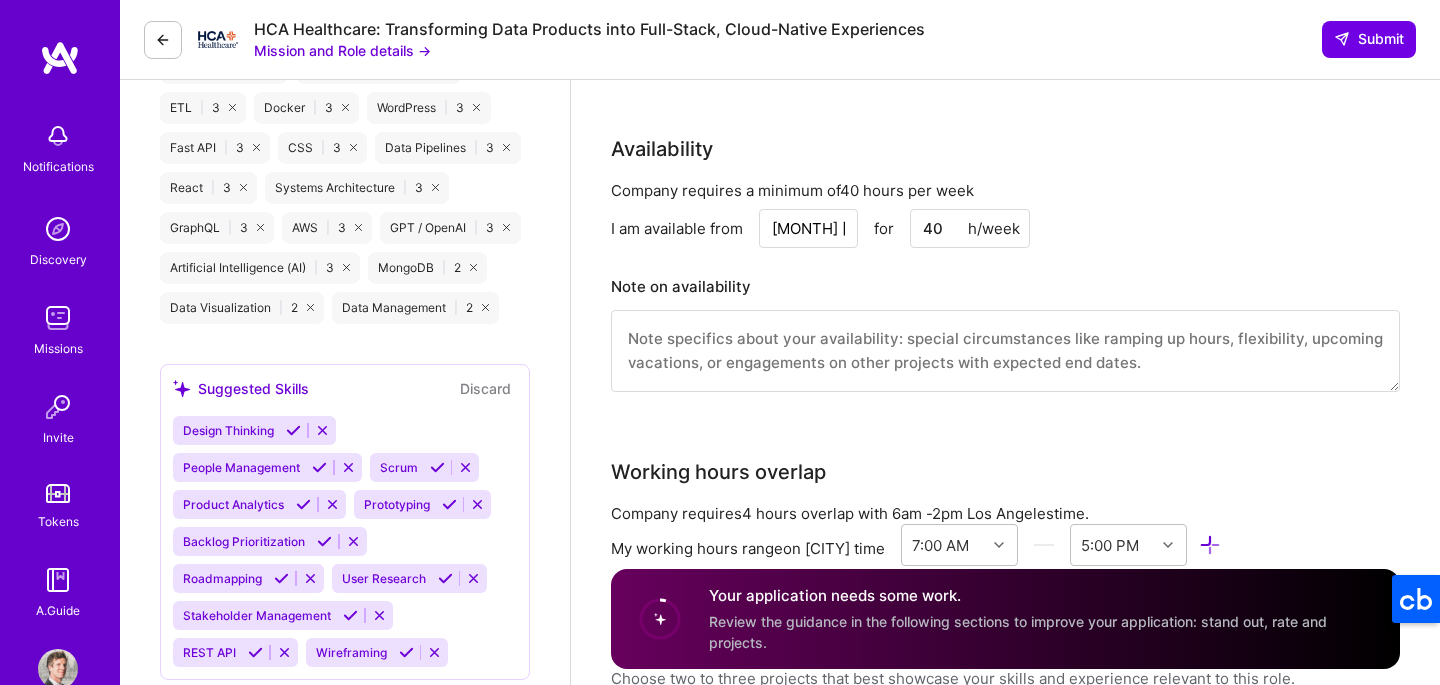 scroll, scrollTop: 1785, scrollLeft: 0, axis: vertical 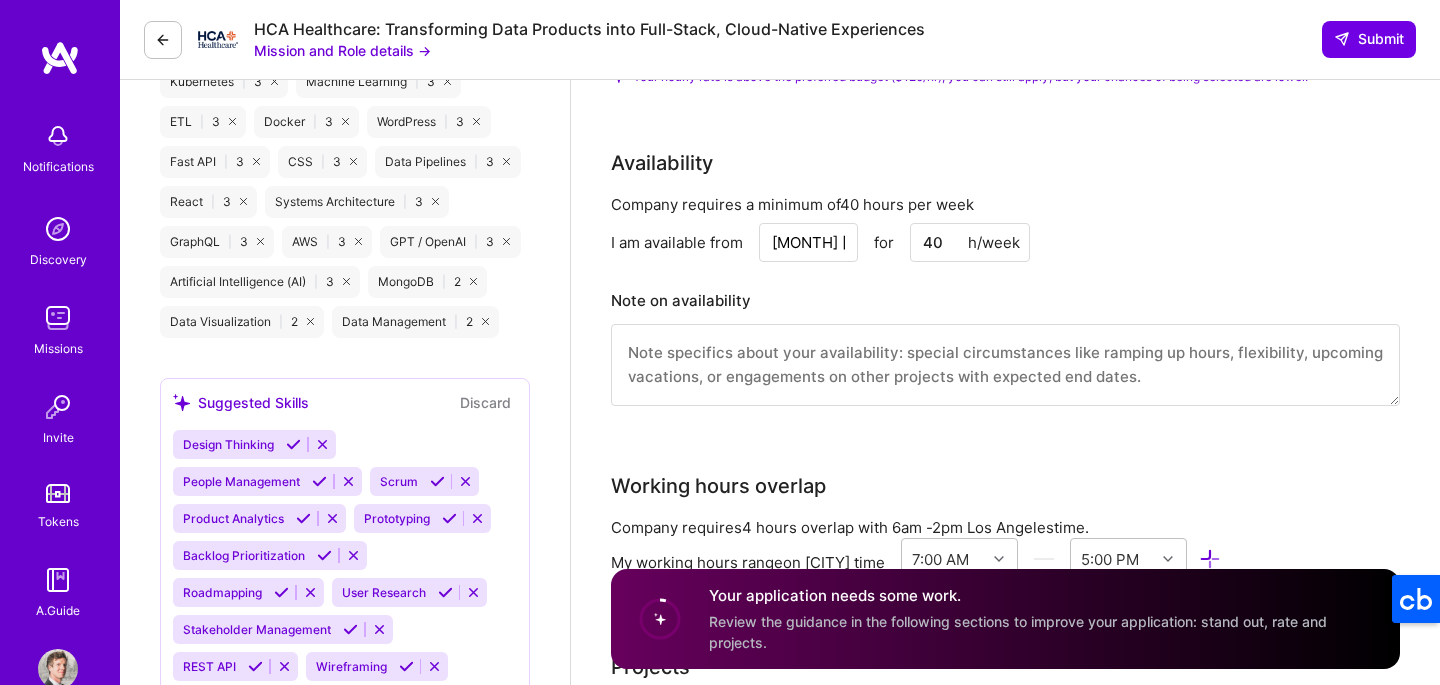 click on "Aug 6" at bounding box center (808, 242) 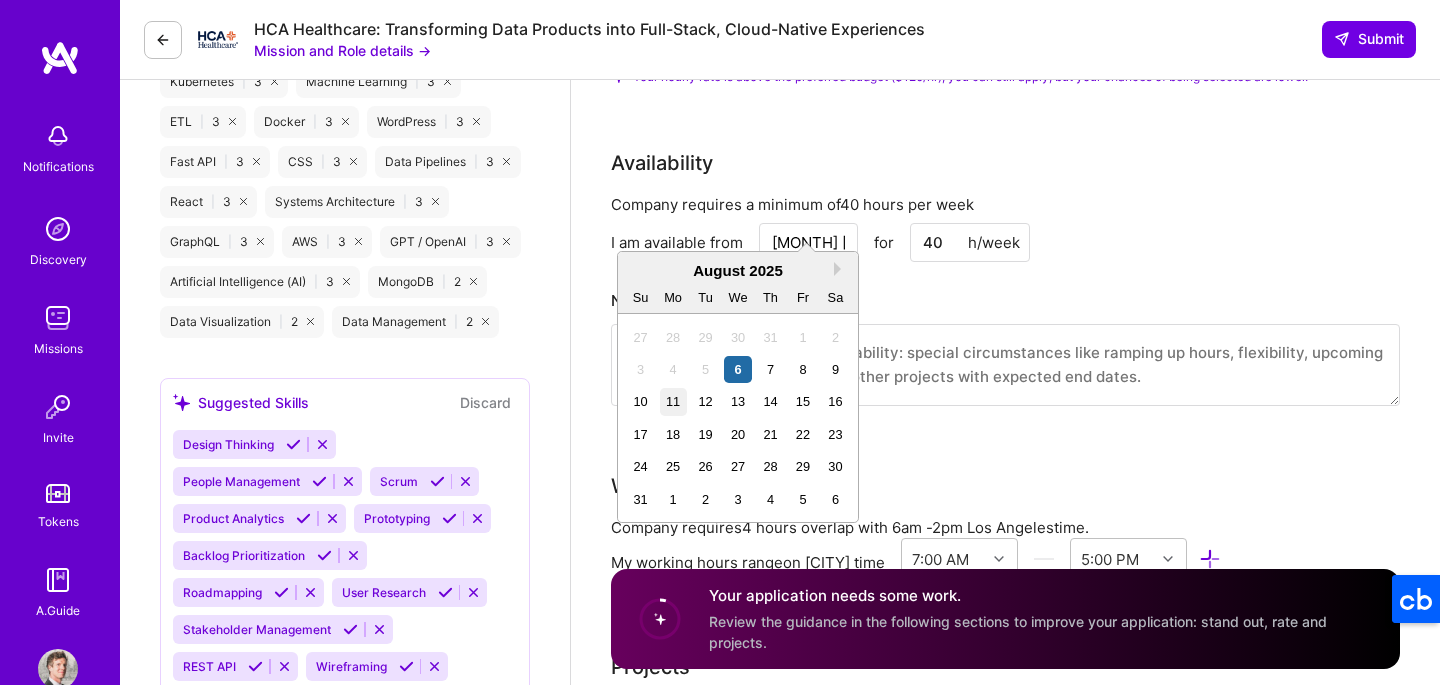 click on "11" at bounding box center [673, 401] 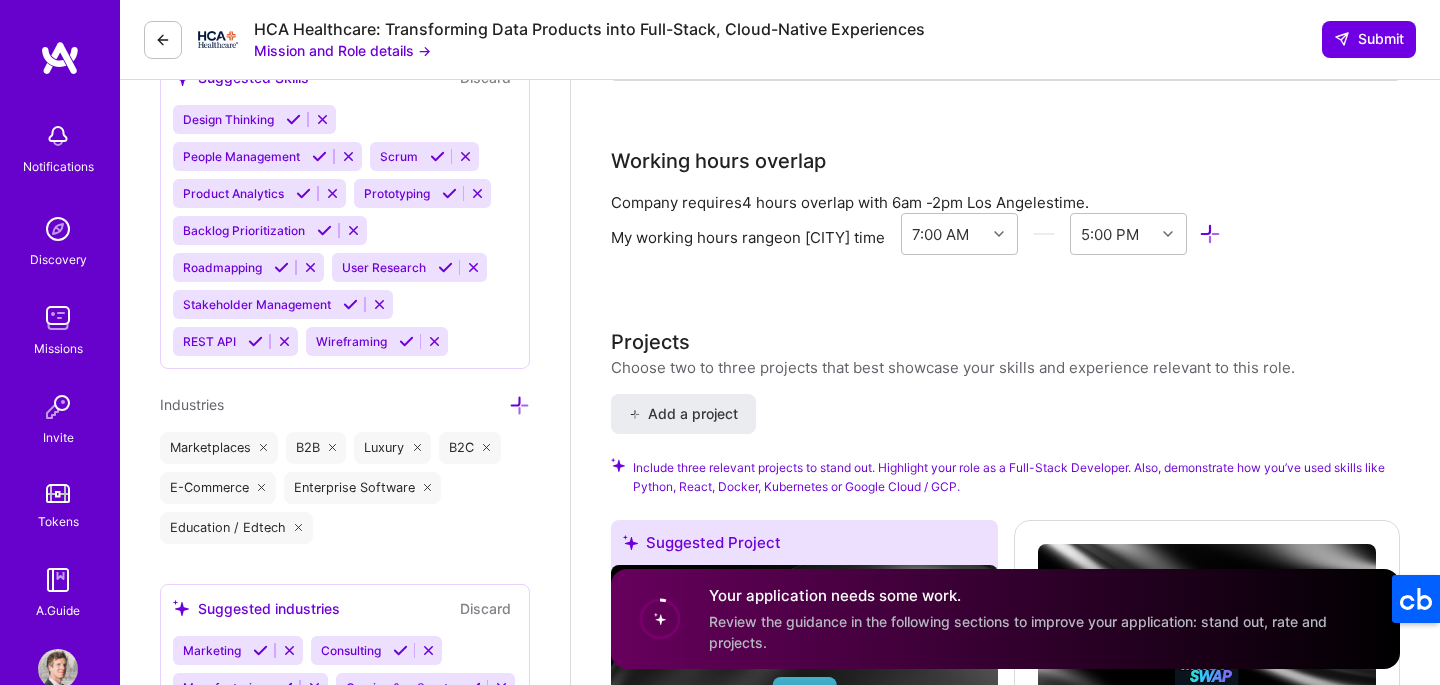 scroll, scrollTop: 2133, scrollLeft: 0, axis: vertical 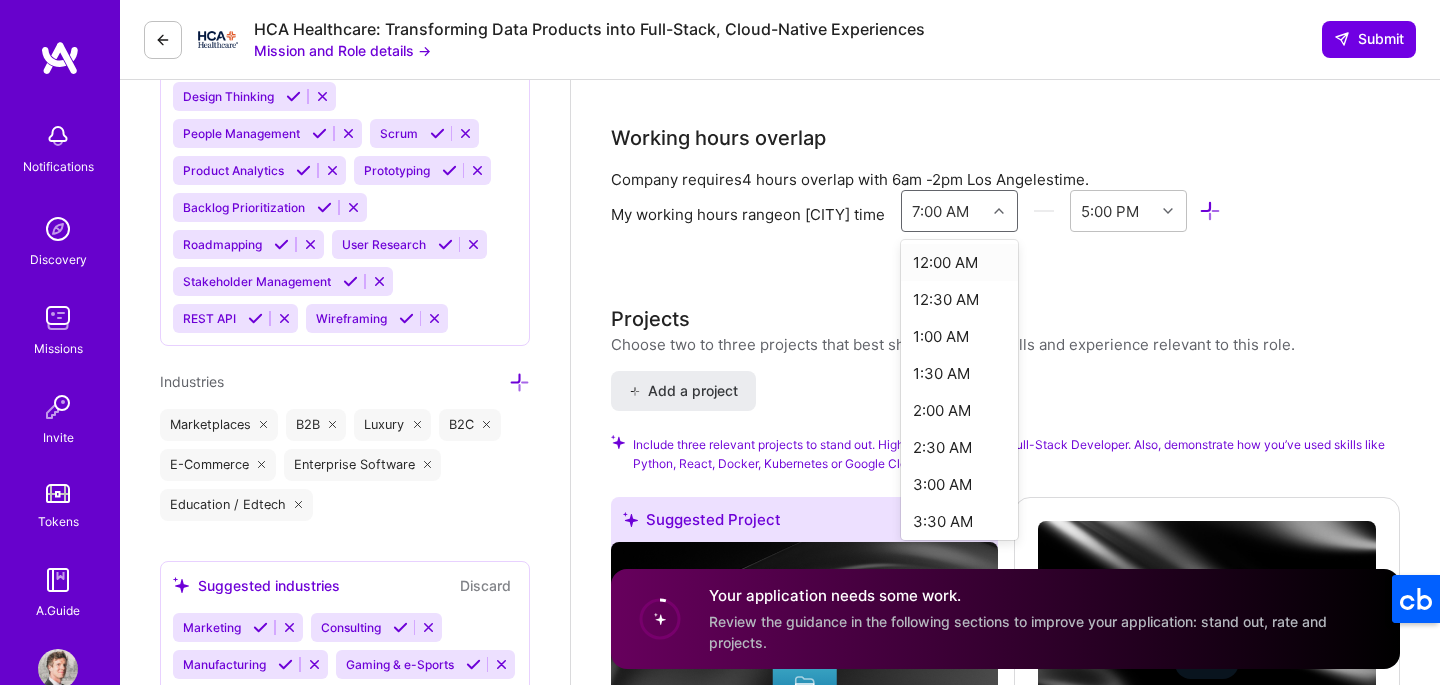 click on "7:00 AM" at bounding box center [940, 210] 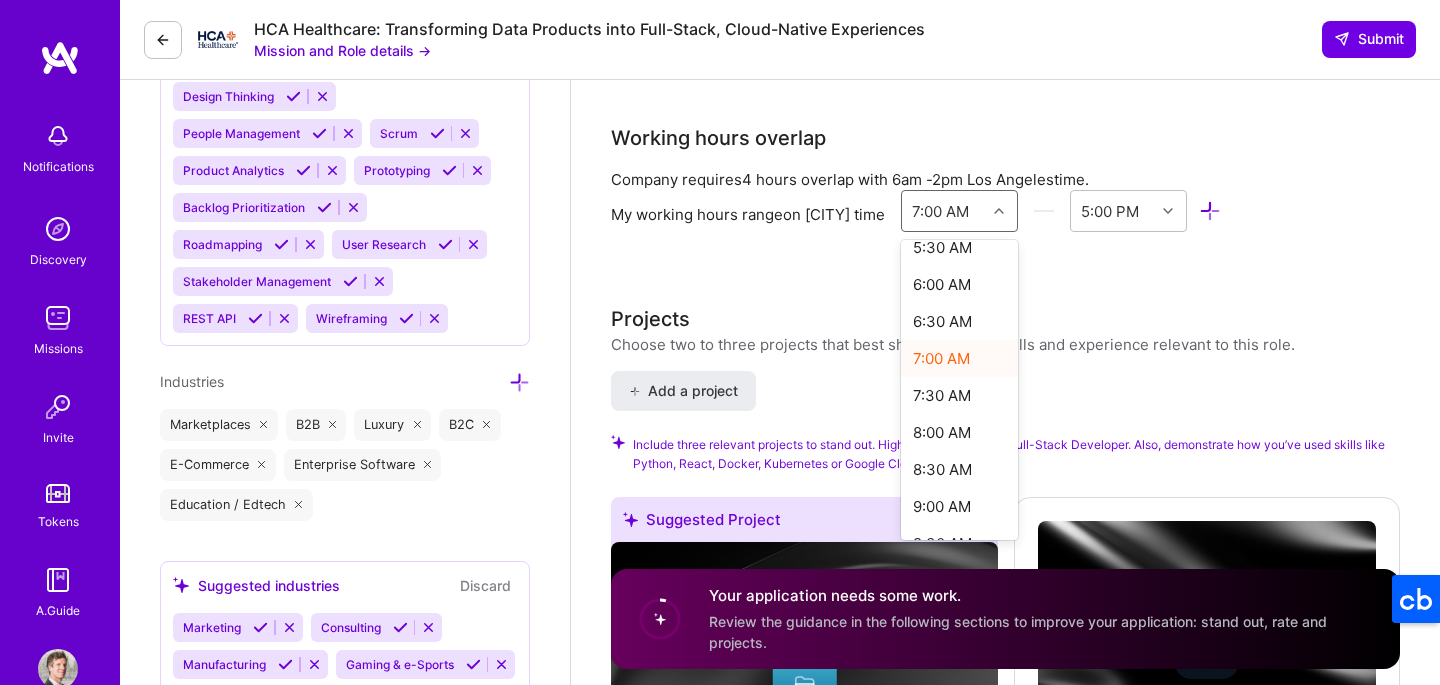 scroll, scrollTop: 491, scrollLeft: 0, axis: vertical 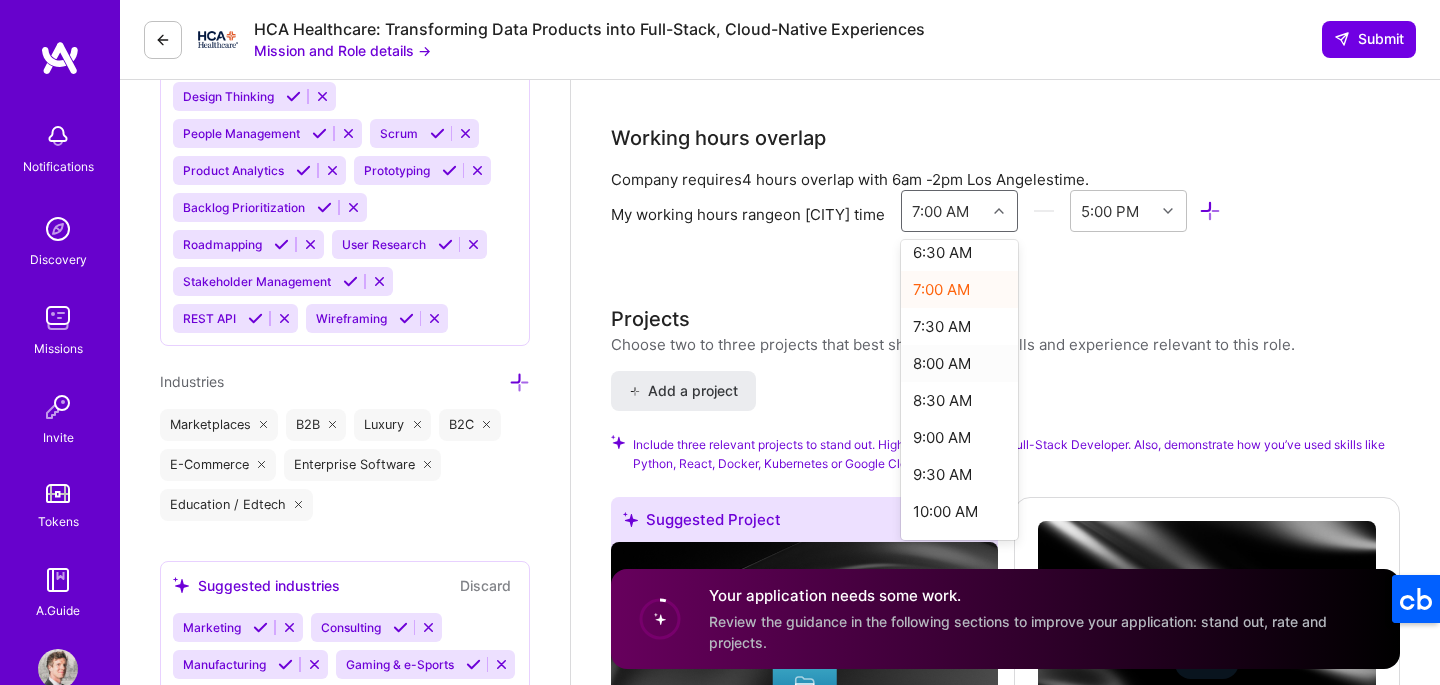 click on "8:00 AM" at bounding box center [959, 363] 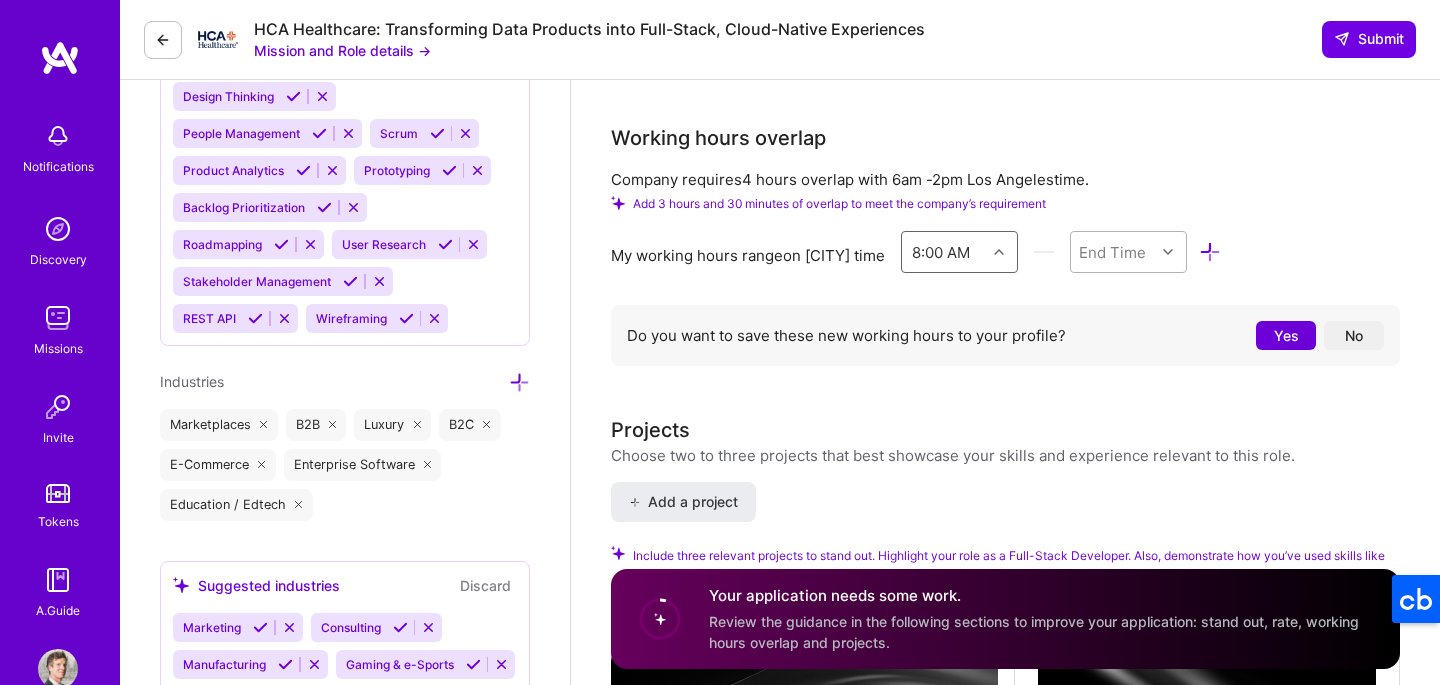 click on "End Time" at bounding box center [1112, 251] 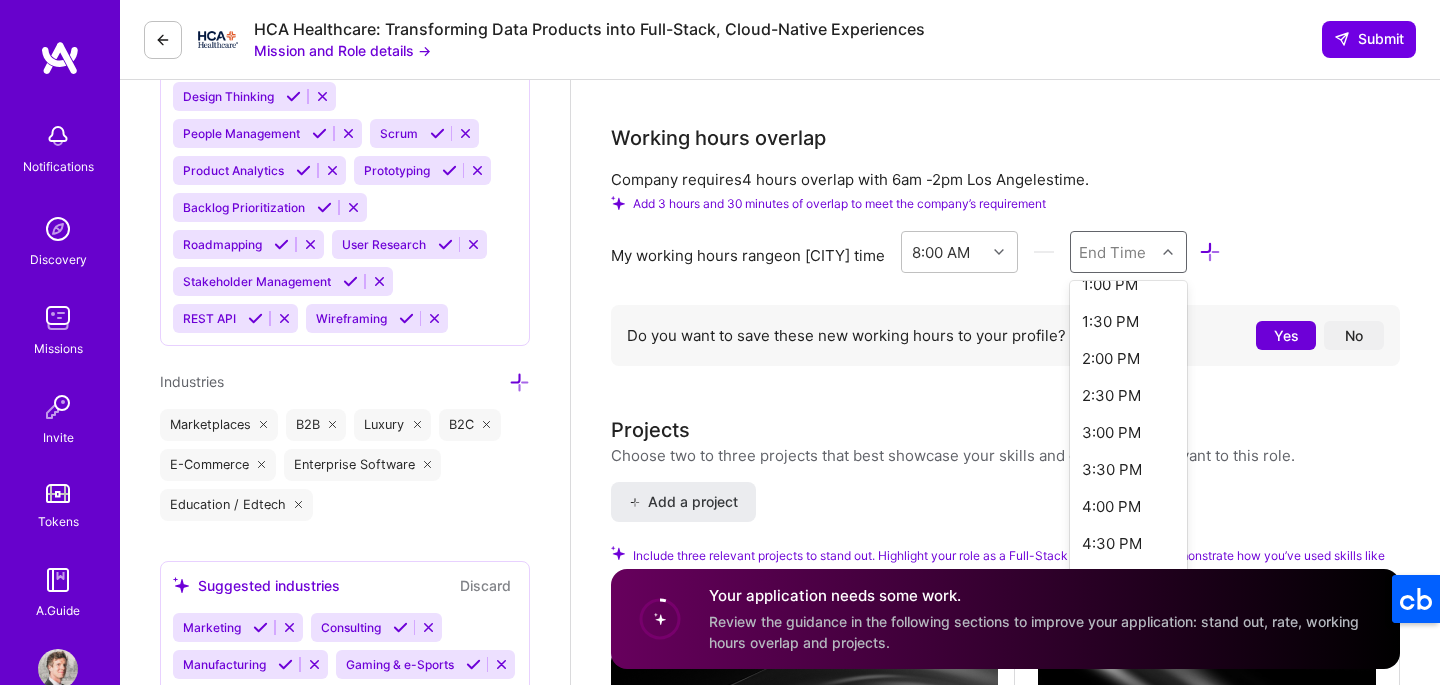 scroll, scrollTop: 545, scrollLeft: 0, axis: vertical 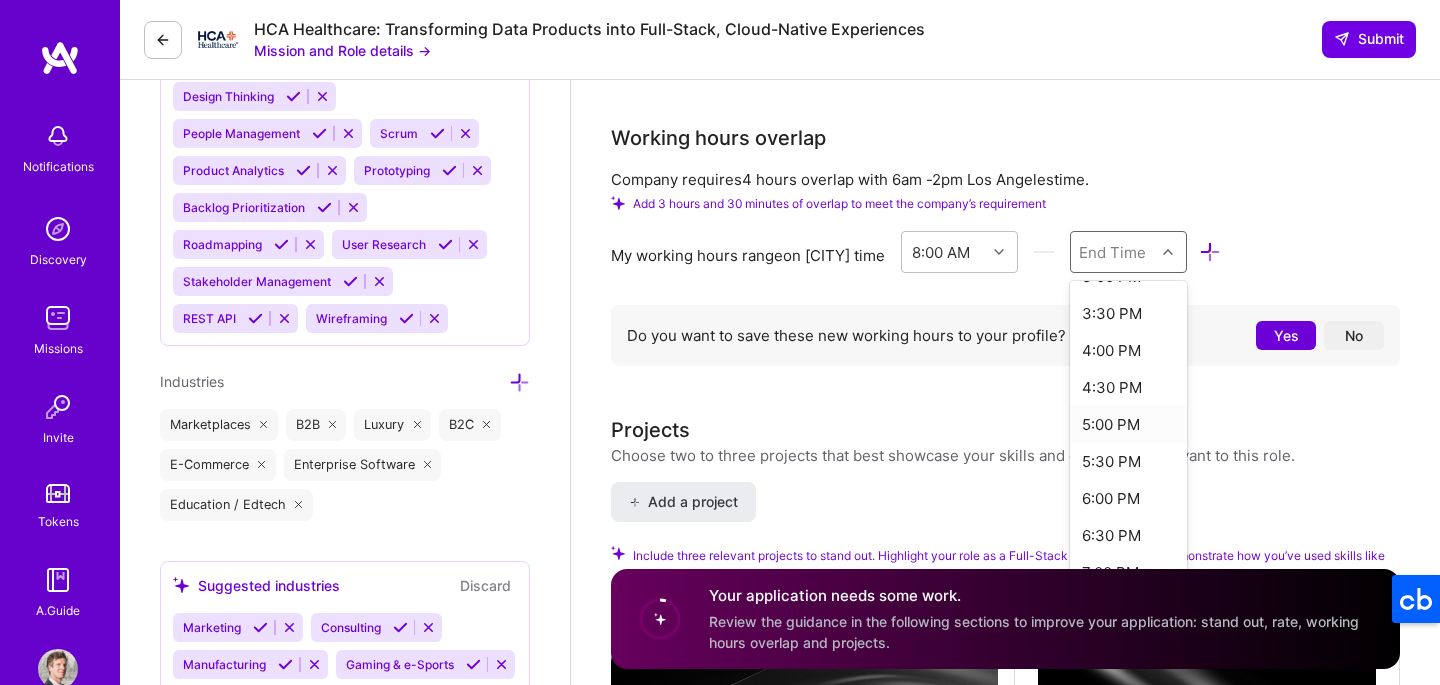 click on "5:00 PM" at bounding box center [1128, 424] 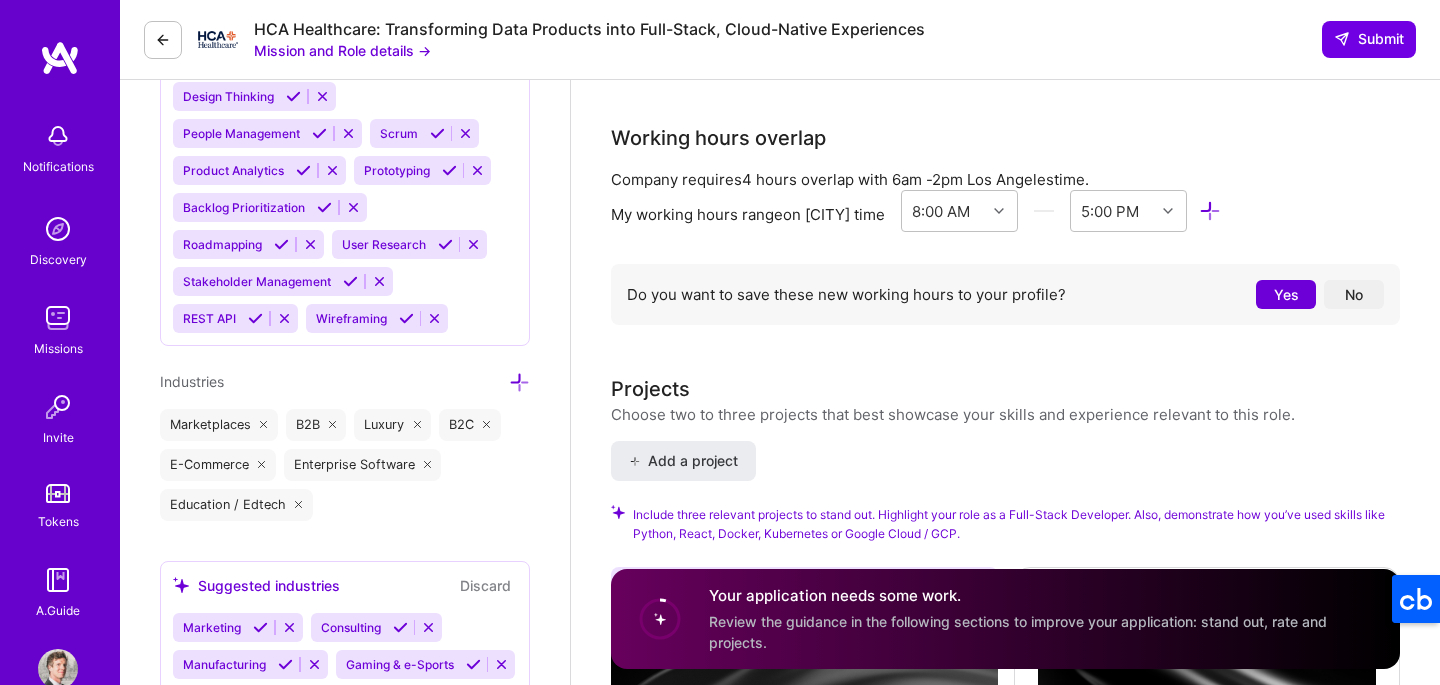 click on "Yes" at bounding box center [1286, 294] 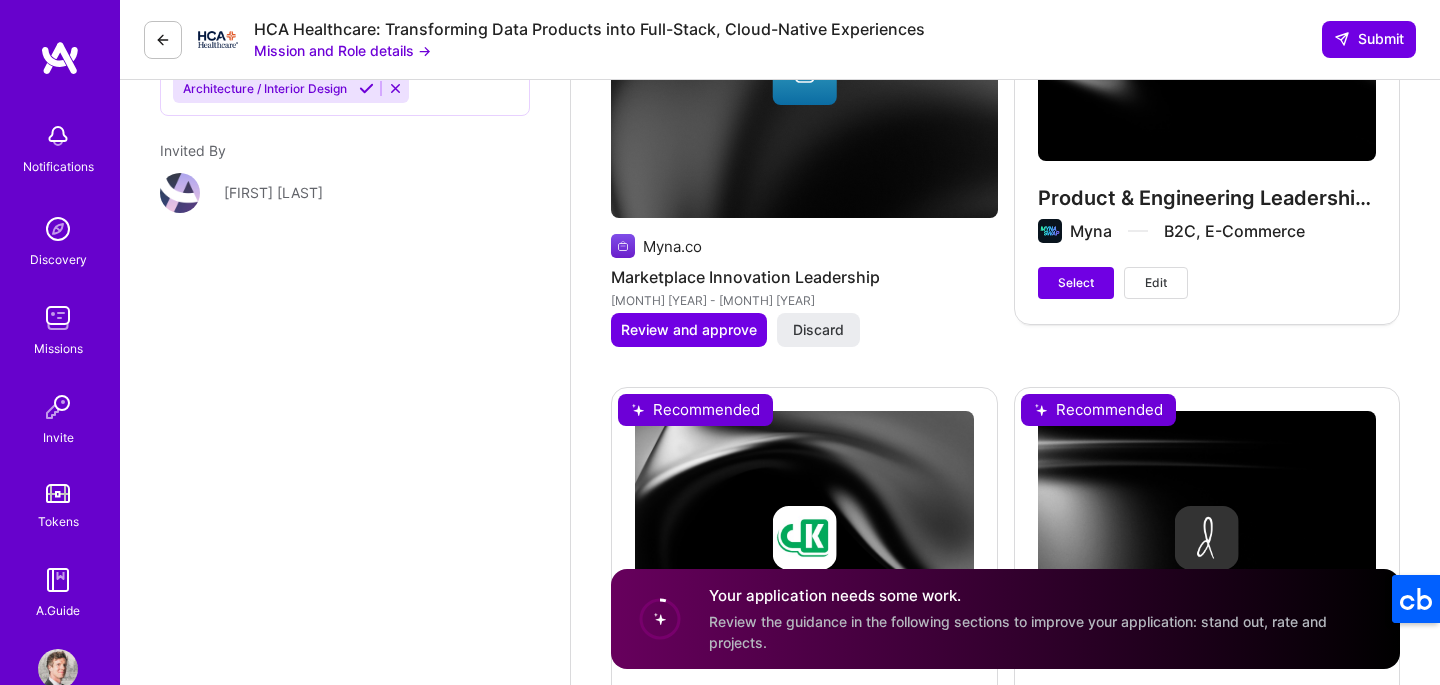 scroll, scrollTop: 2752, scrollLeft: 0, axis: vertical 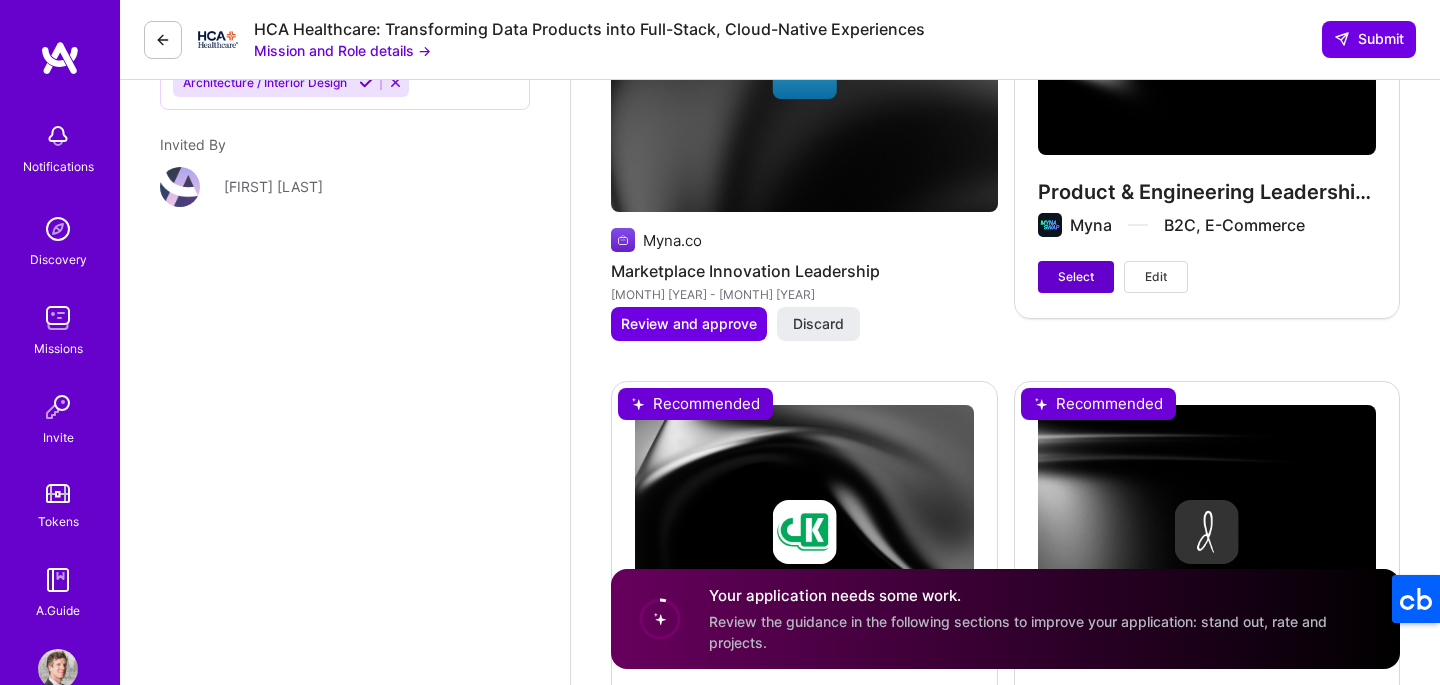 click on "Select" at bounding box center (1076, 277) 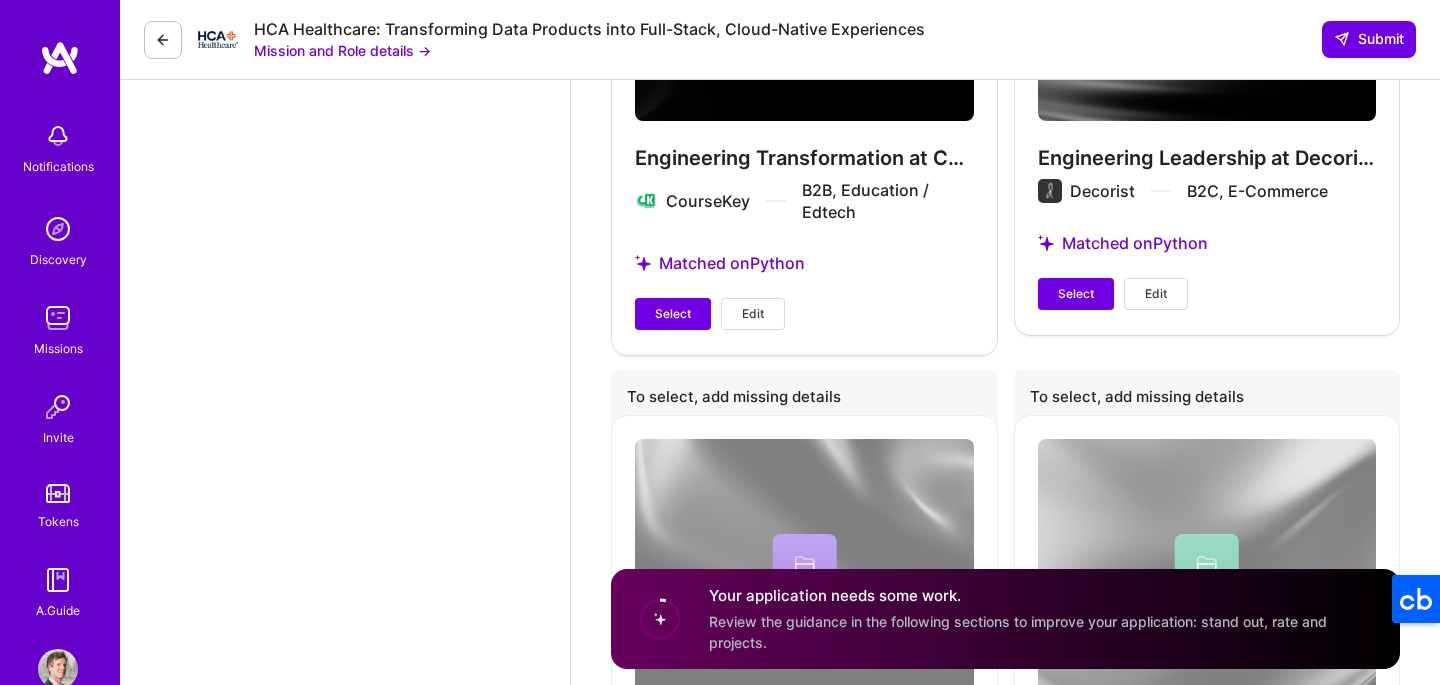 scroll, scrollTop: 3291, scrollLeft: 0, axis: vertical 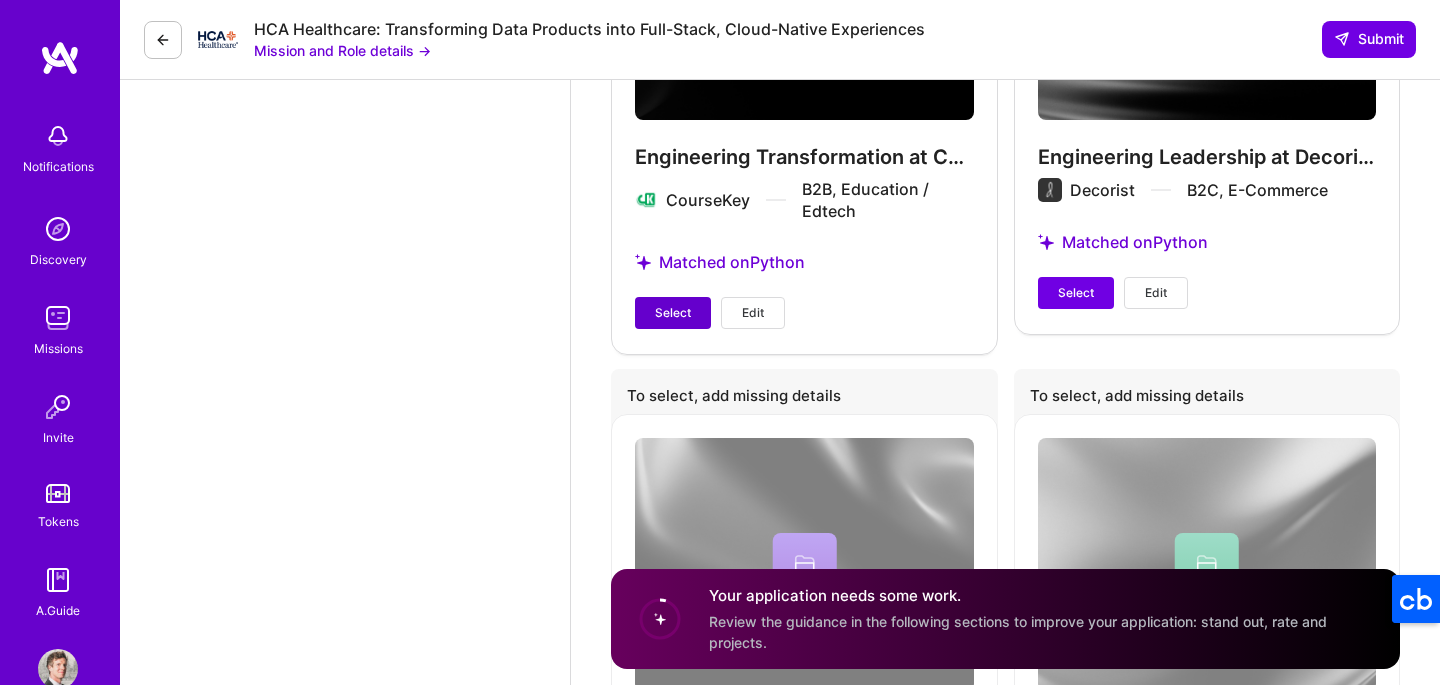 click on "Select" at bounding box center (673, 313) 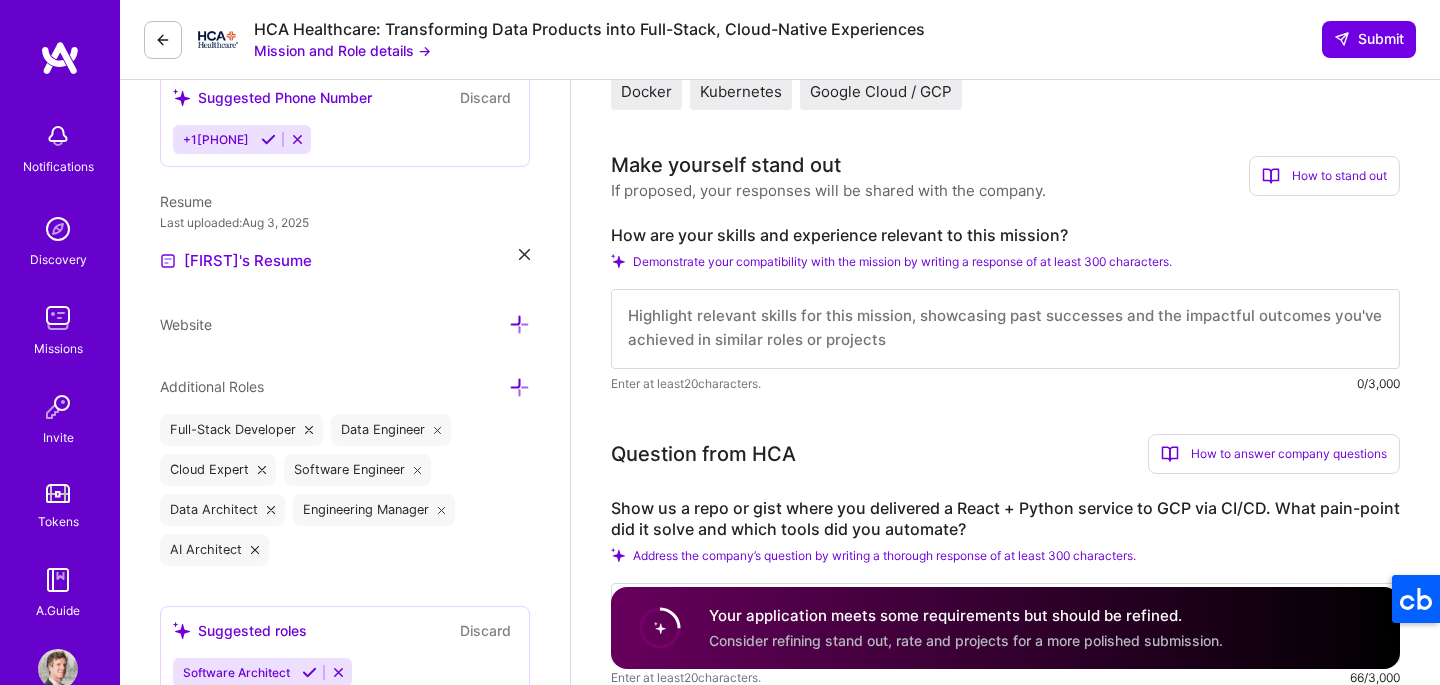 scroll, scrollTop: 539, scrollLeft: 0, axis: vertical 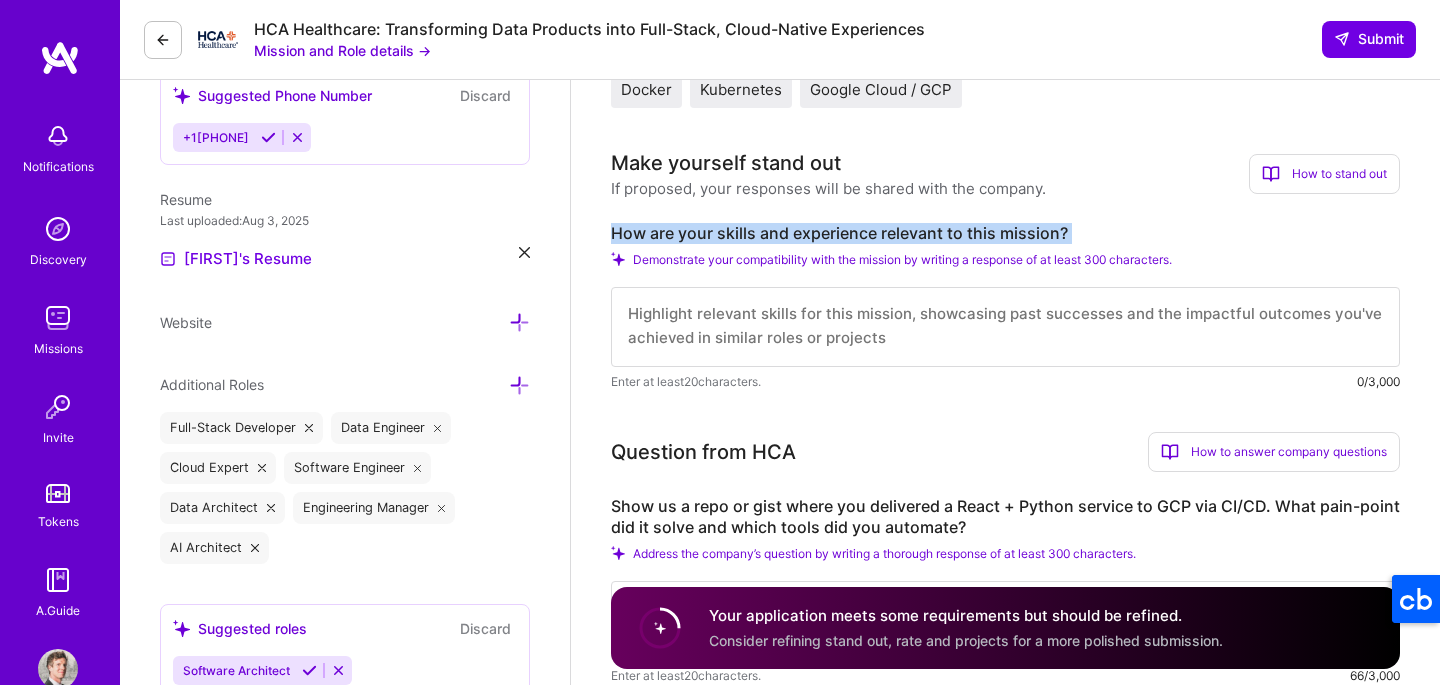 drag, startPoint x: 615, startPoint y: 230, endPoint x: 1025, endPoint y: 250, distance: 410.48752 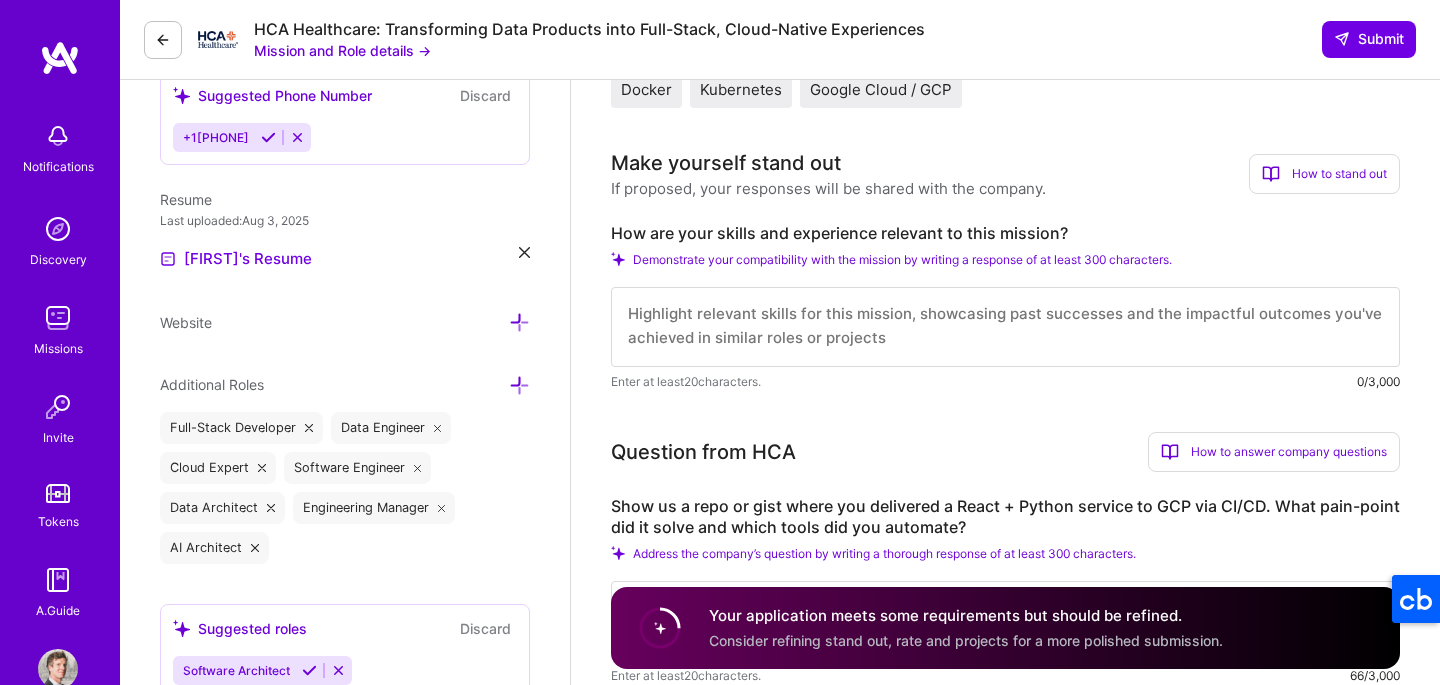 drag, startPoint x: 1110, startPoint y: 472, endPoint x: 1045, endPoint y: 456, distance: 66.94027 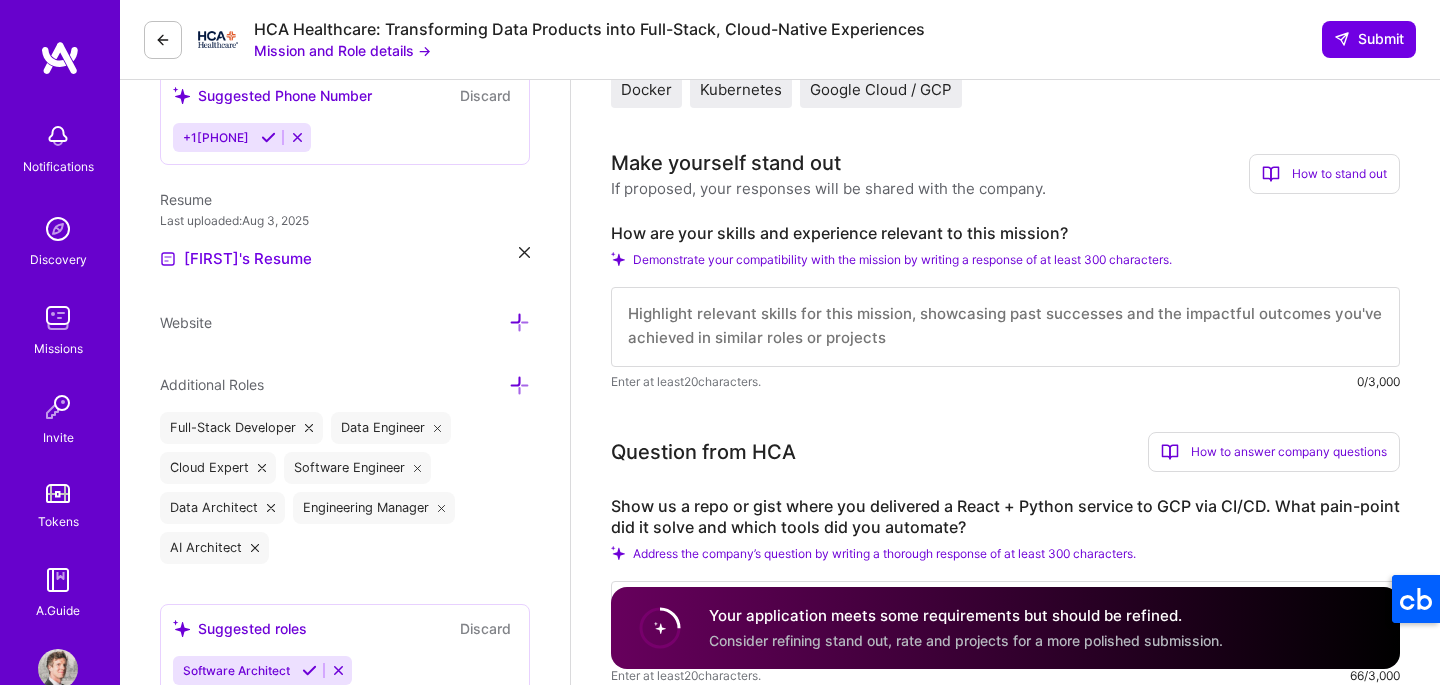 type on "How are your skills and experience relevant to this mission?" 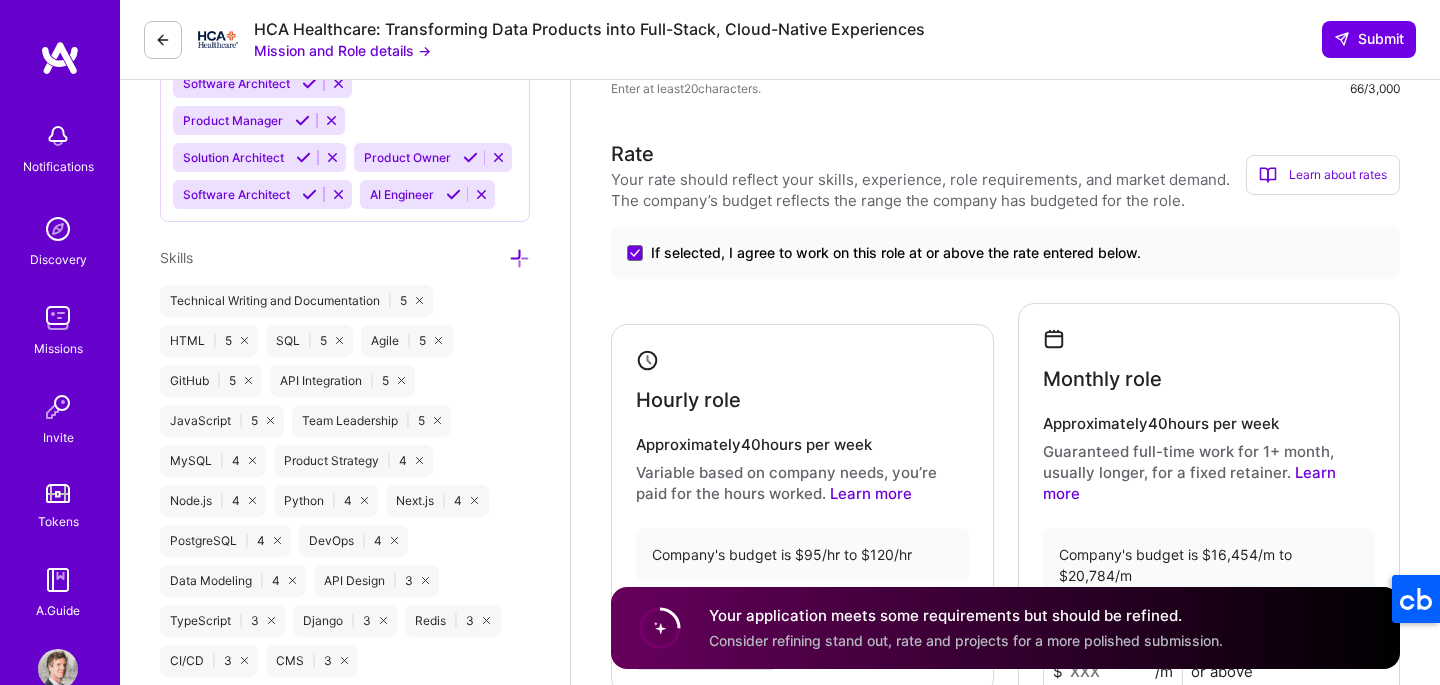 scroll, scrollTop: 1374, scrollLeft: 0, axis: vertical 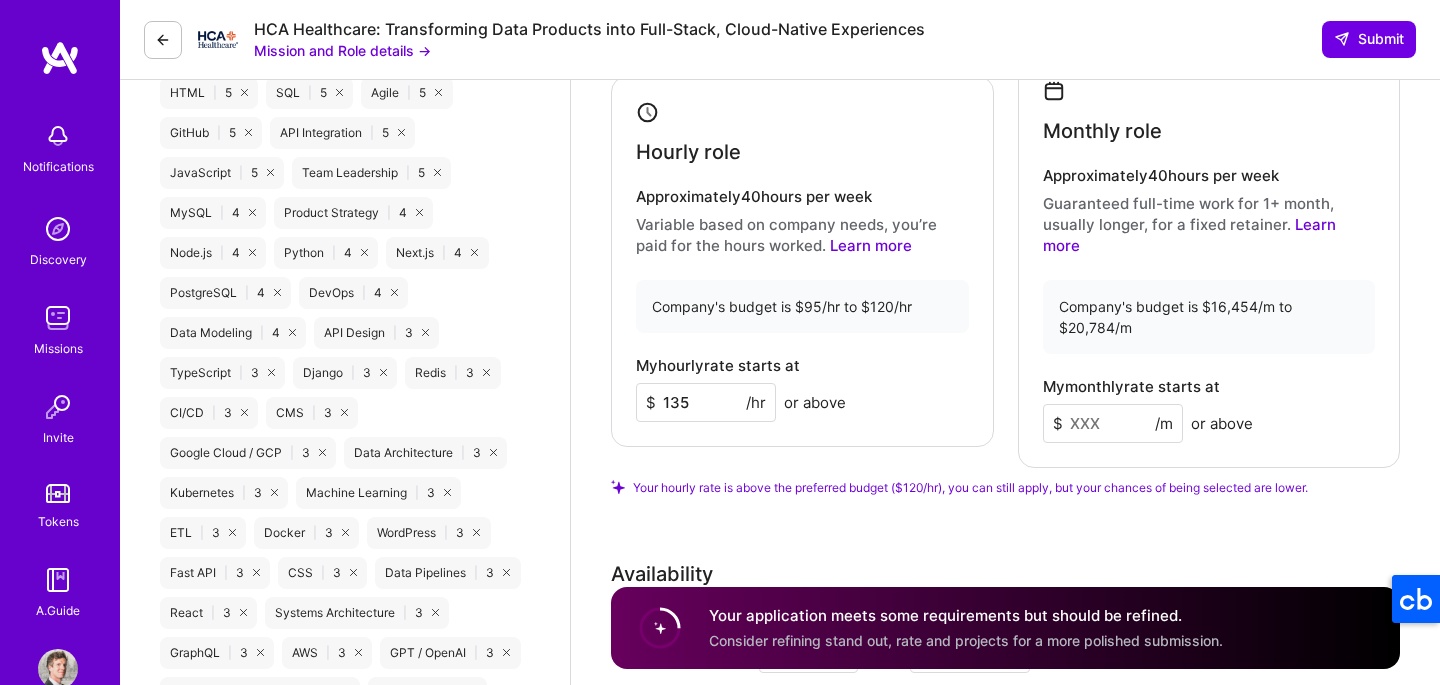 click on "135" at bounding box center [706, 402] 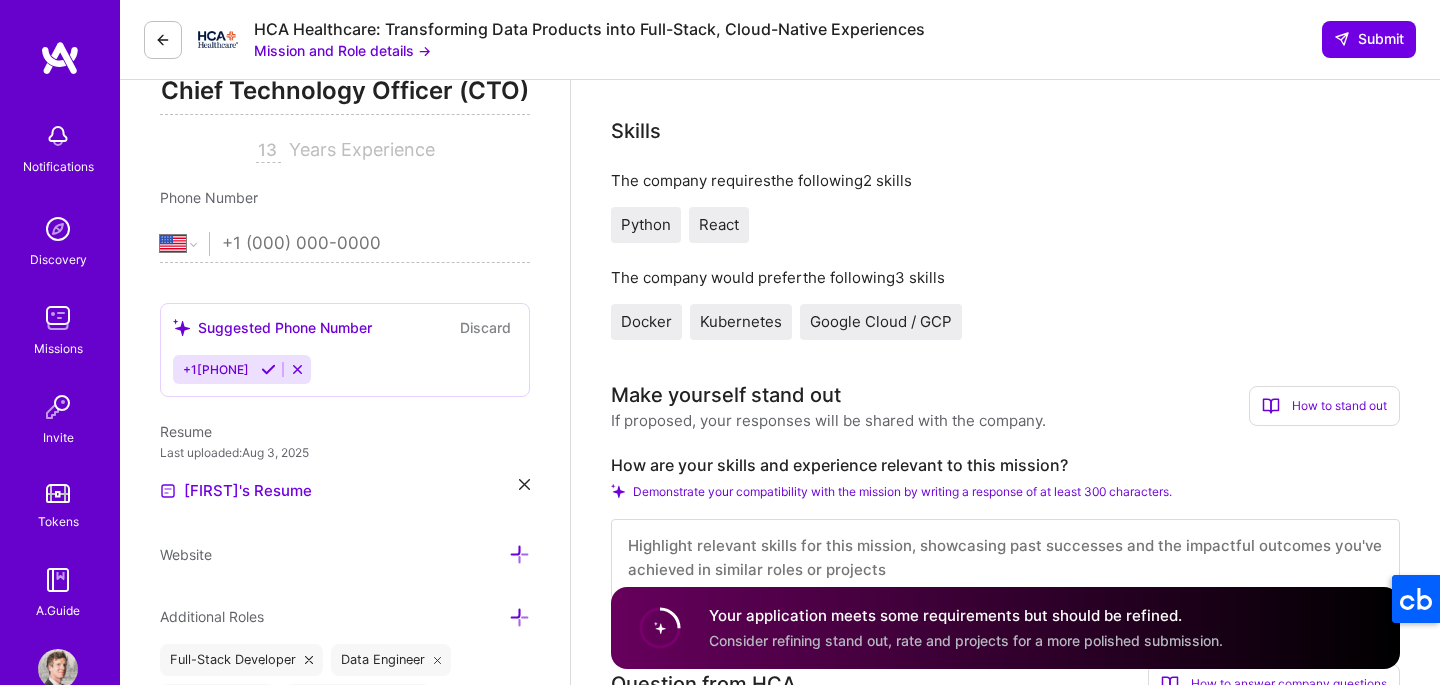 scroll, scrollTop: 293, scrollLeft: 0, axis: vertical 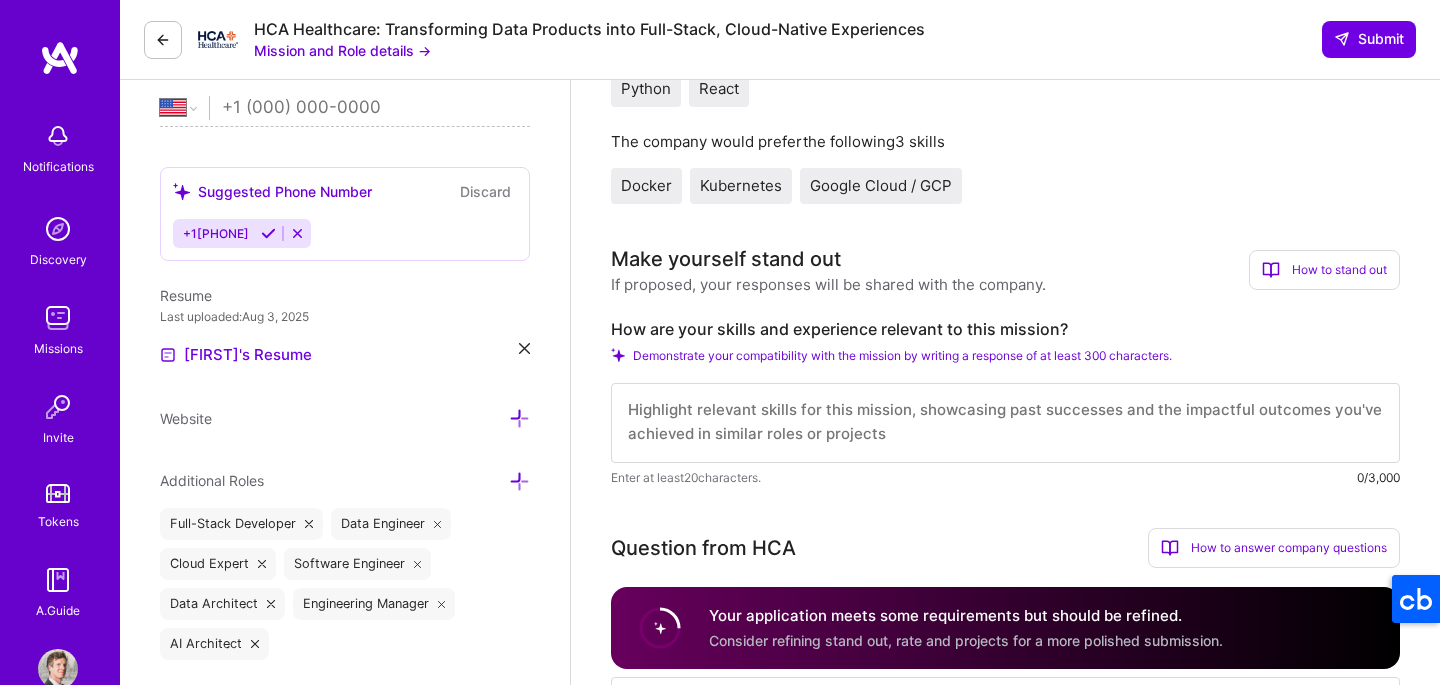 click on "How are your skills and experience relevant to this mission?" at bounding box center [740, 4159] 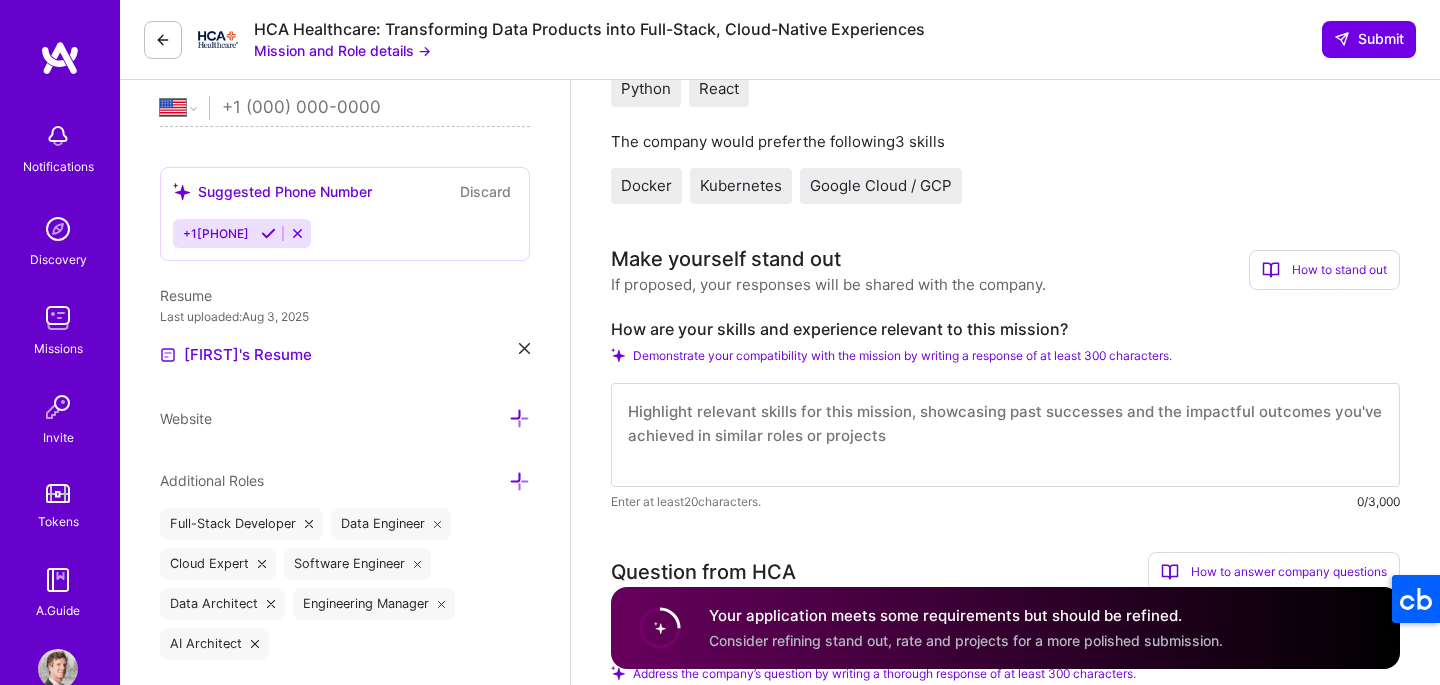 click at bounding box center (1005, 435) 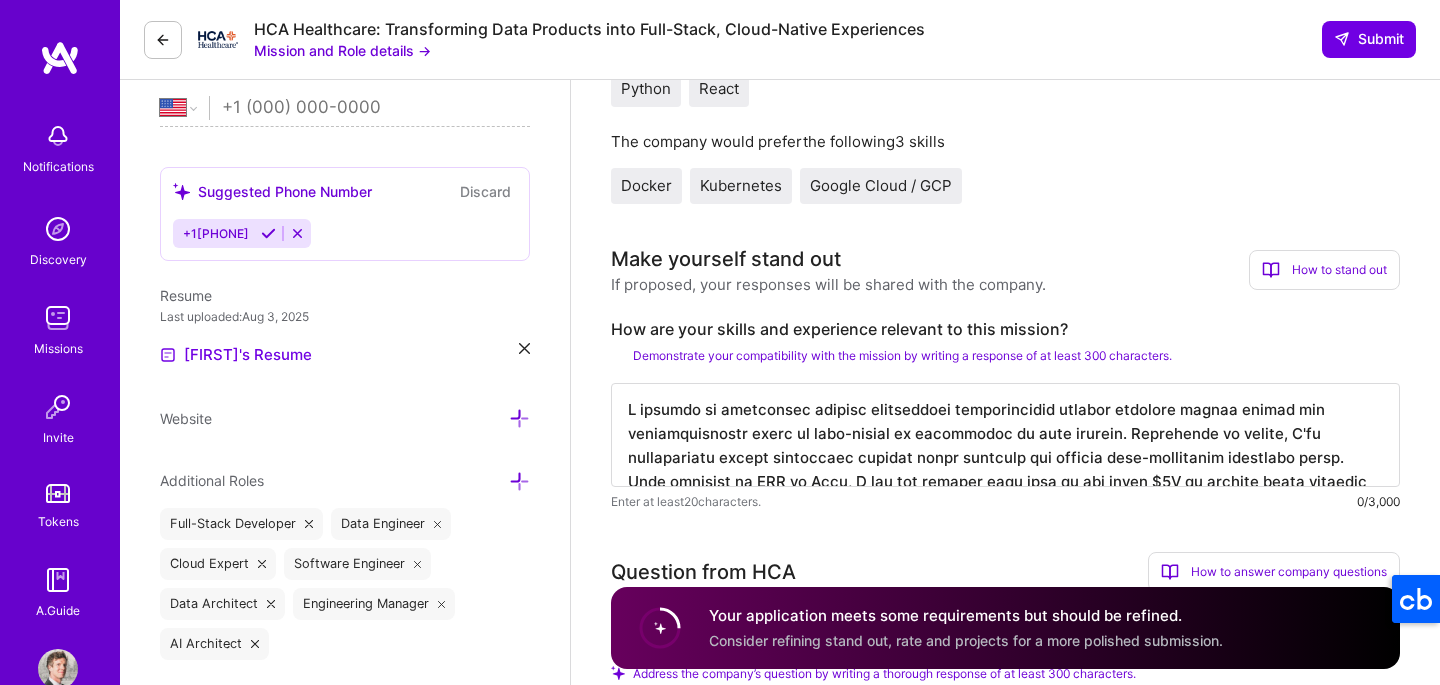 scroll, scrollTop: 1024, scrollLeft: 0, axis: vertical 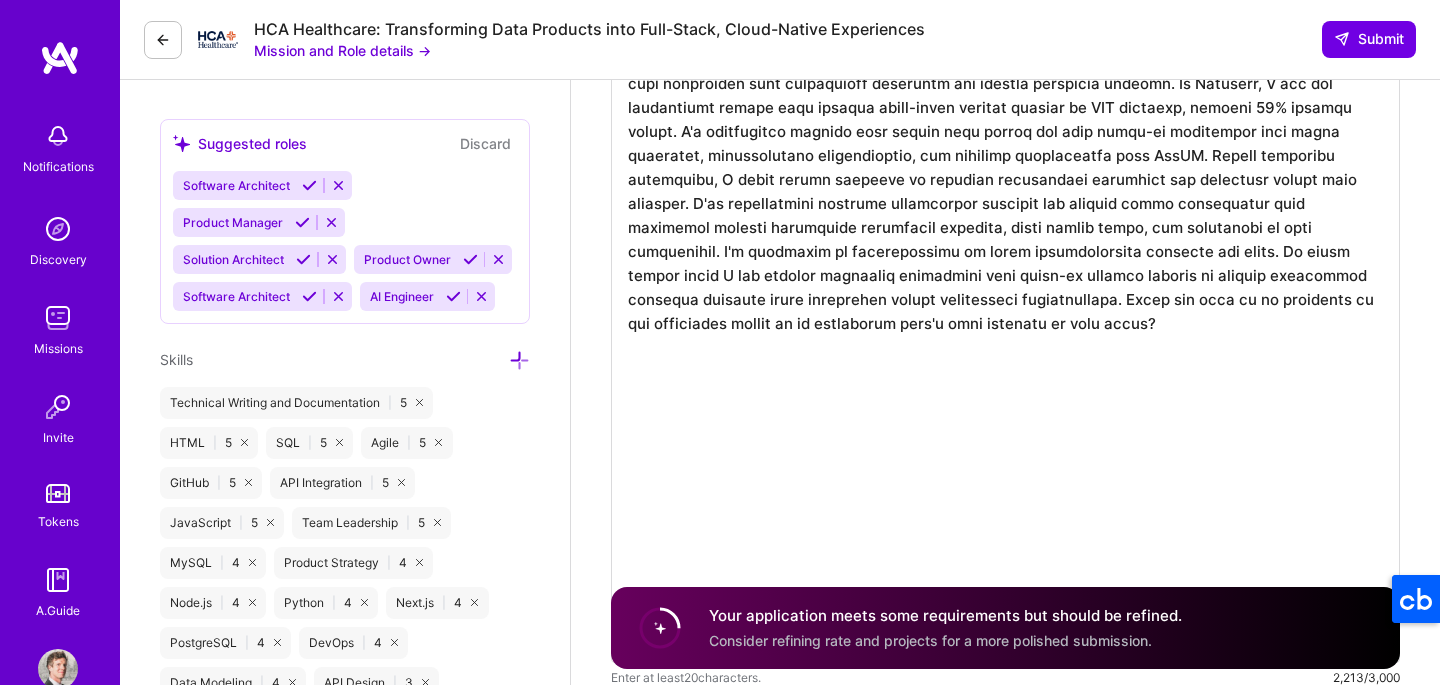click on "×" at bounding box center (13, 4115) 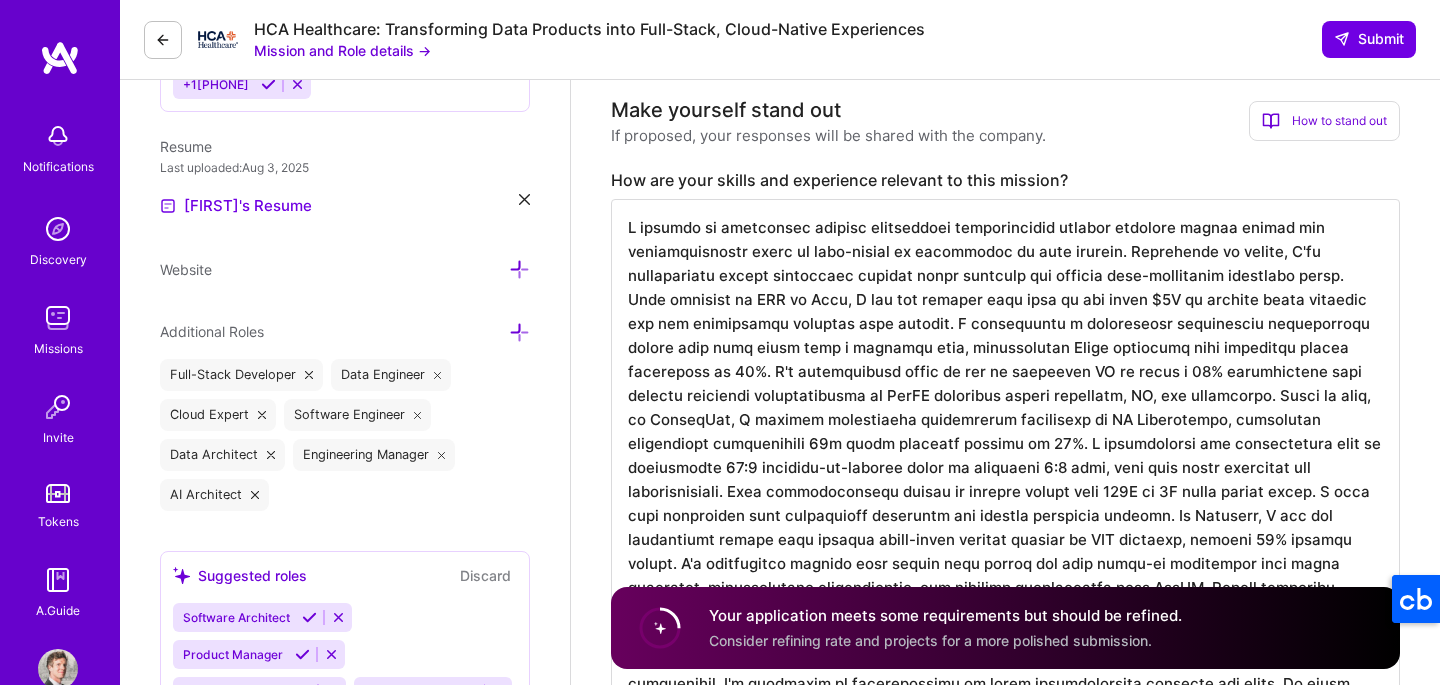 scroll, scrollTop: 580, scrollLeft: 0, axis: vertical 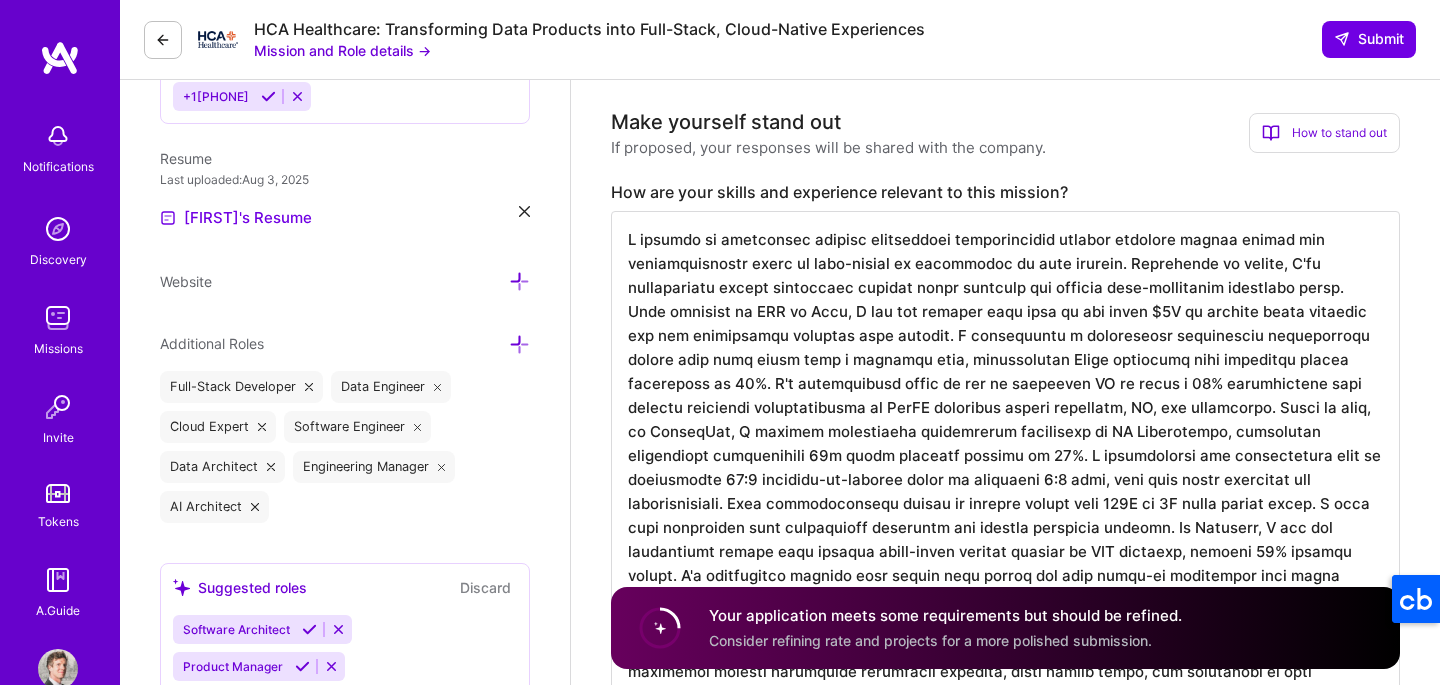 click on "×" at bounding box center [13, 4559] 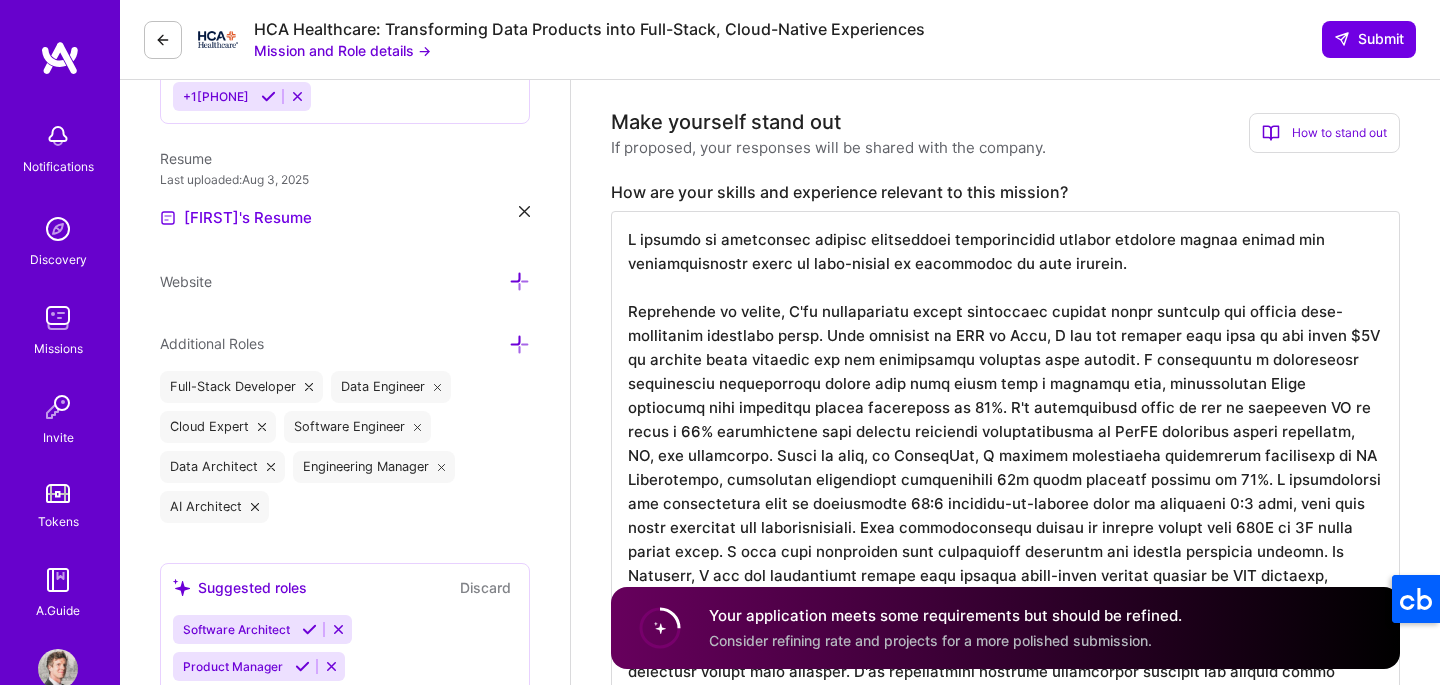 scroll, scrollTop: 2, scrollLeft: 0, axis: vertical 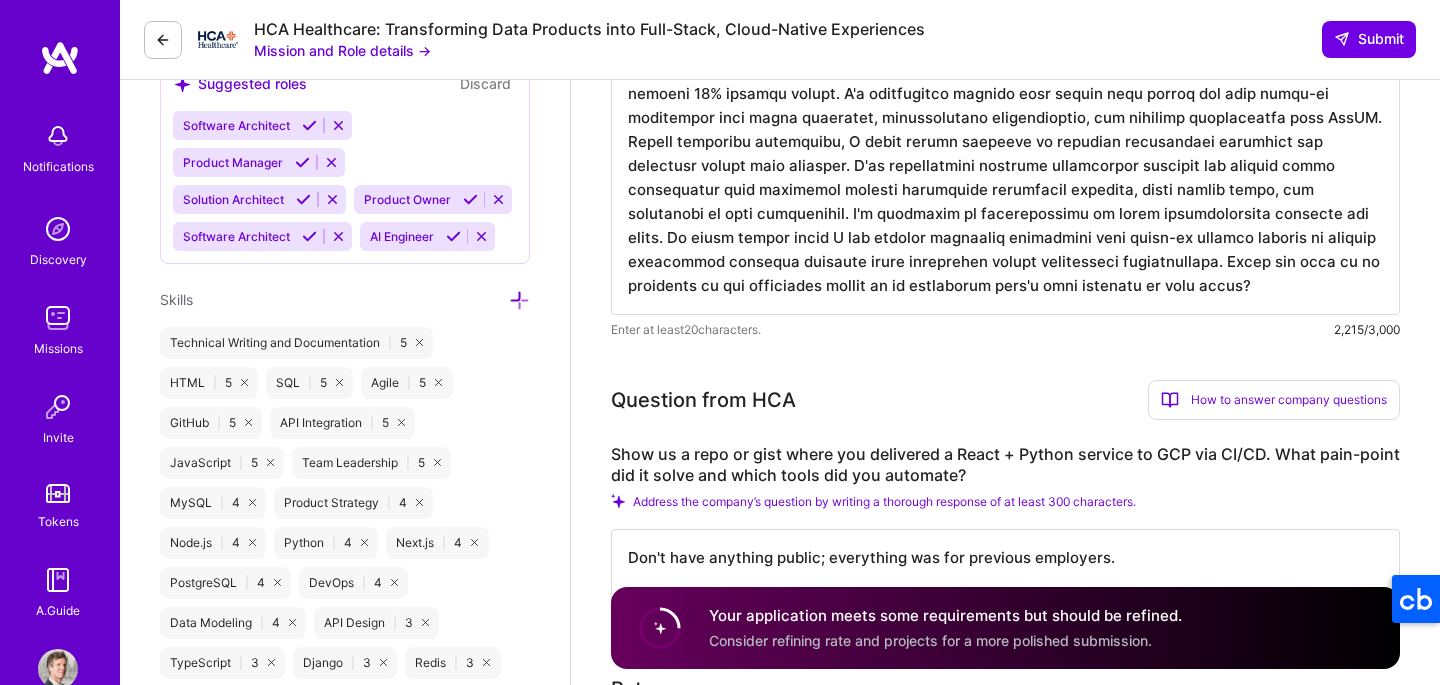 click at bounding box center (1005, 11) 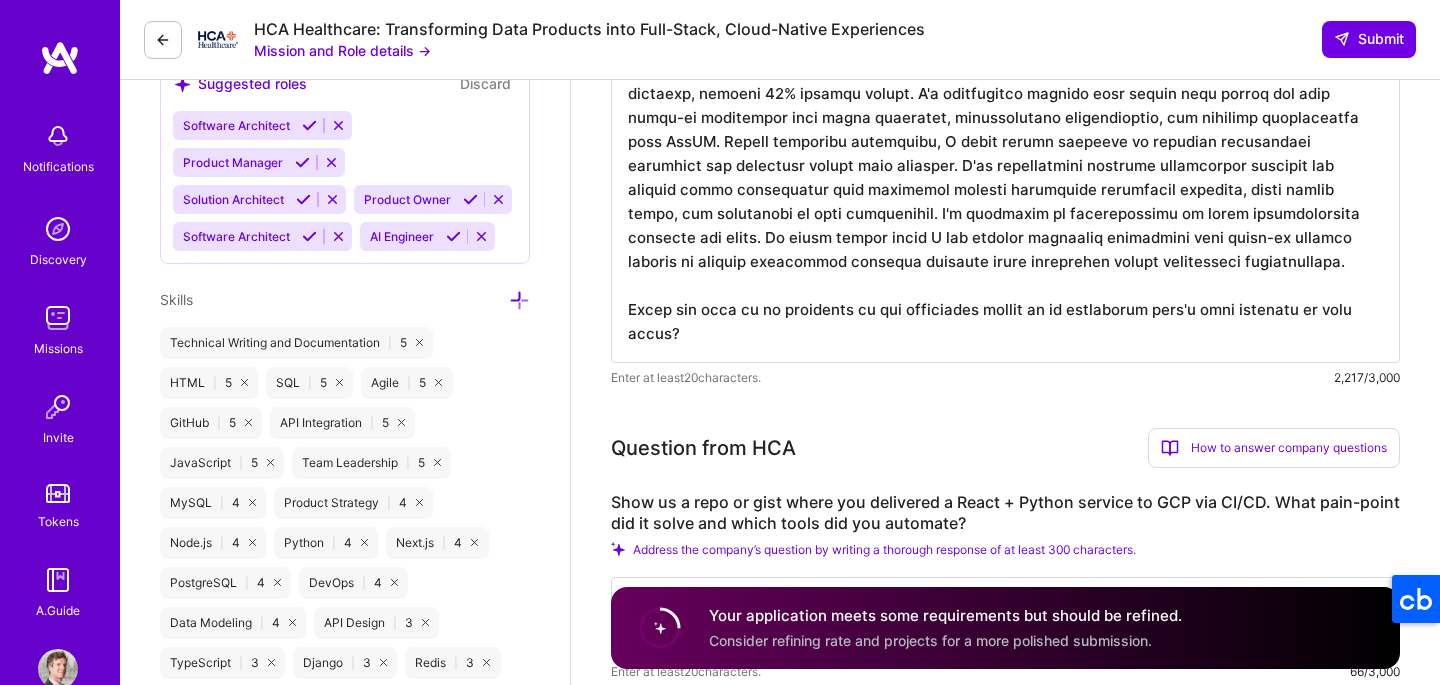scroll, scrollTop: 0, scrollLeft: 0, axis: both 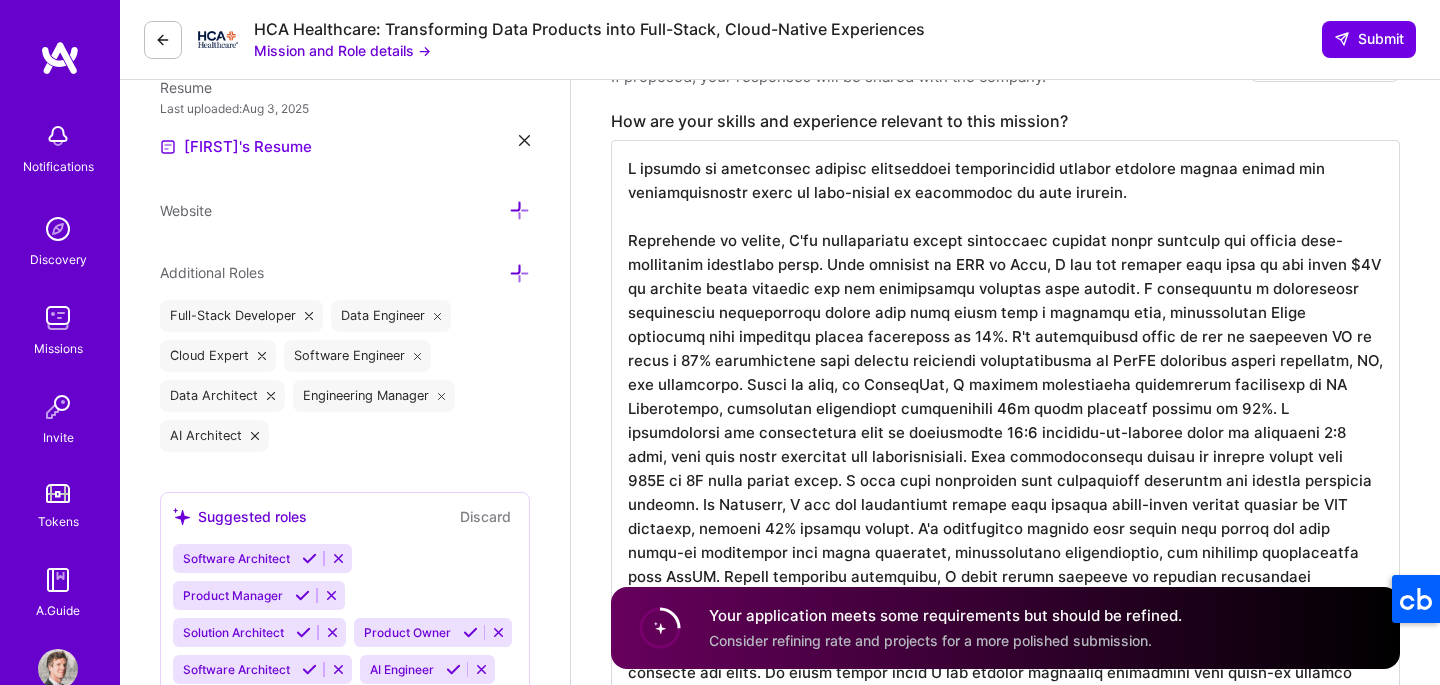 click at bounding box center [1005, 468] 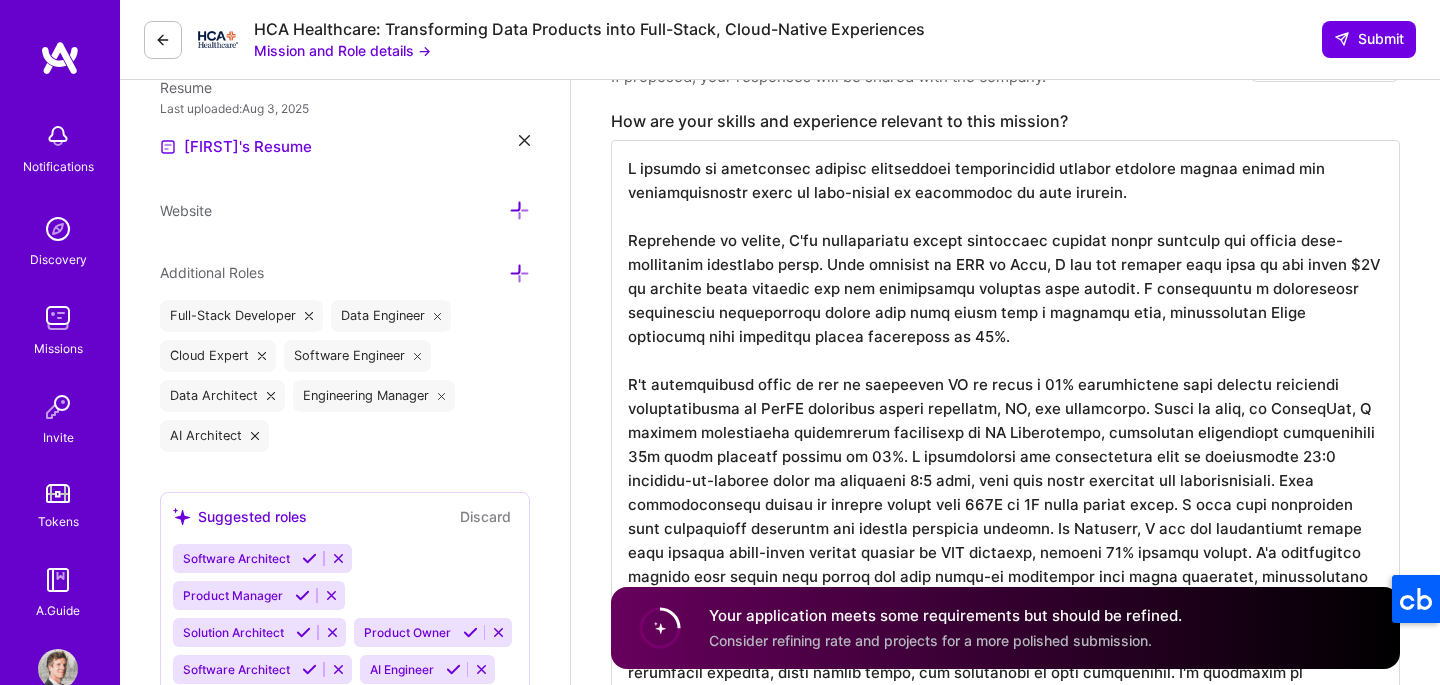 scroll, scrollTop: 2, scrollLeft: 0, axis: vertical 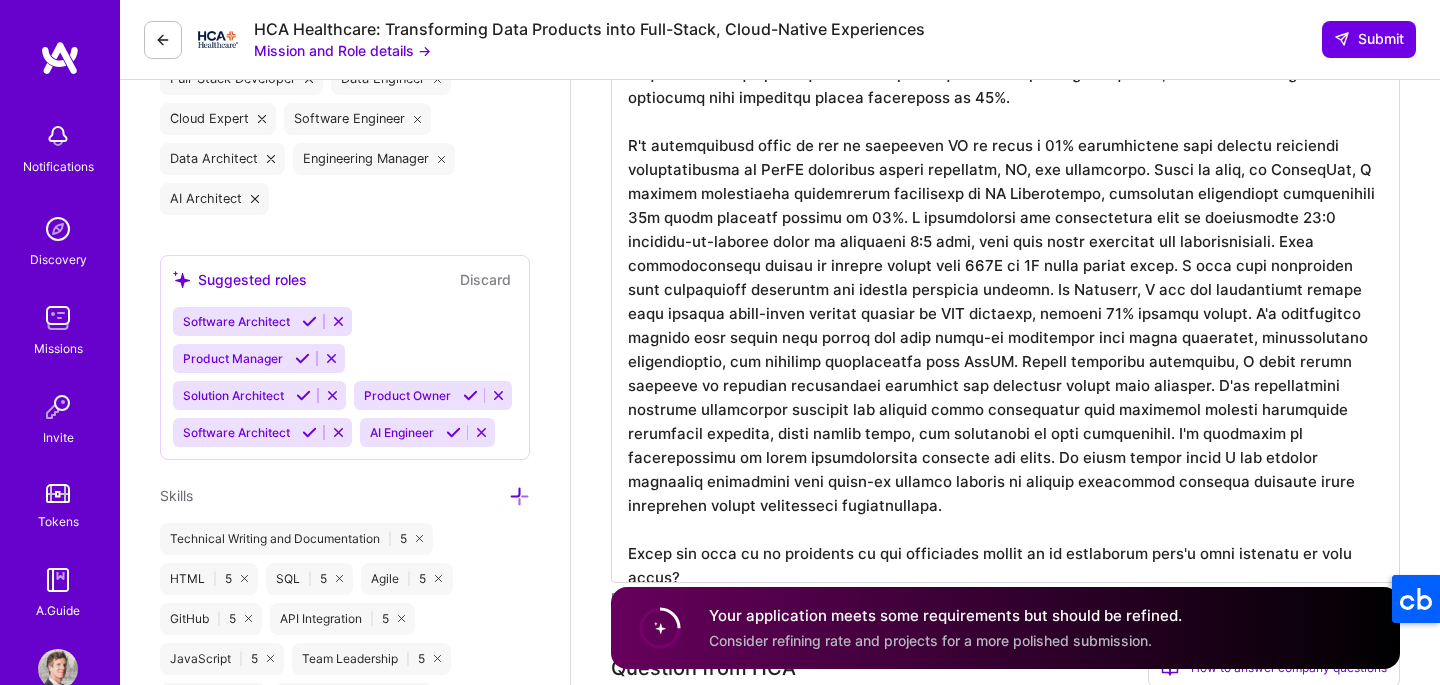 click at bounding box center (1005, 243) 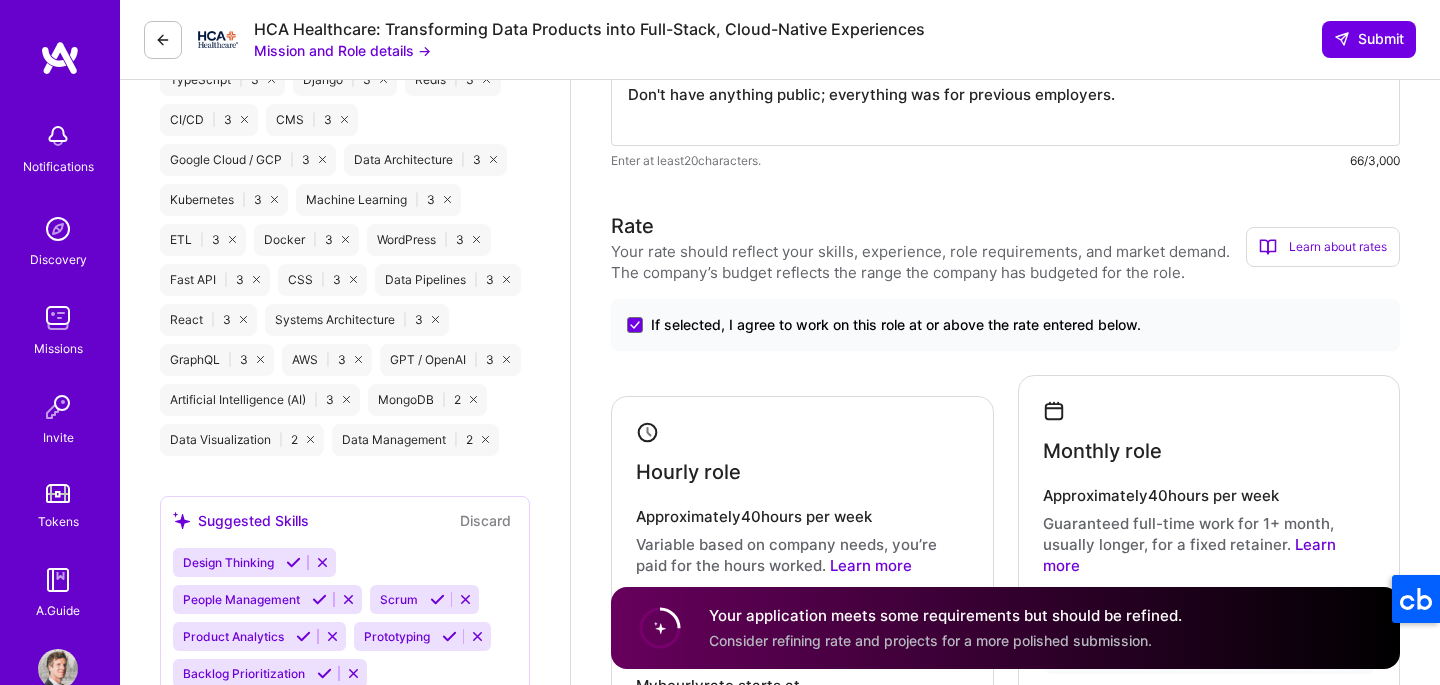 scroll, scrollTop: 1985, scrollLeft: 0, axis: vertical 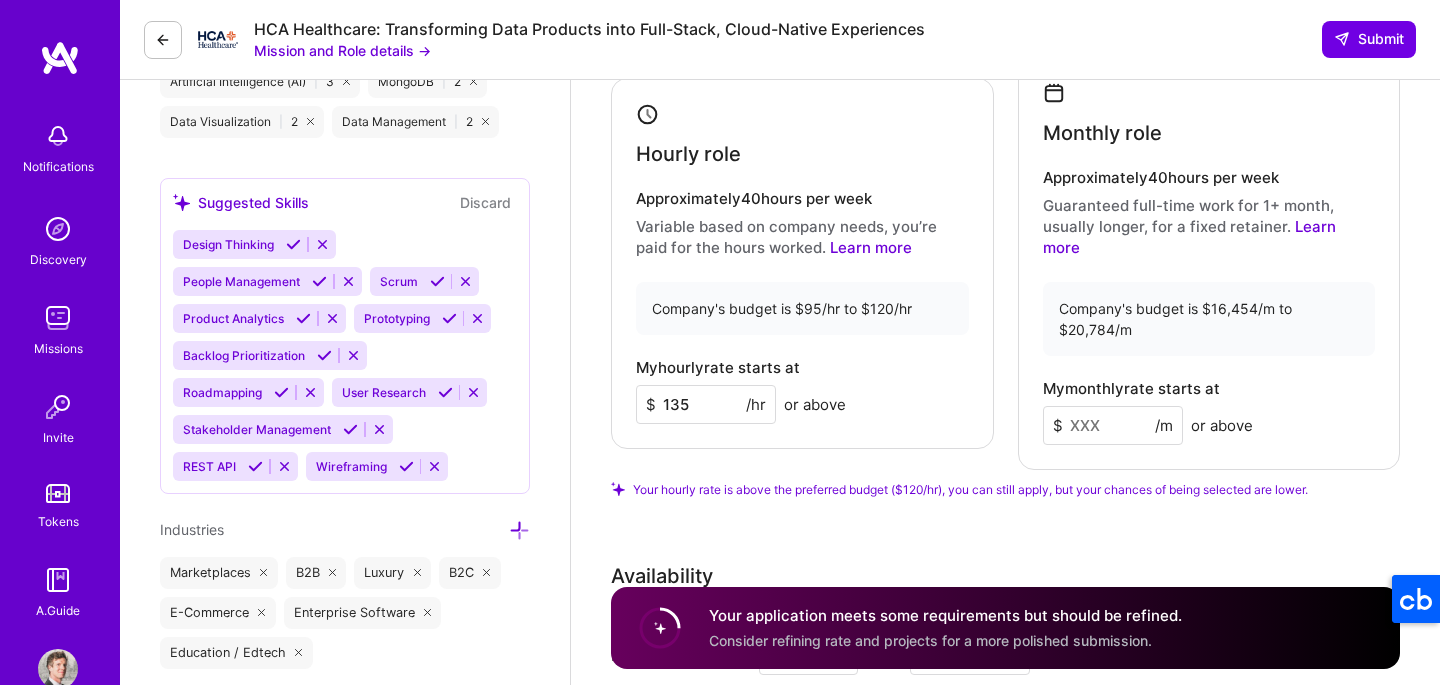 type on "I believe my experience leading engineering organizations through critical growth phases and transformations makes me well-suited to contribute to this mission.
Throughout my career, I've consistently driven meaningful results while building and scaling high-performing technical teams. Most recently as CTO at Myna, I led the company from zero to our first $1M in revenue while building out our marketplace platform from scratch. I transformed a distributed engineering organization across five time zones into a cohesive team, implementing Agile practices that increased sprint completion by 72%.
I'm particularly proud of how we leveraged AI to drive a 35% productivity gain through strategic implementation of GenAI solutions across marketing, HR, and operations. Prior to that, at CourseKey, I tackled significant scalability challenges as VP Engineering, increasing engineering productivity 12x while reducing outages by 15%. I restructured the organization from an inefficient 19:1 engineer-to-manager ratio to..." 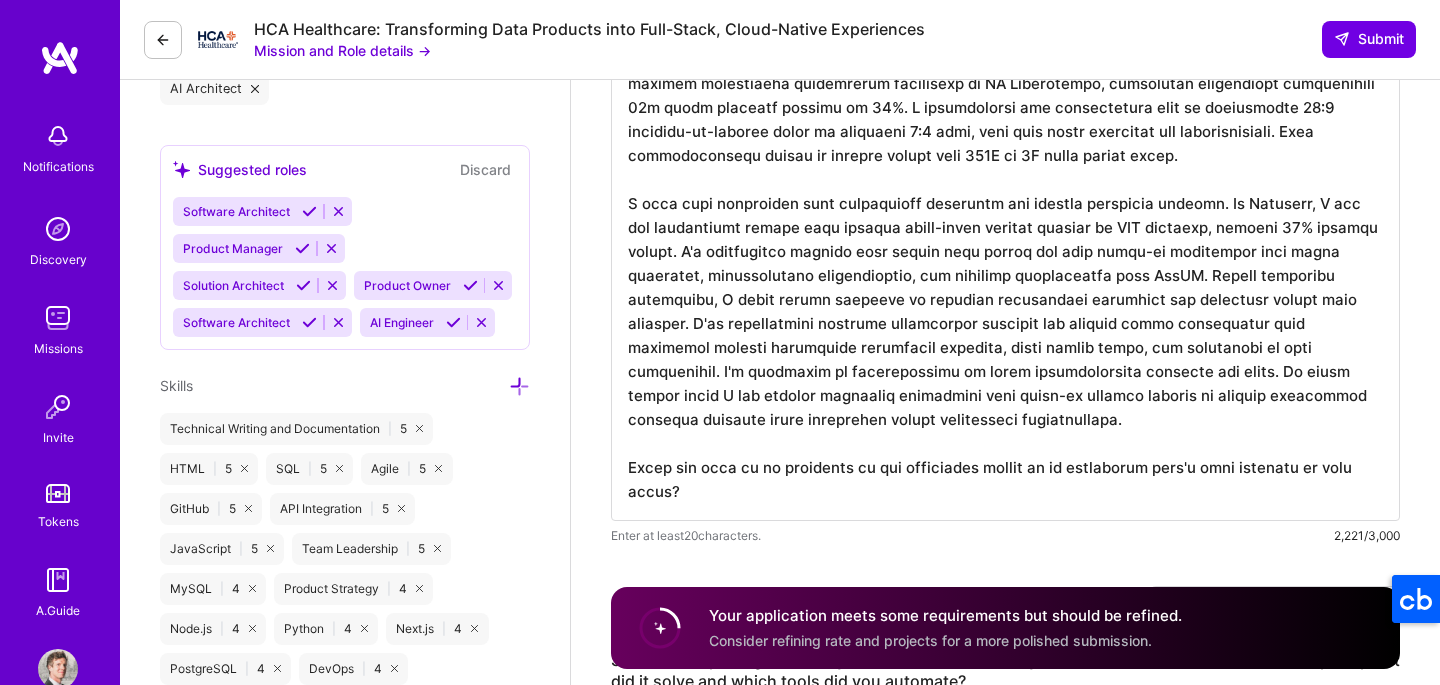 scroll, scrollTop: 995, scrollLeft: 0, axis: vertical 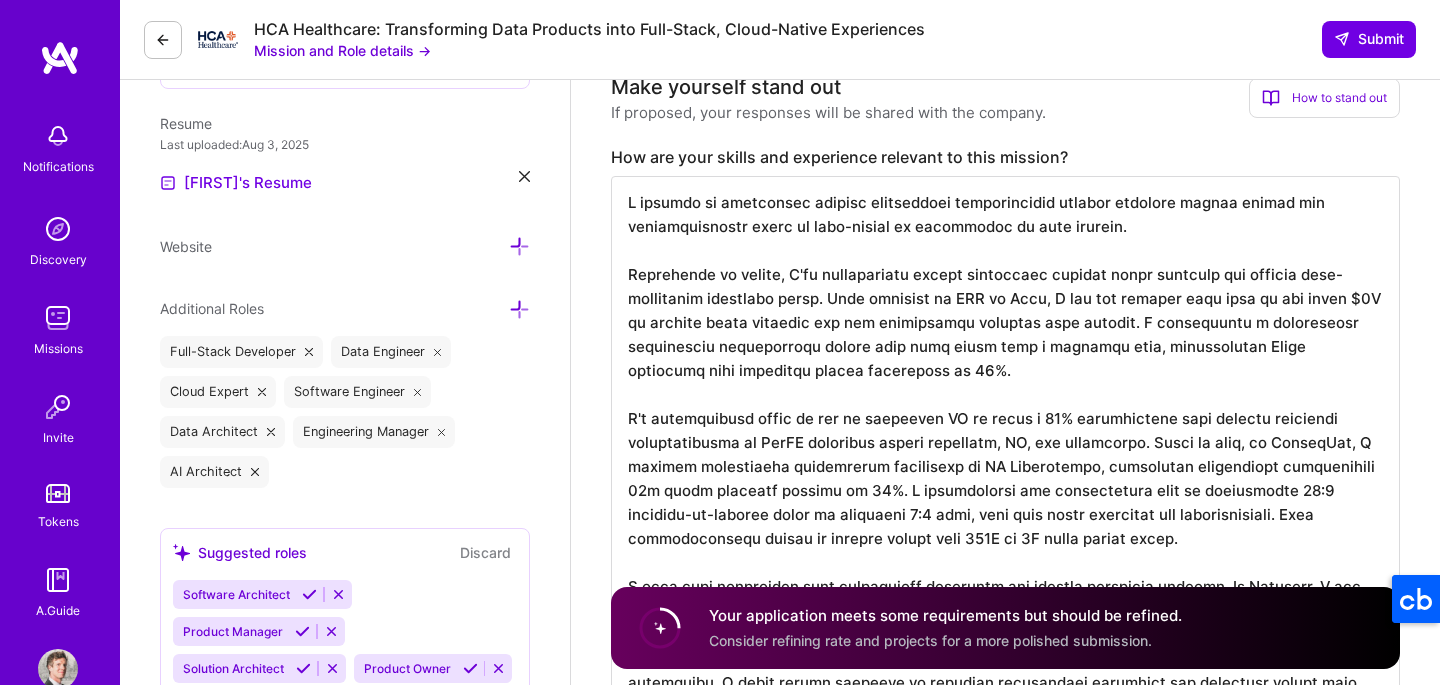 type on "165" 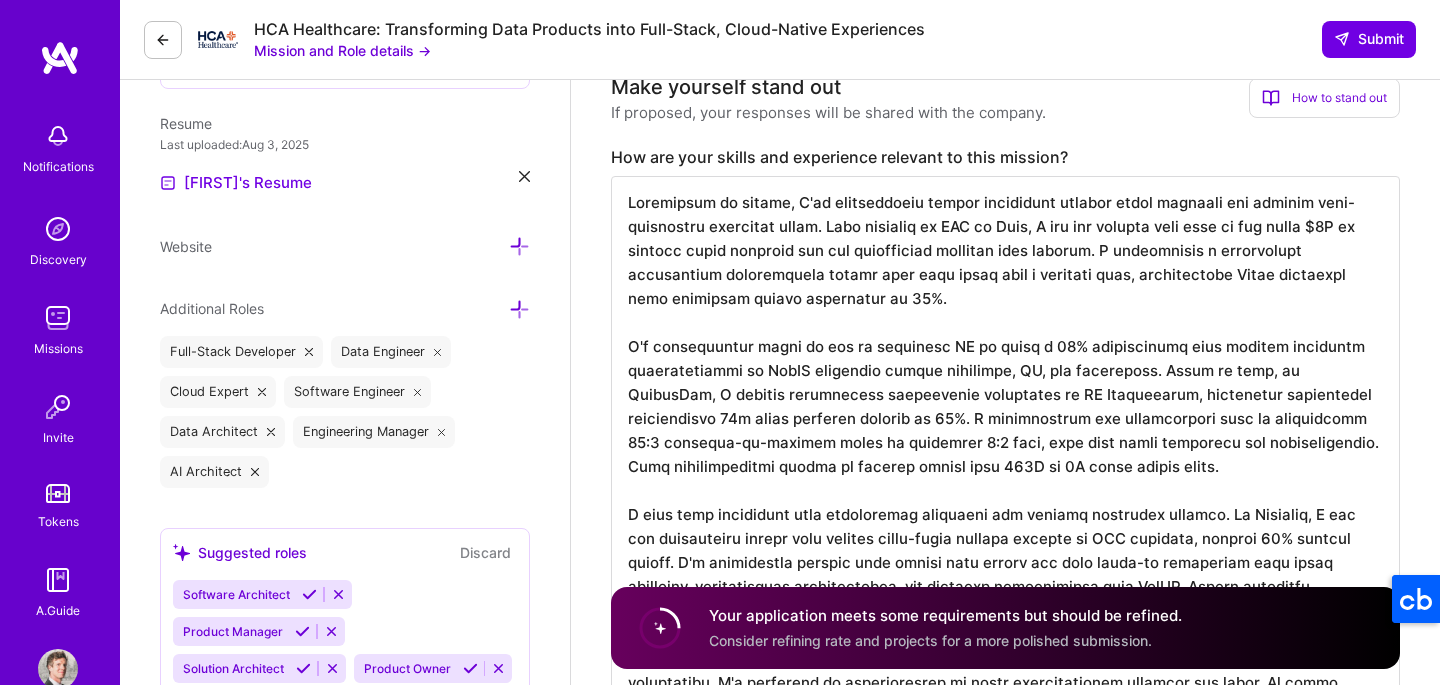 scroll, scrollTop: 744, scrollLeft: 0, axis: vertical 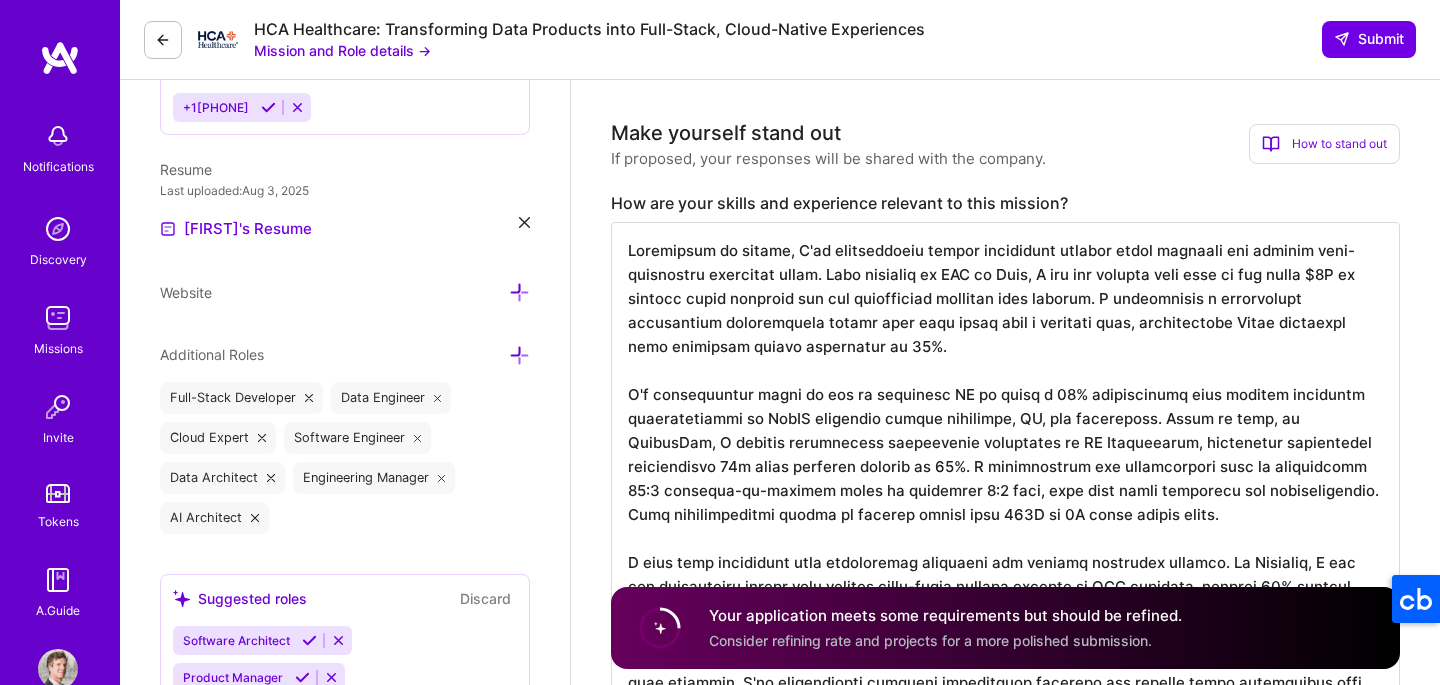 click at bounding box center (1005, 550) 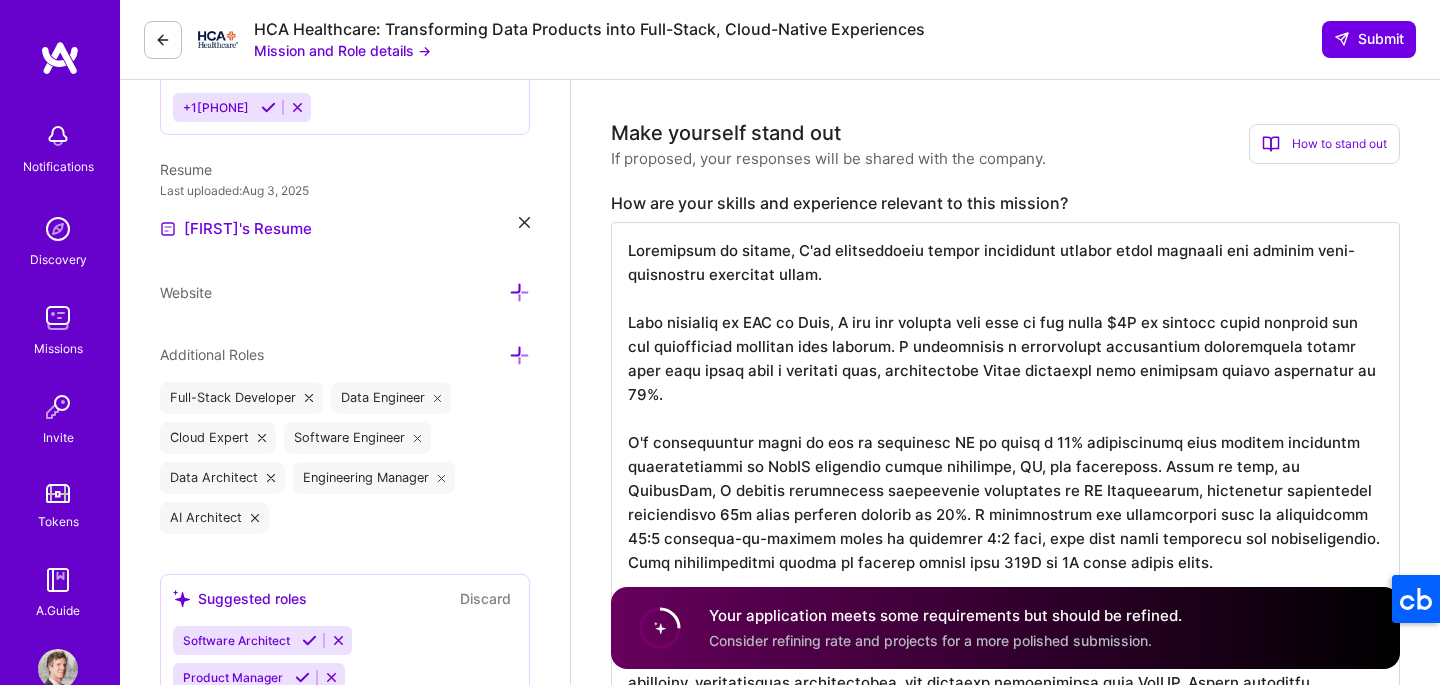 click at bounding box center [1005, 562] 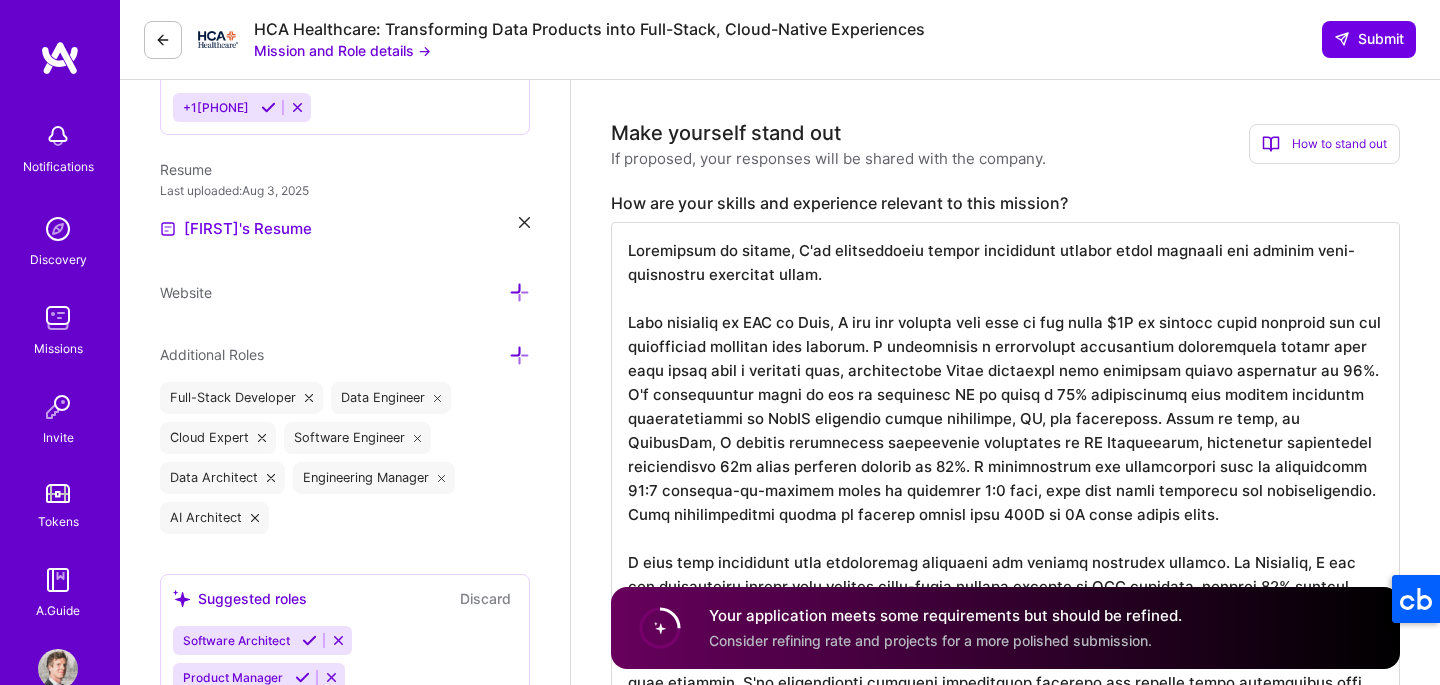 click at bounding box center (1005, 550) 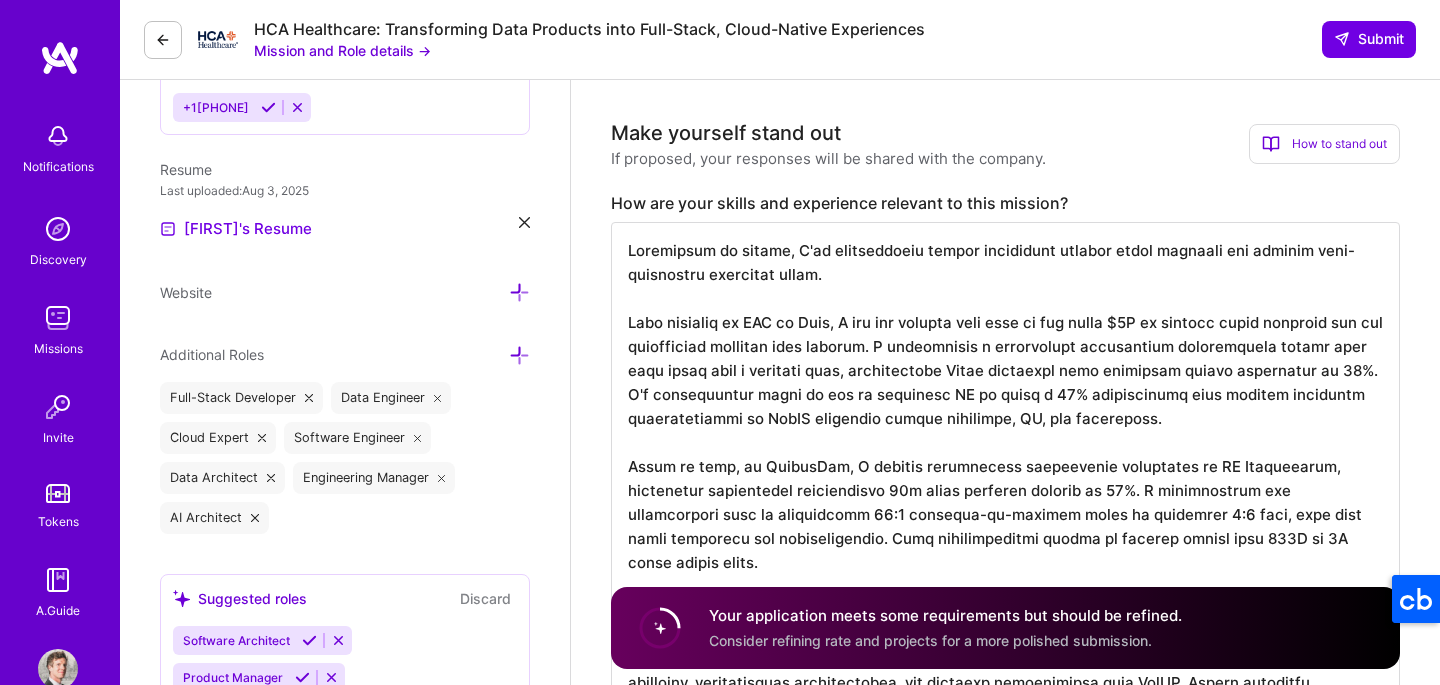 scroll, scrollTop: 2, scrollLeft: 0, axis: vertical 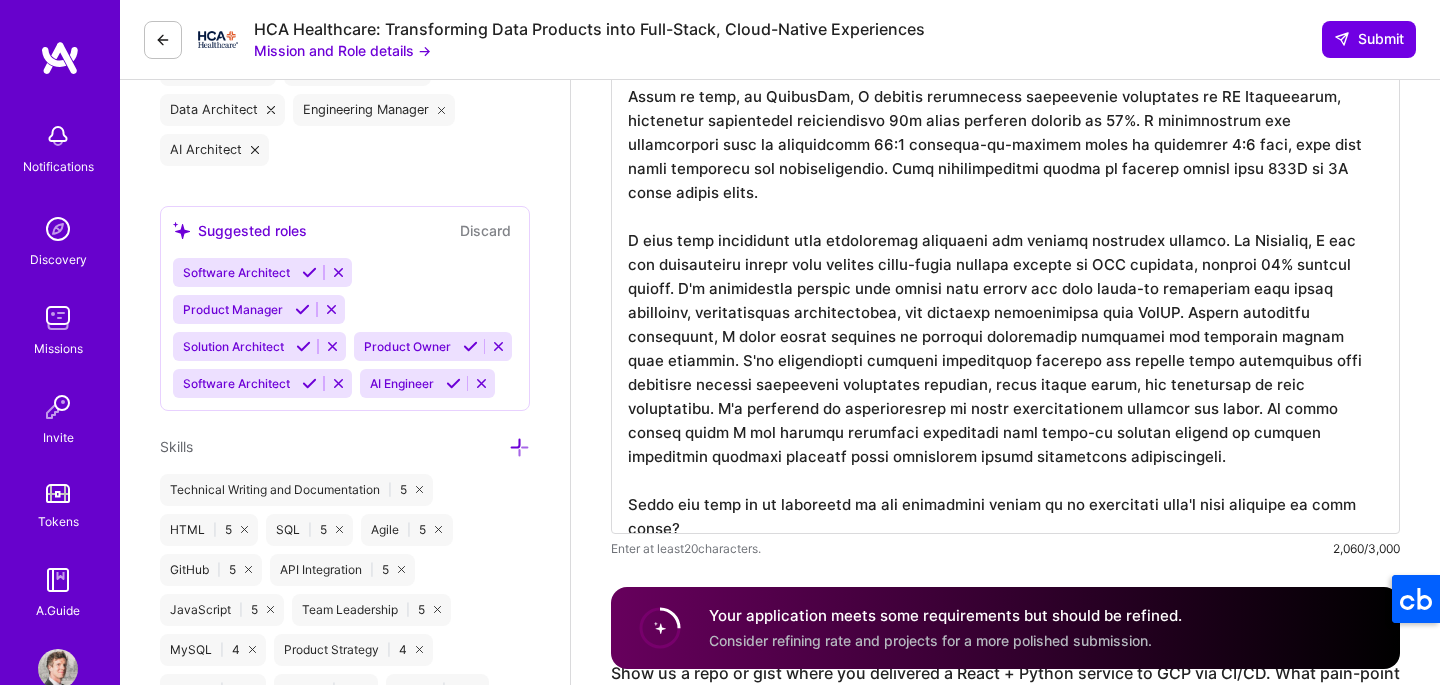 click at bounding box center [1005, 194] 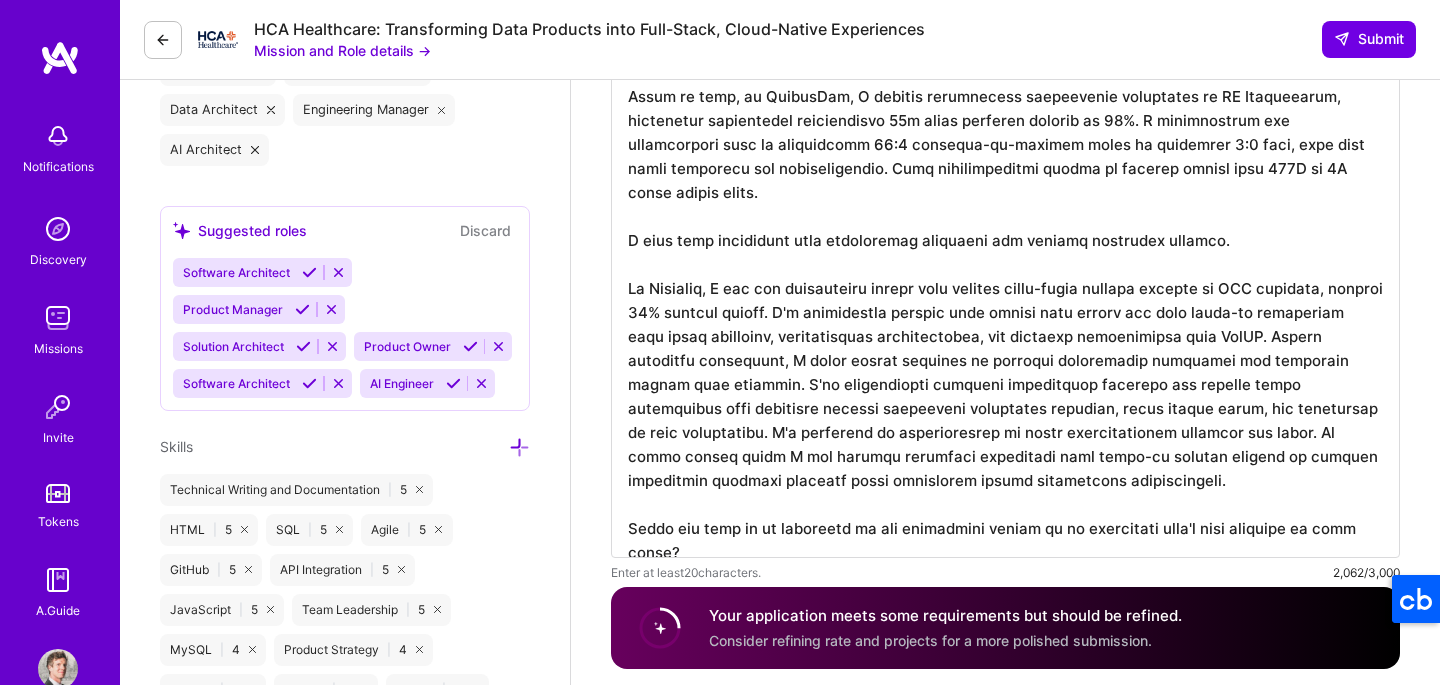 click at bounding box center (1005, 206) 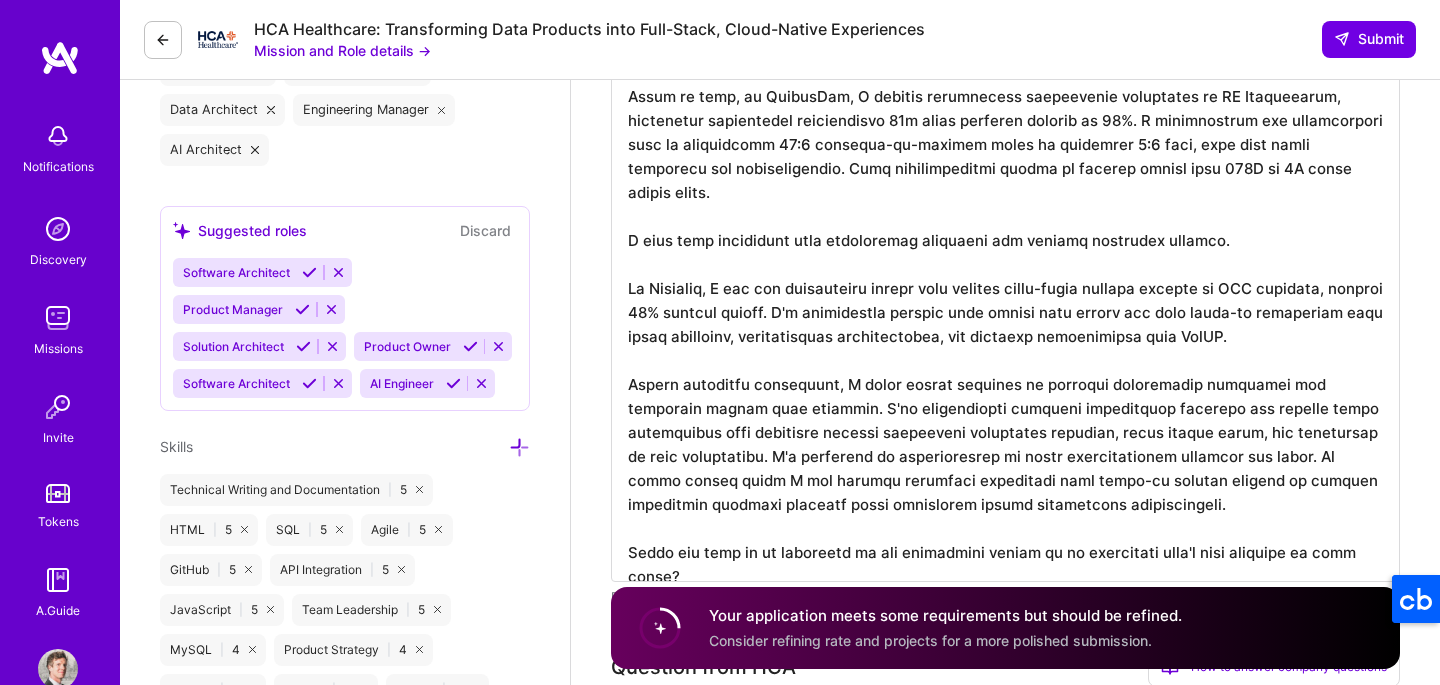 click at bounding box center (1005, 218) 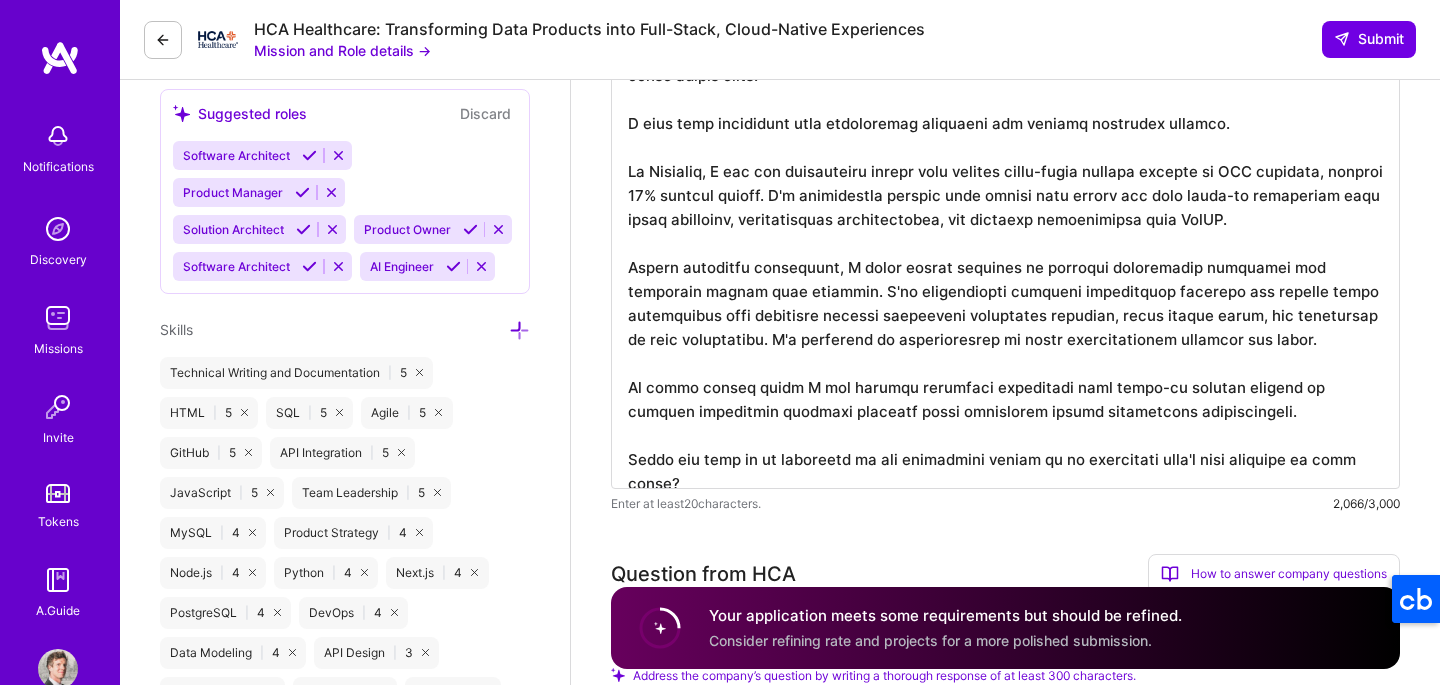 scroll, scrollTop: 1073, scrollLeft: 0, axis: vertical 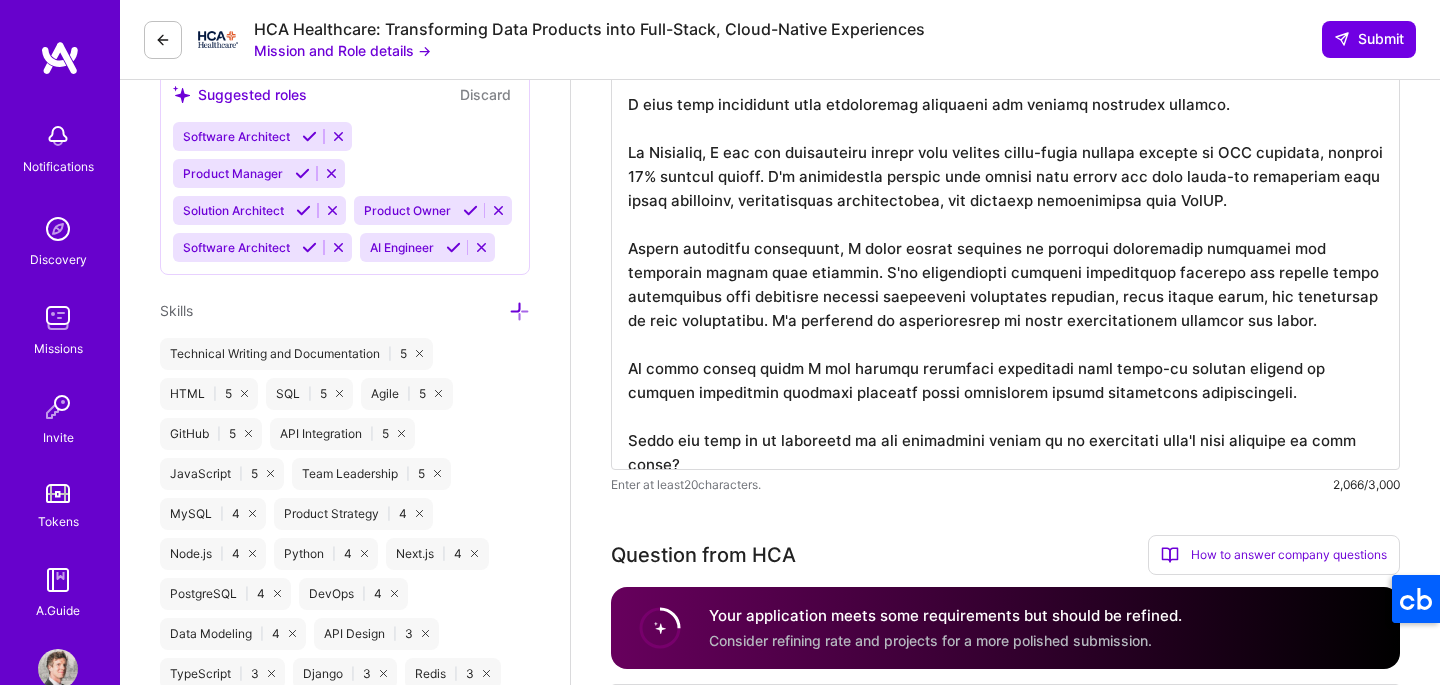 click at bounding box center (1005, 94) 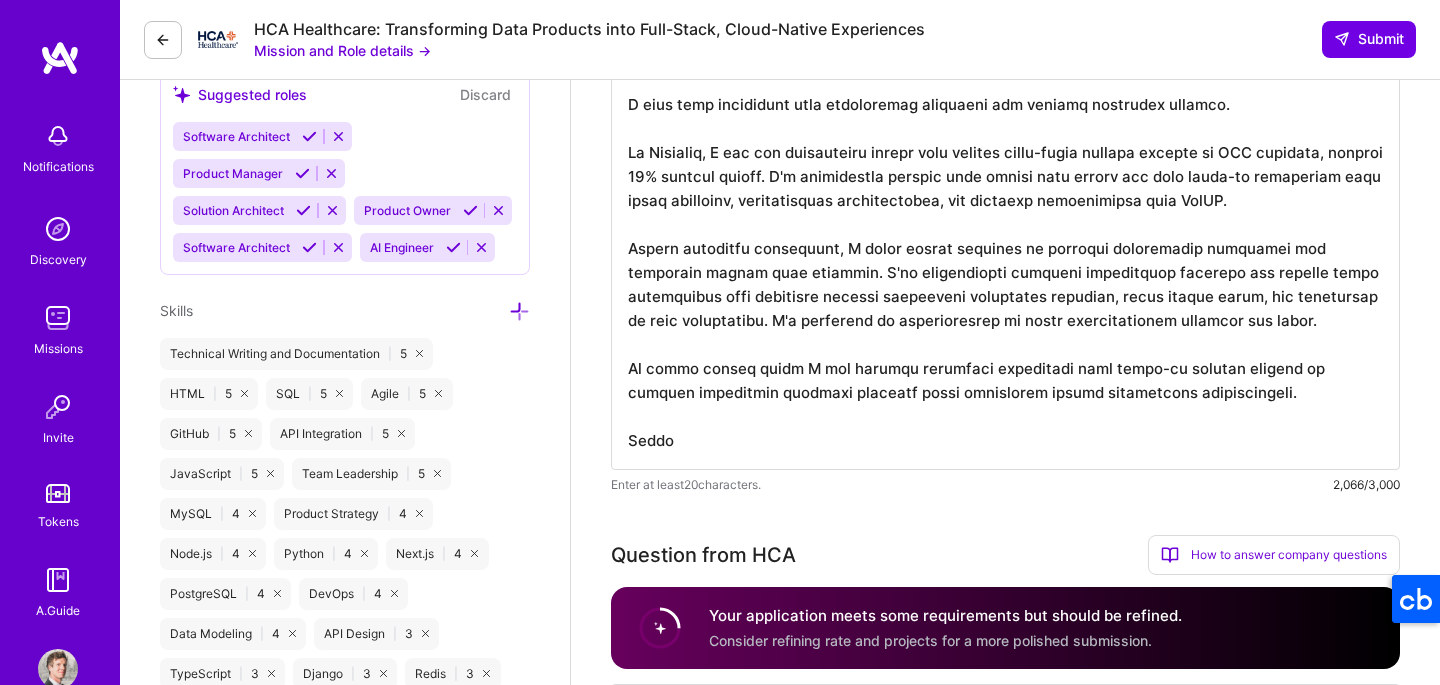 scroll, scrollTop: 0, scrollLeft: 0, axis: both 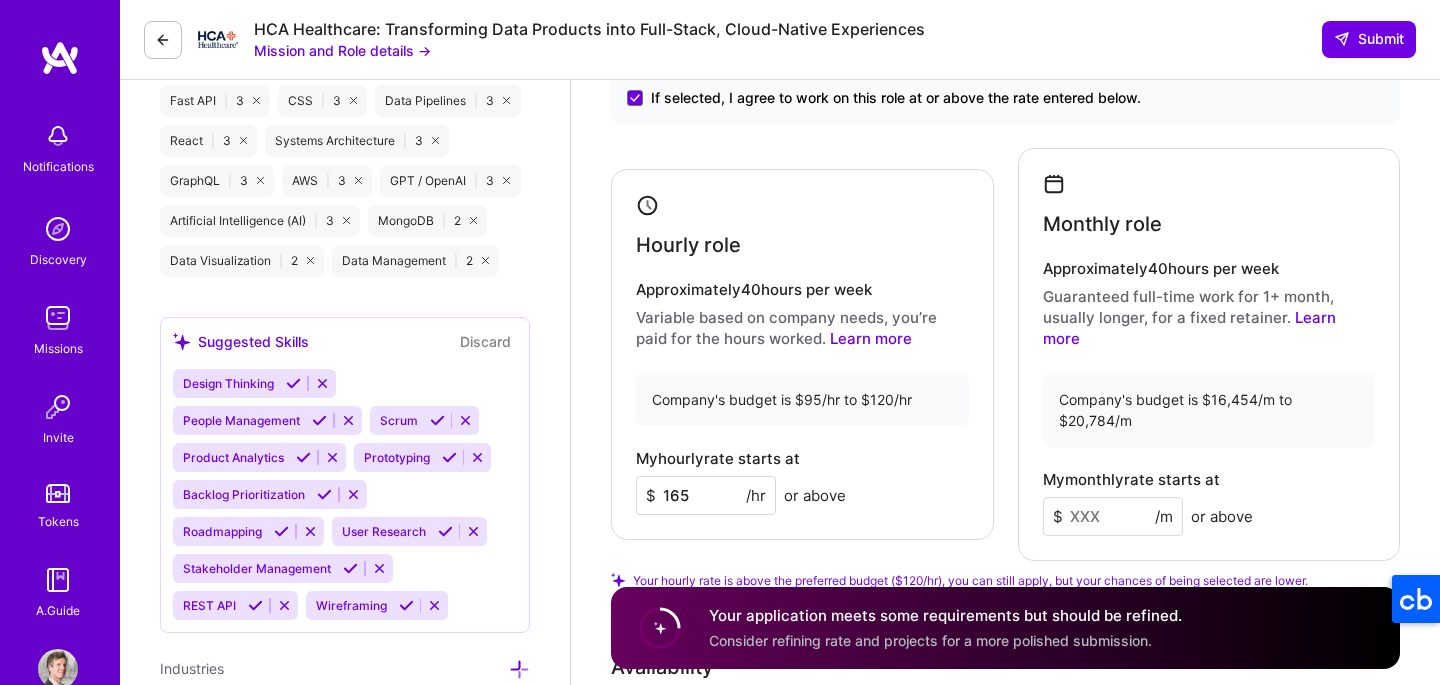type on "Throughout my career, I've consistently driven meaningful results while building and scaling high-performing technical teams.
Most recently as CTO at Myna, I led the company from zero to our first $1M in revenue while building out our marketplace platform from scratch. I transformed a distributed engineering organization across five time zones into a cohesive team, implementing Agile practices that increased sprint completion by 72%. I'm particularly proud of how we leveraged AI to drive a 35% productivity gain through strategic implementation of GenAI solutions across marketing, HR, and operations.
Prior to that, at CourseKey, I tackled significant scalability challenges as VP Engineering, increasing engineering productivity 12x while reducing outages by 15%. I restructured the organization from an inefficient 19:1 engineer-to-manager ratio to optimized 7:1 pods, each with clear ownership and accountability. This transformation helped us support growth from 750K to 1M daily active users.
I have deep..." 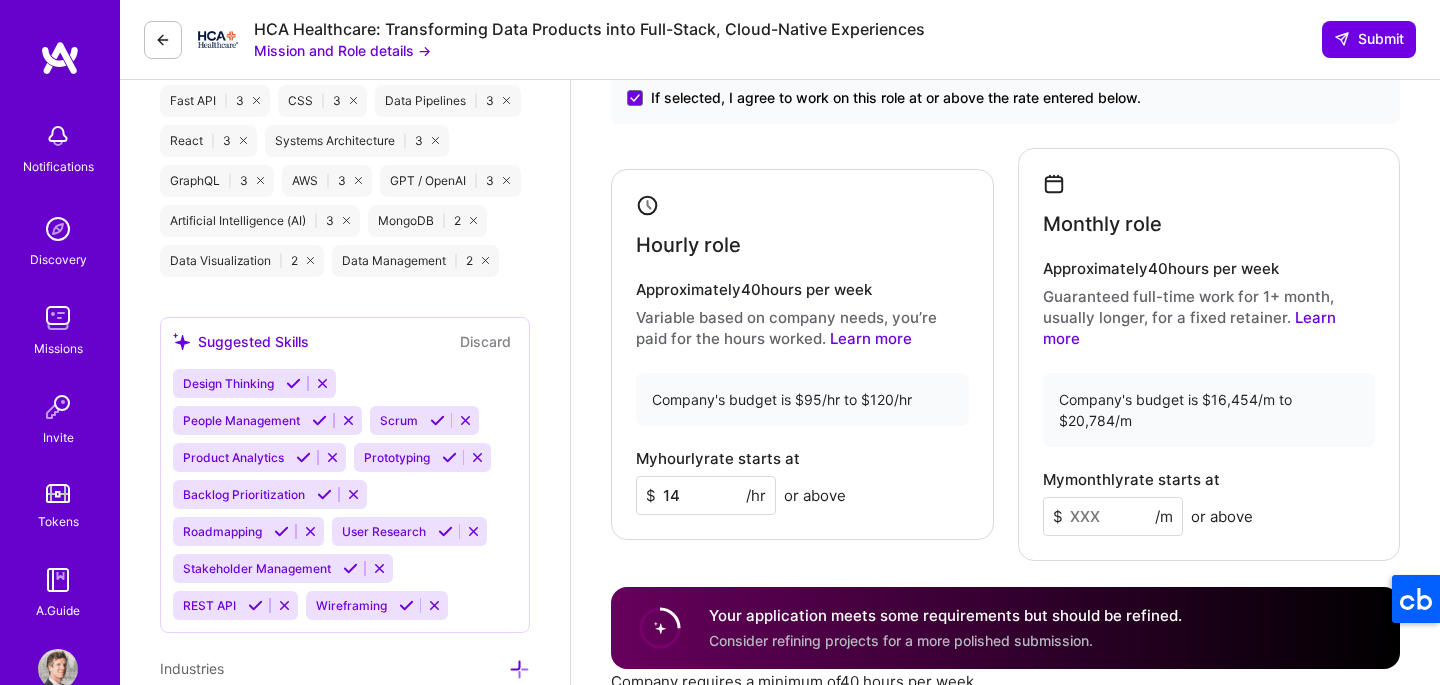 type on "145" 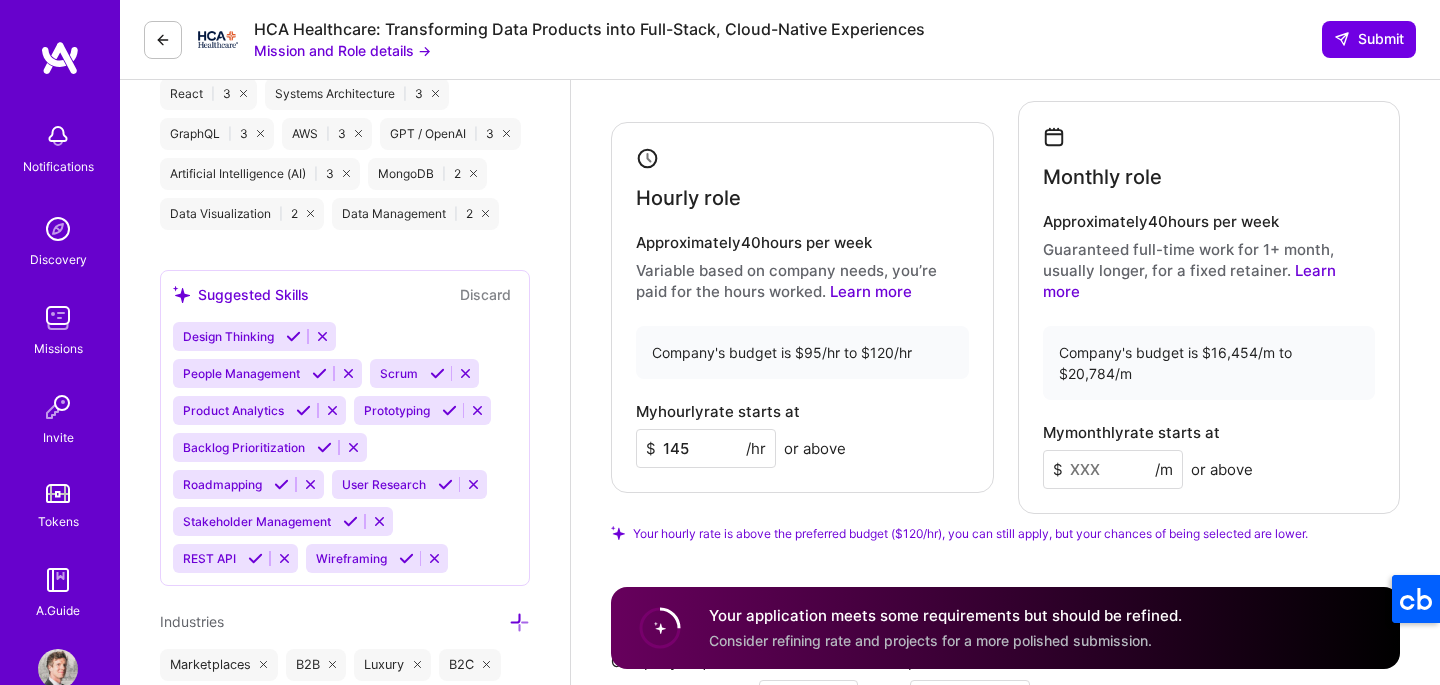 scroll, scrollTop: 1908, scrollLeft: 0, axis: vertical 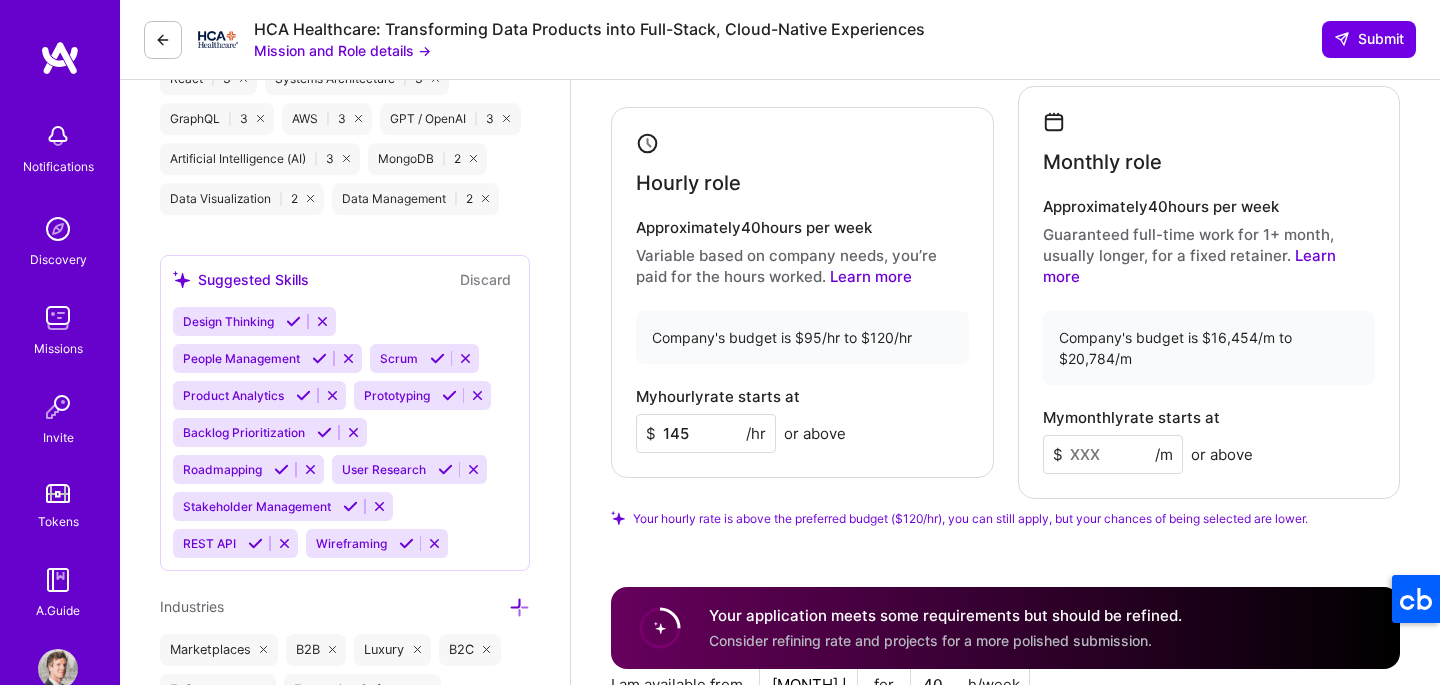 click on "145" at bounding box center (706, 433) 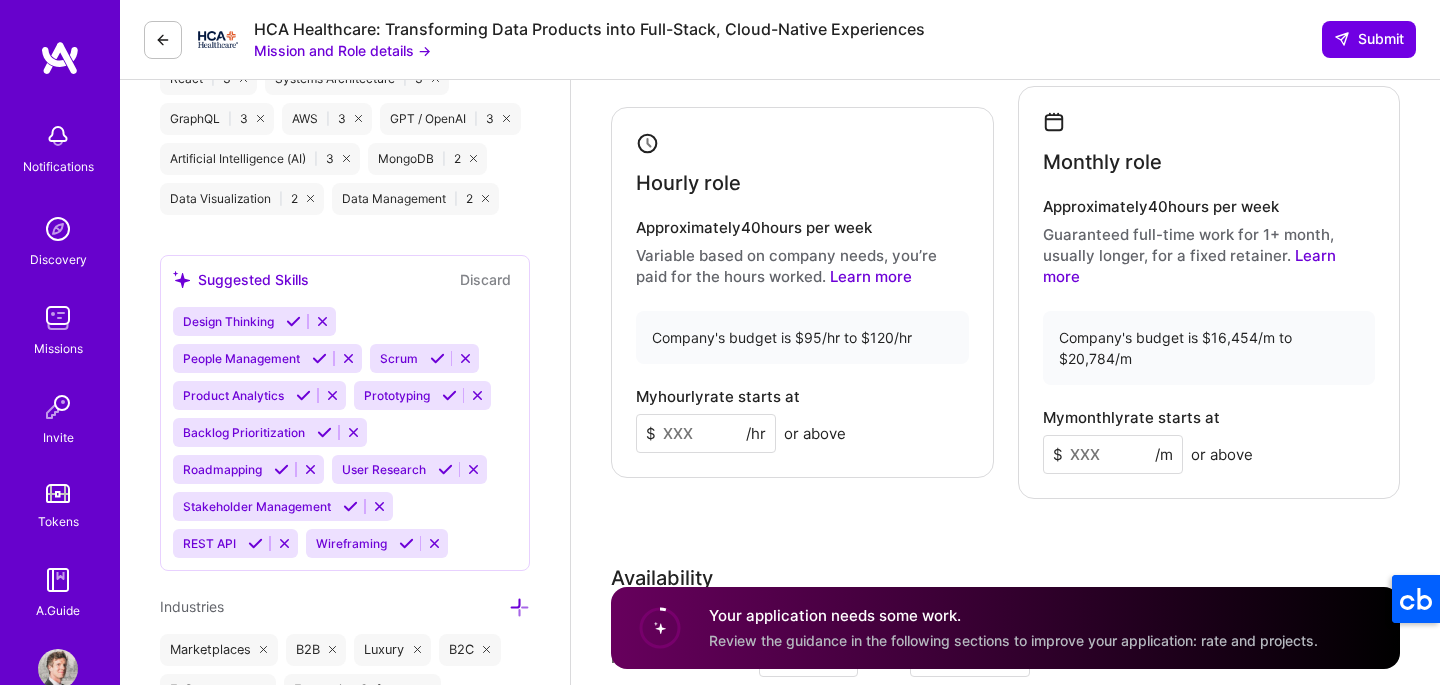 type 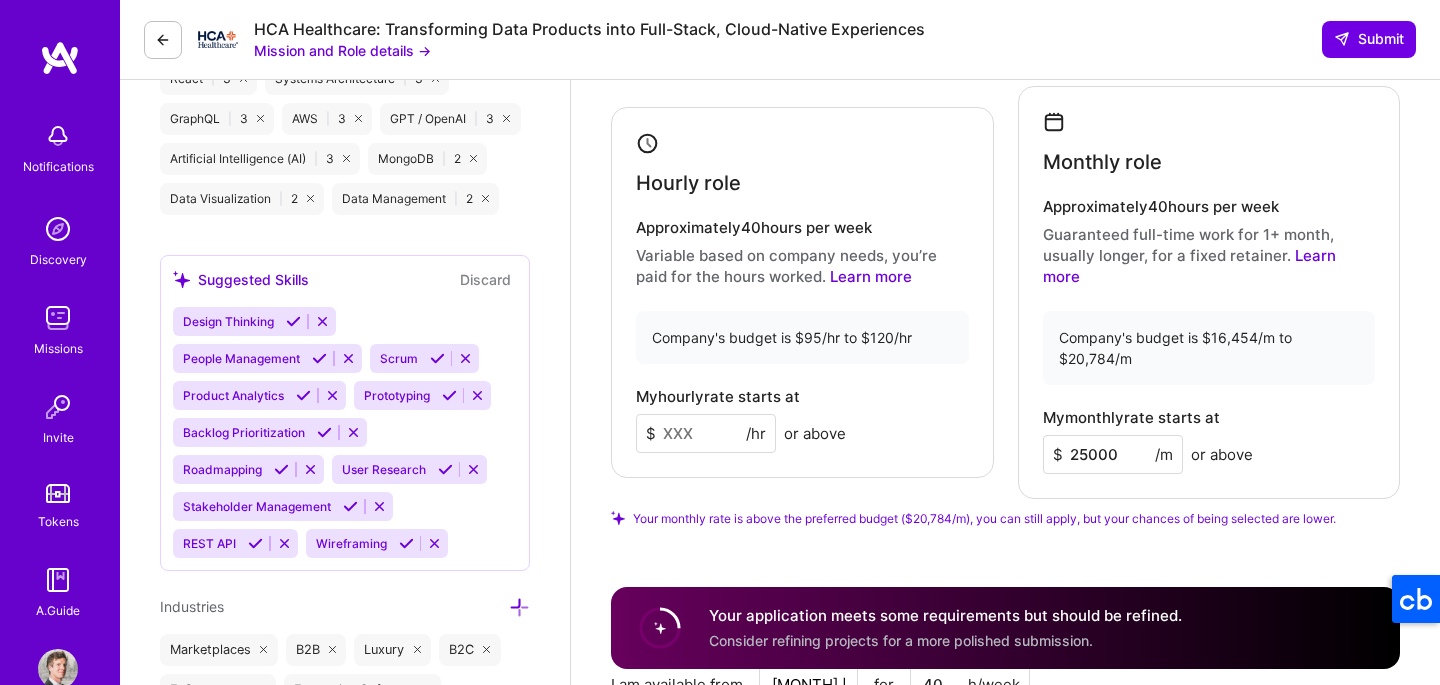 type on "25000" 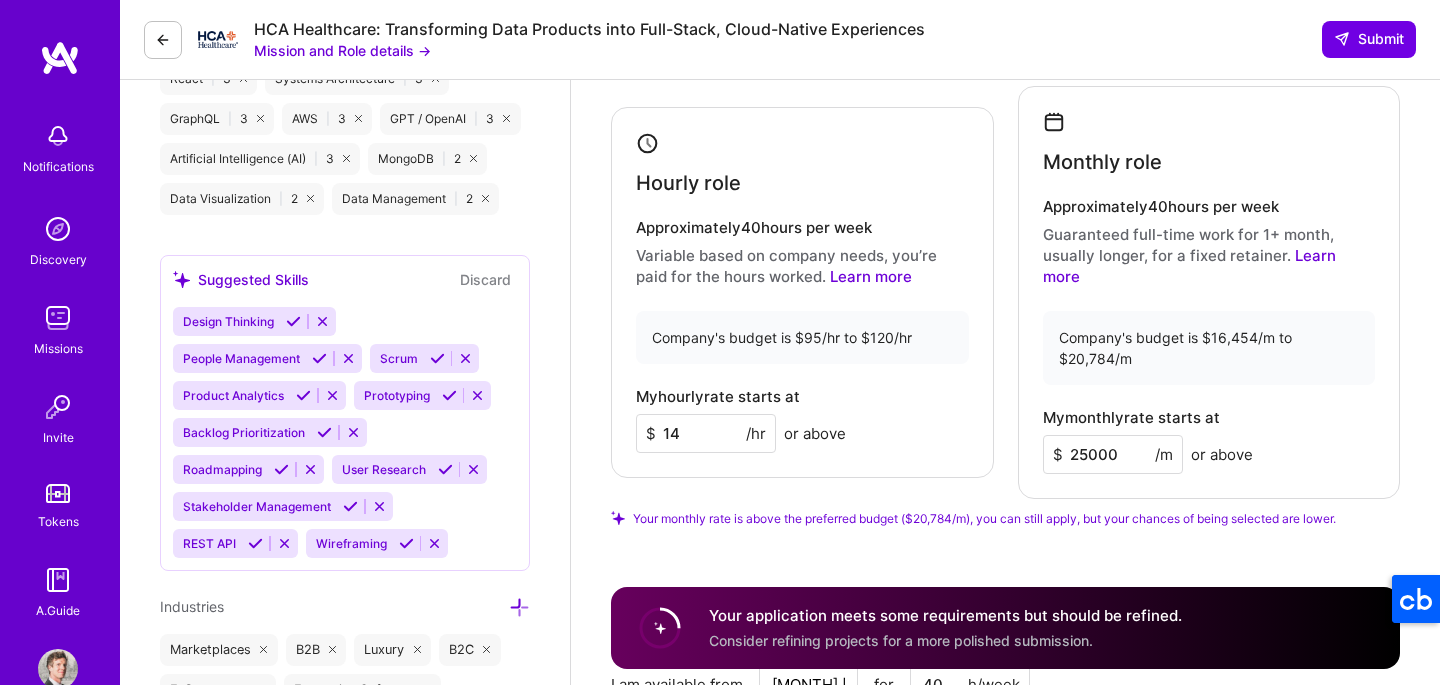 type on "145" 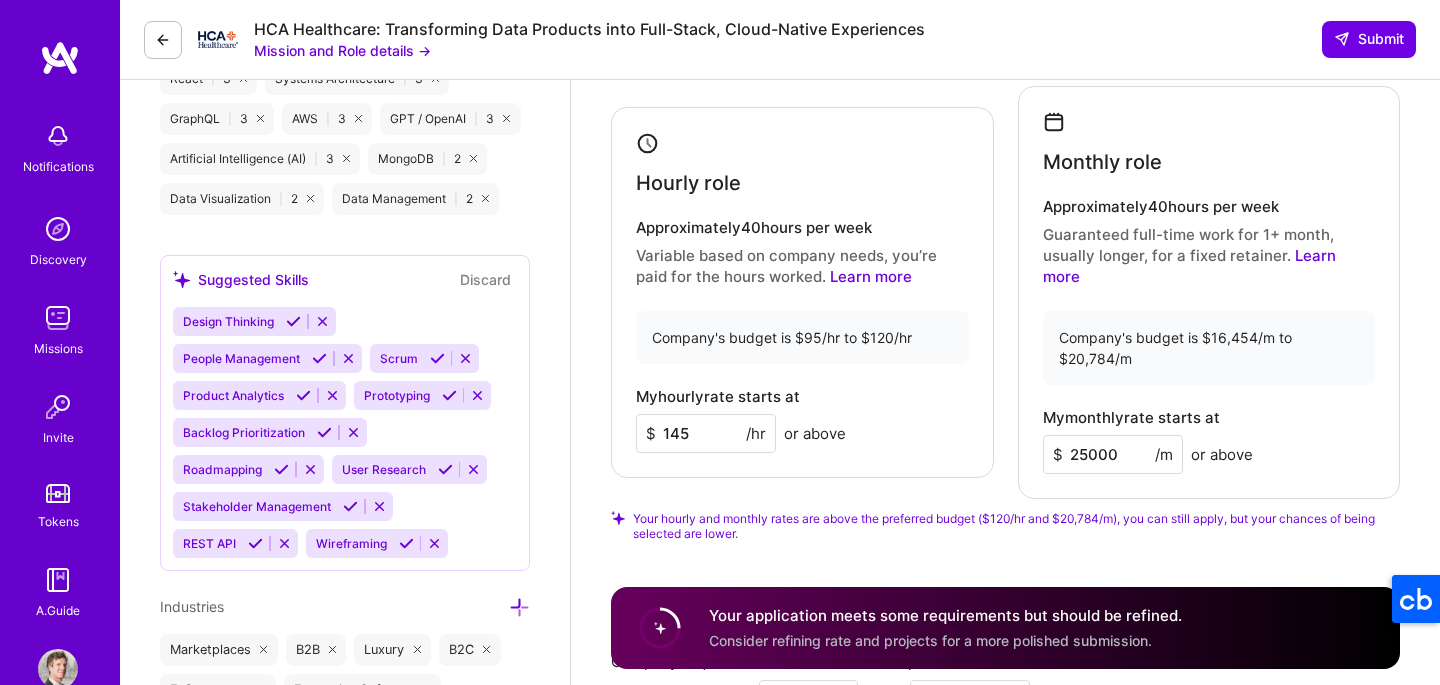 click on "145" at bounding box center (706, 433) 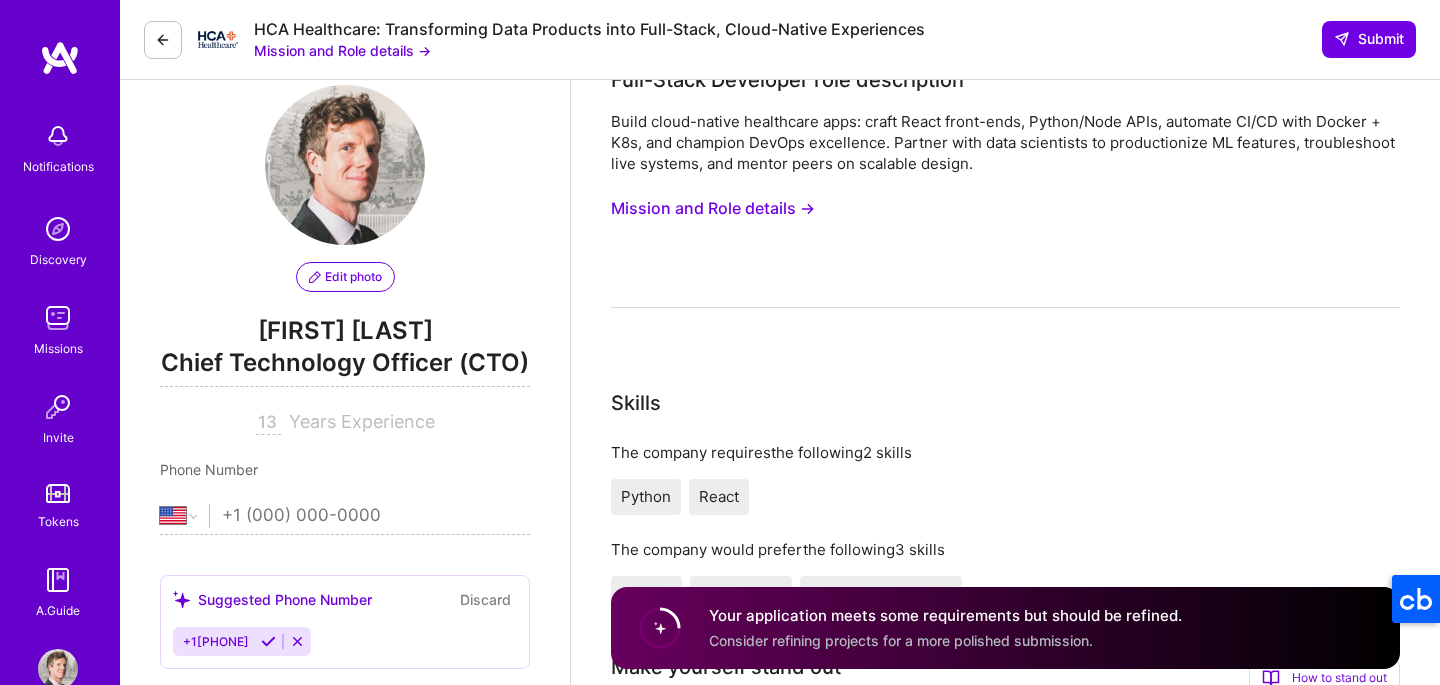 scroll, scrollTop: 0, scrollLeft: 0, axis: both 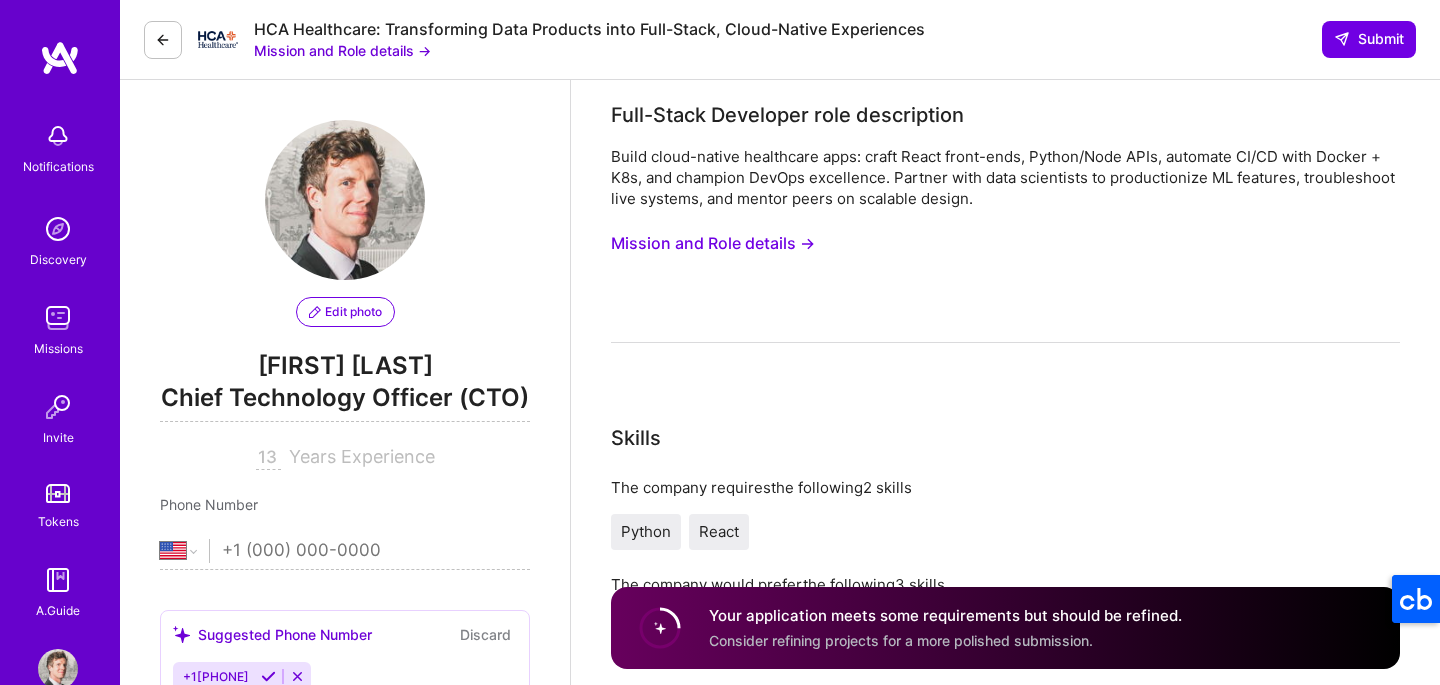 click on "Mission and Role details →" at bounding box center [713, 243] 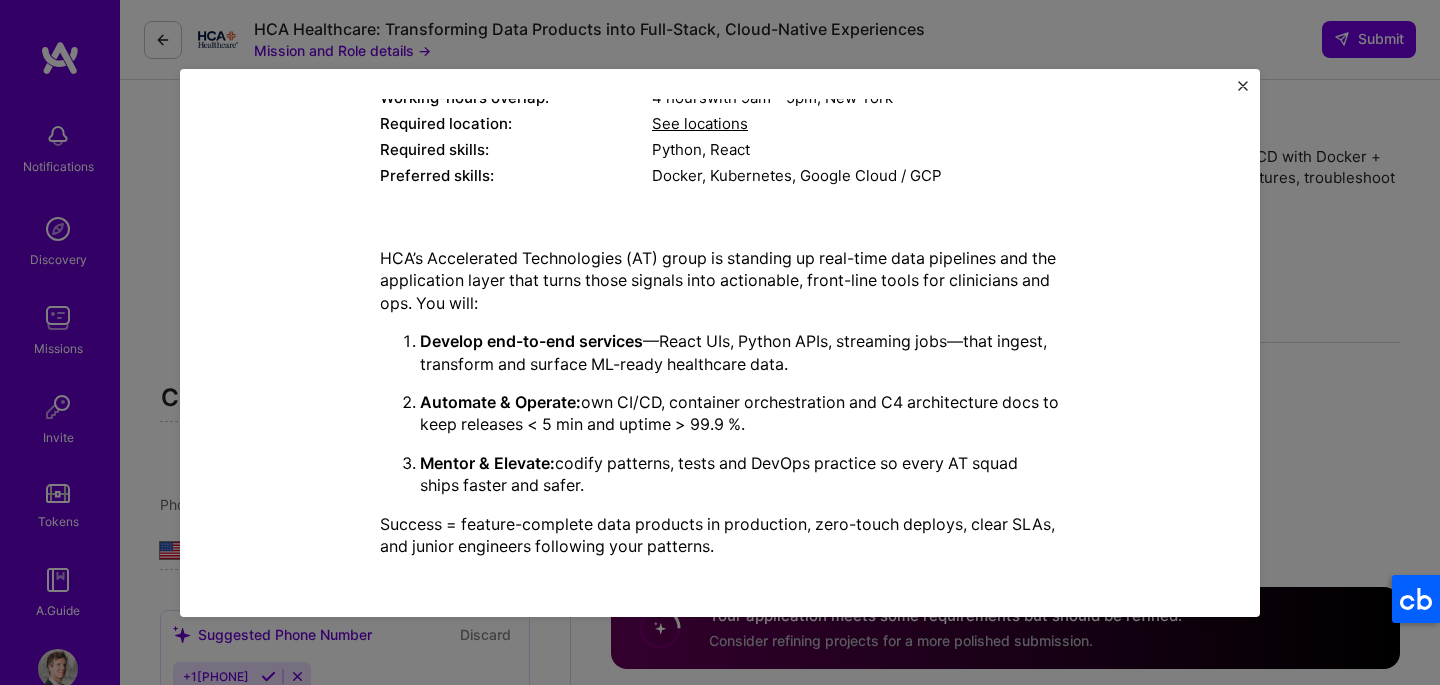 scroll, scrollTop: 320, scrollLeft: 0, axis: vertical 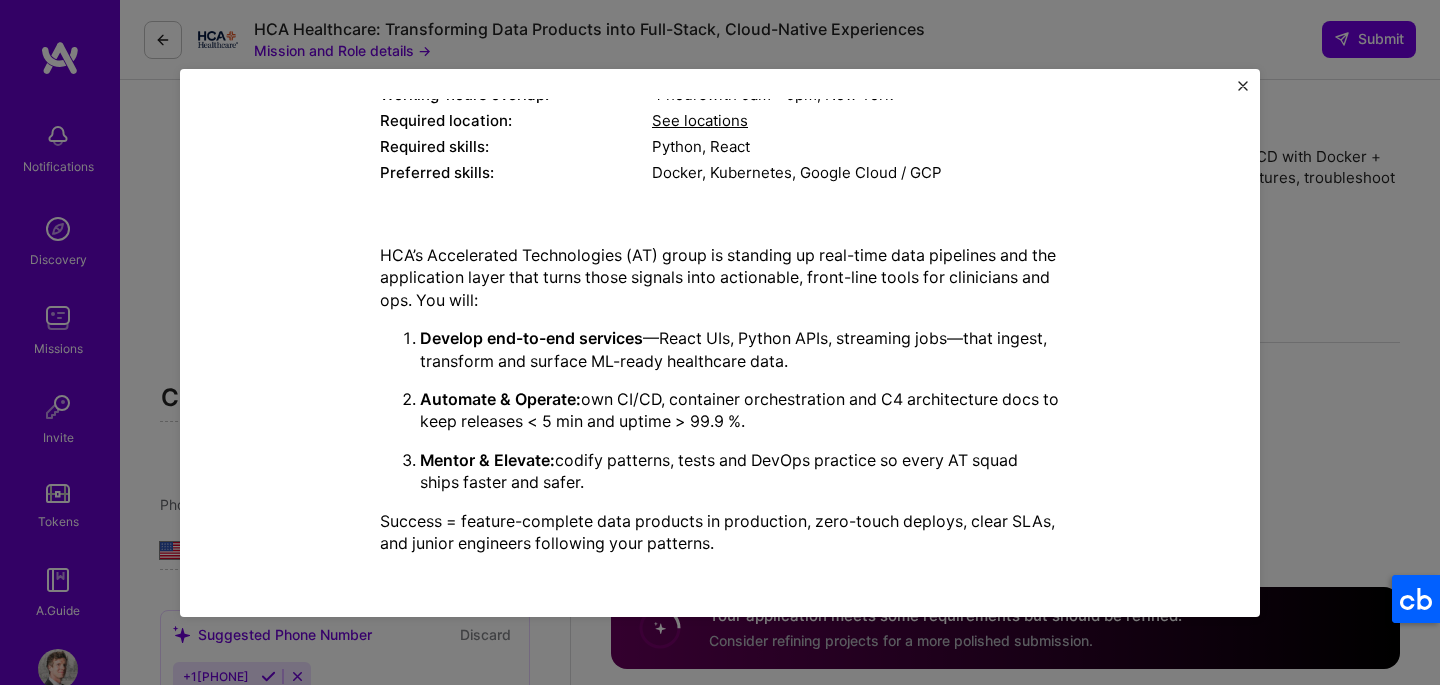 click at bounding box center [1243, 86] 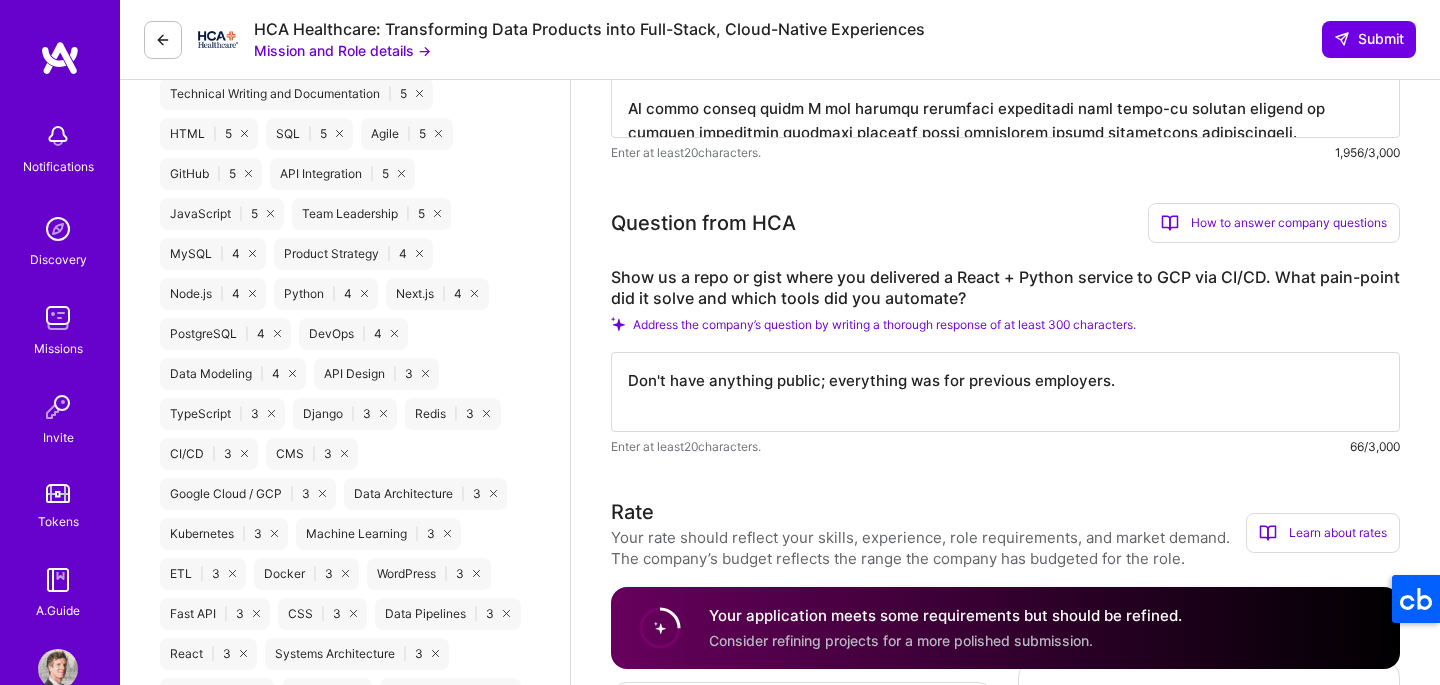 scroll, scrollTop: 1298, scrollLeft: 0, axis: vertical 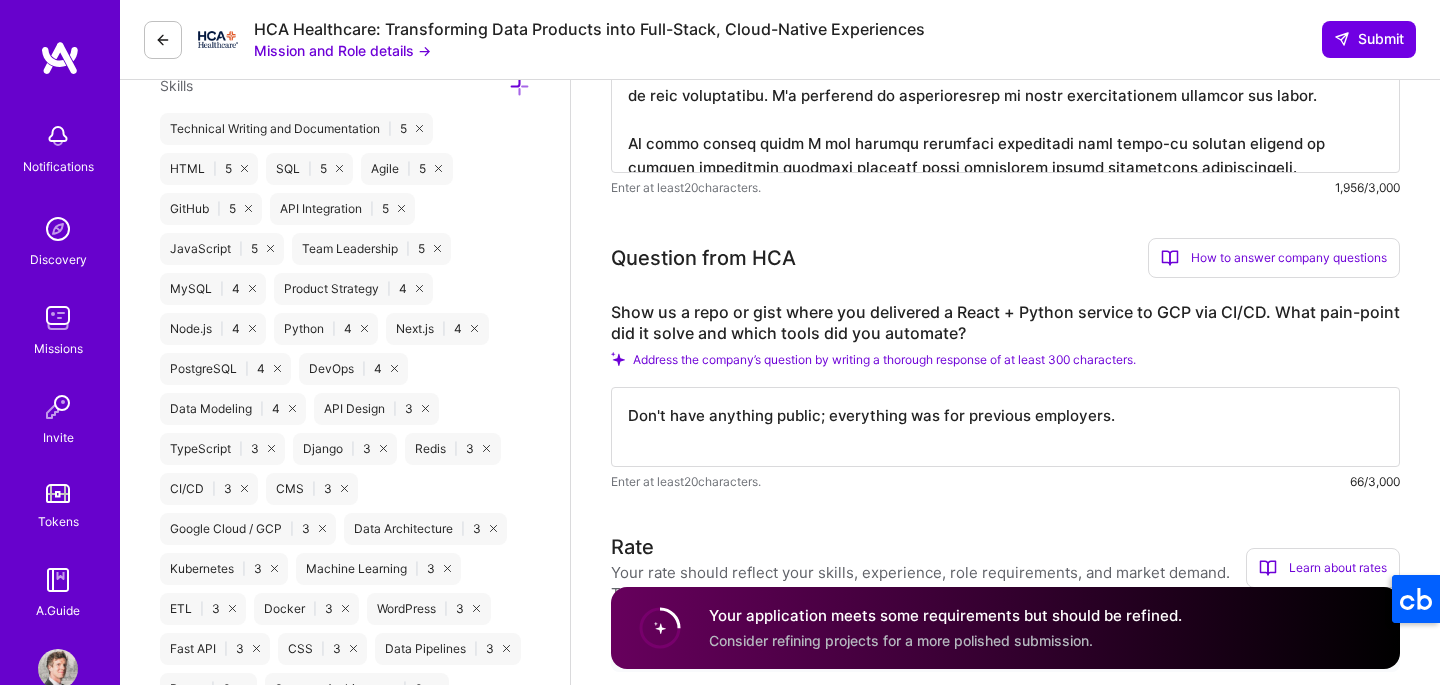 click on "Don't have anything public; everything was for previous employers." at bounding box center (1005, 427) 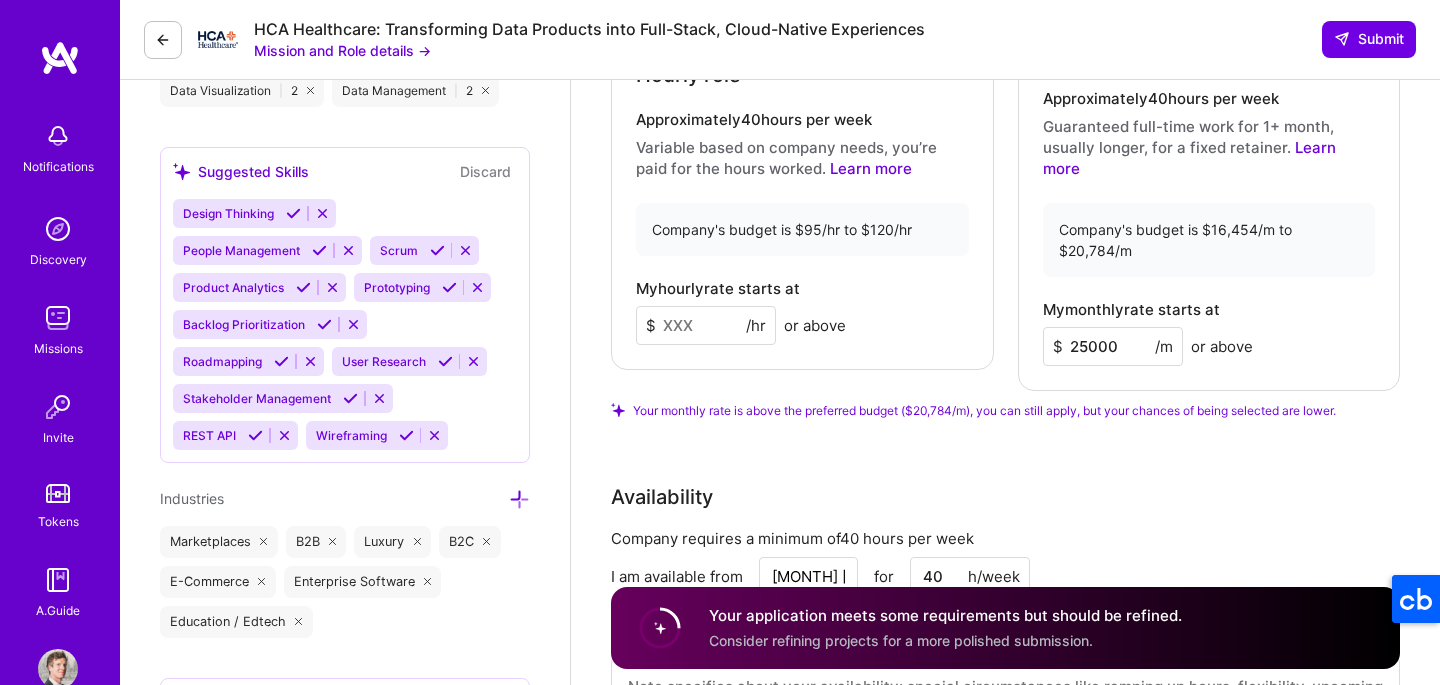scroll, scrollTop: 2008, scrollLeft: 0, axis: vertical 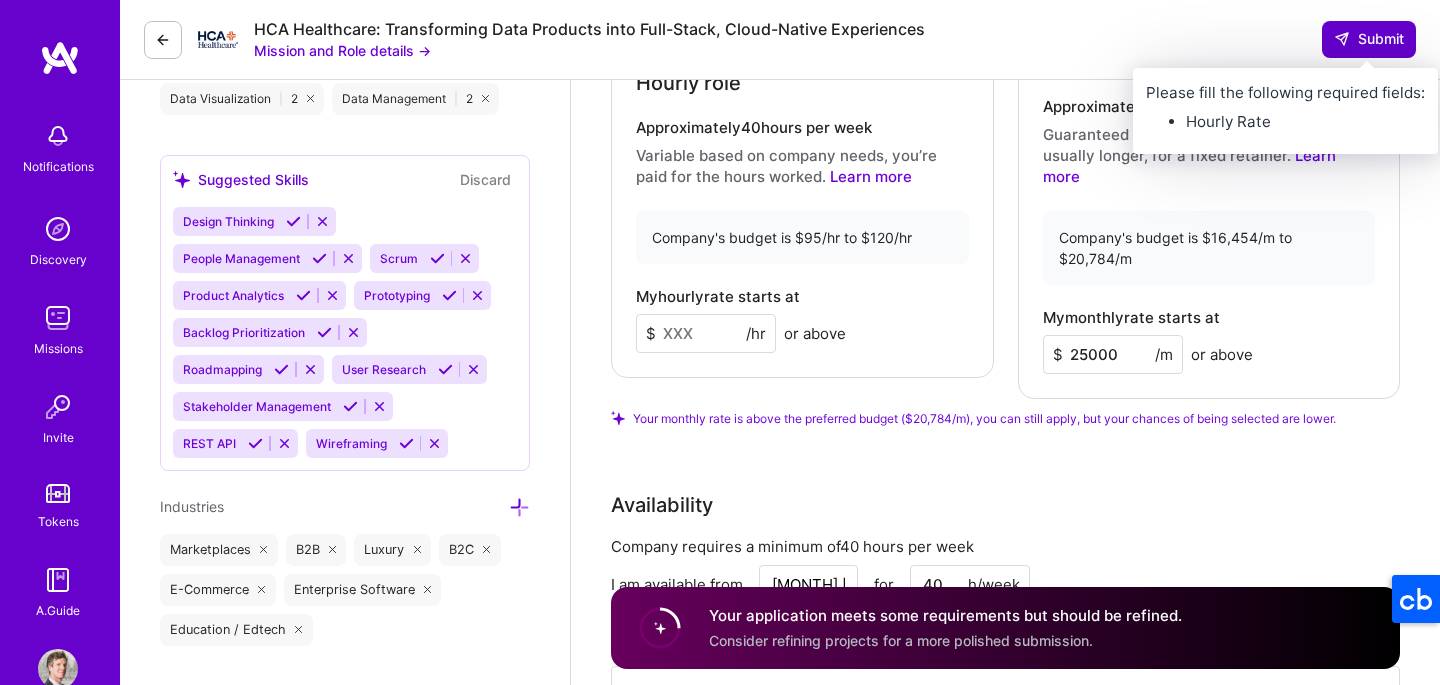 type on "Don't have anything public; everything was private and for previous employers." 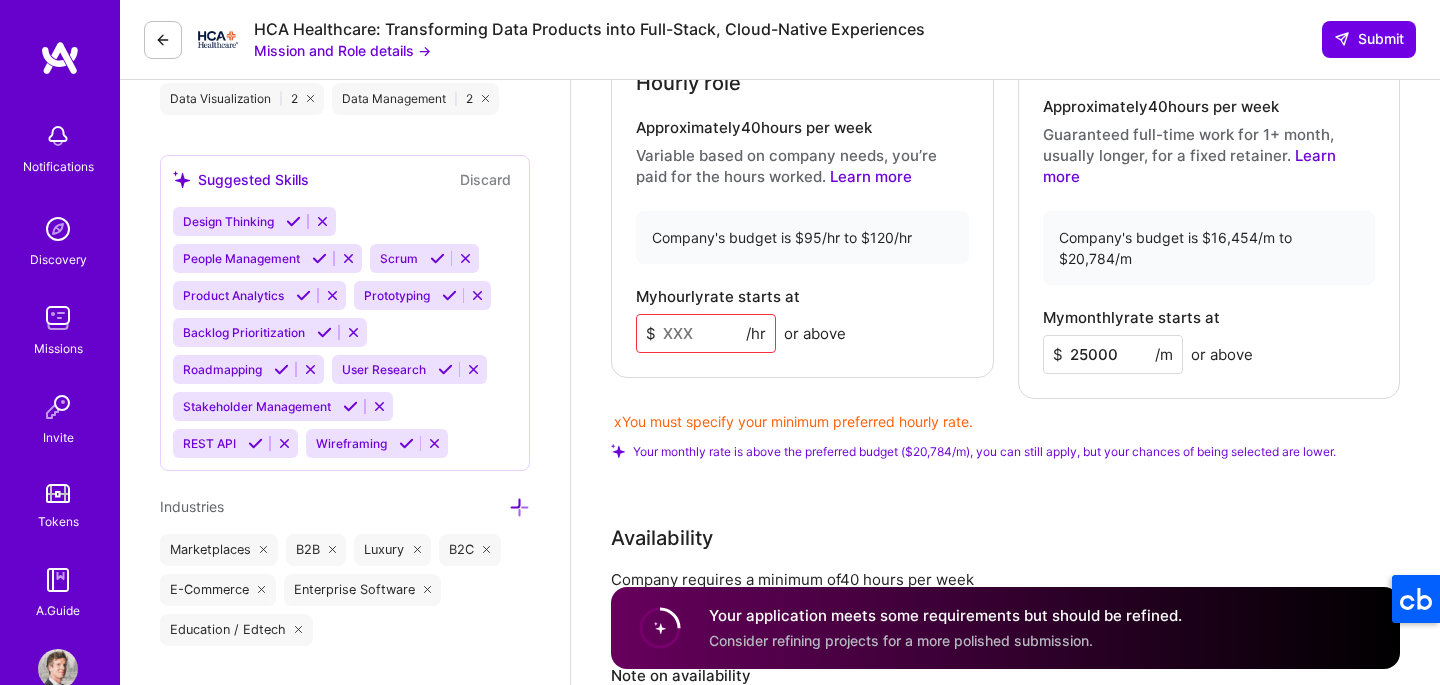 click at bounding box center (706, 333) 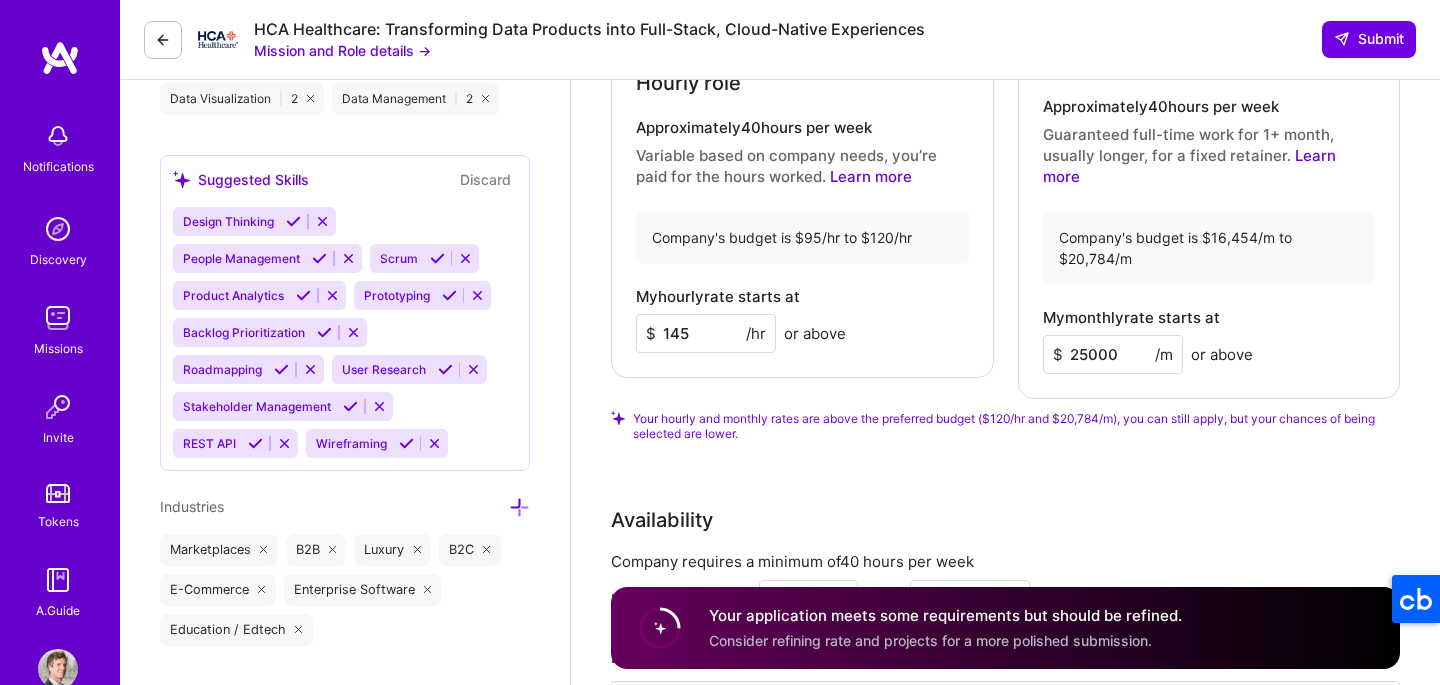 type on "145" 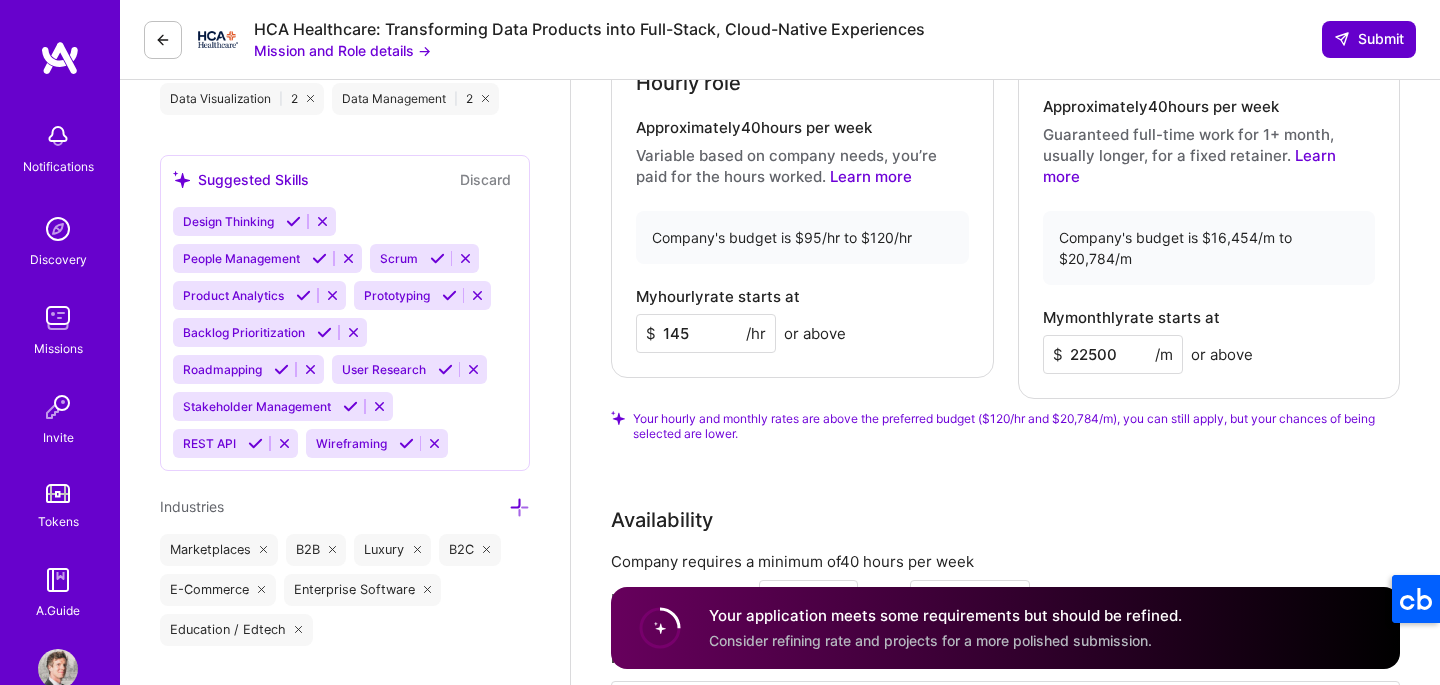 type on "22500" 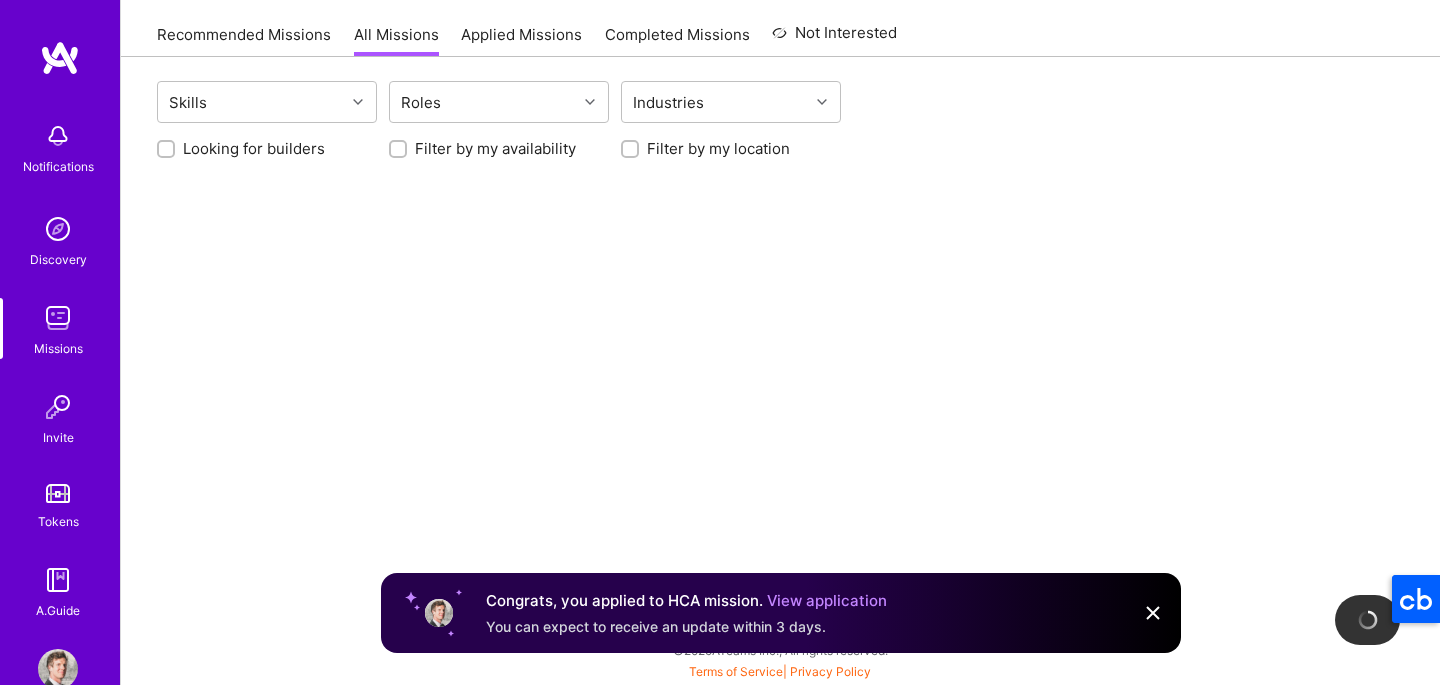 scroll, scrollTop: 0, scrollLeft: 0, axis: both 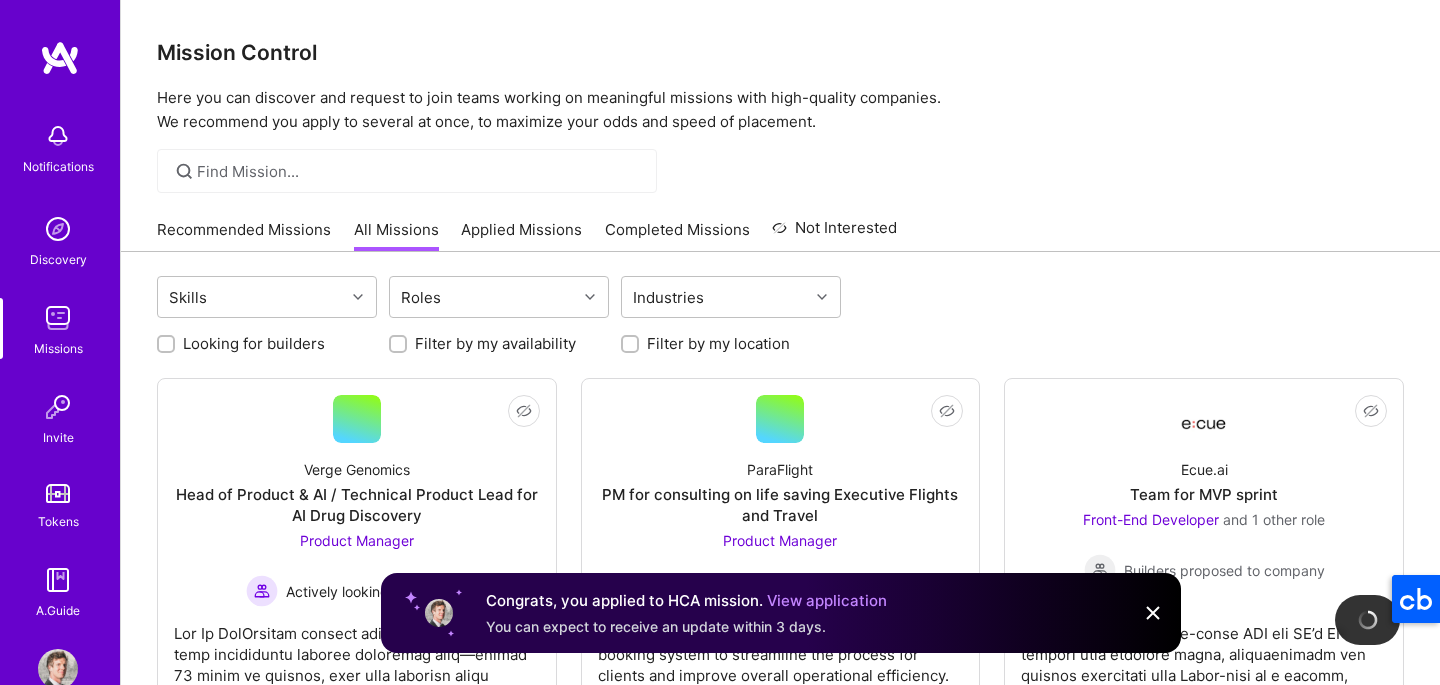 click on "Applied Missions" at bounding box center [521, 235] 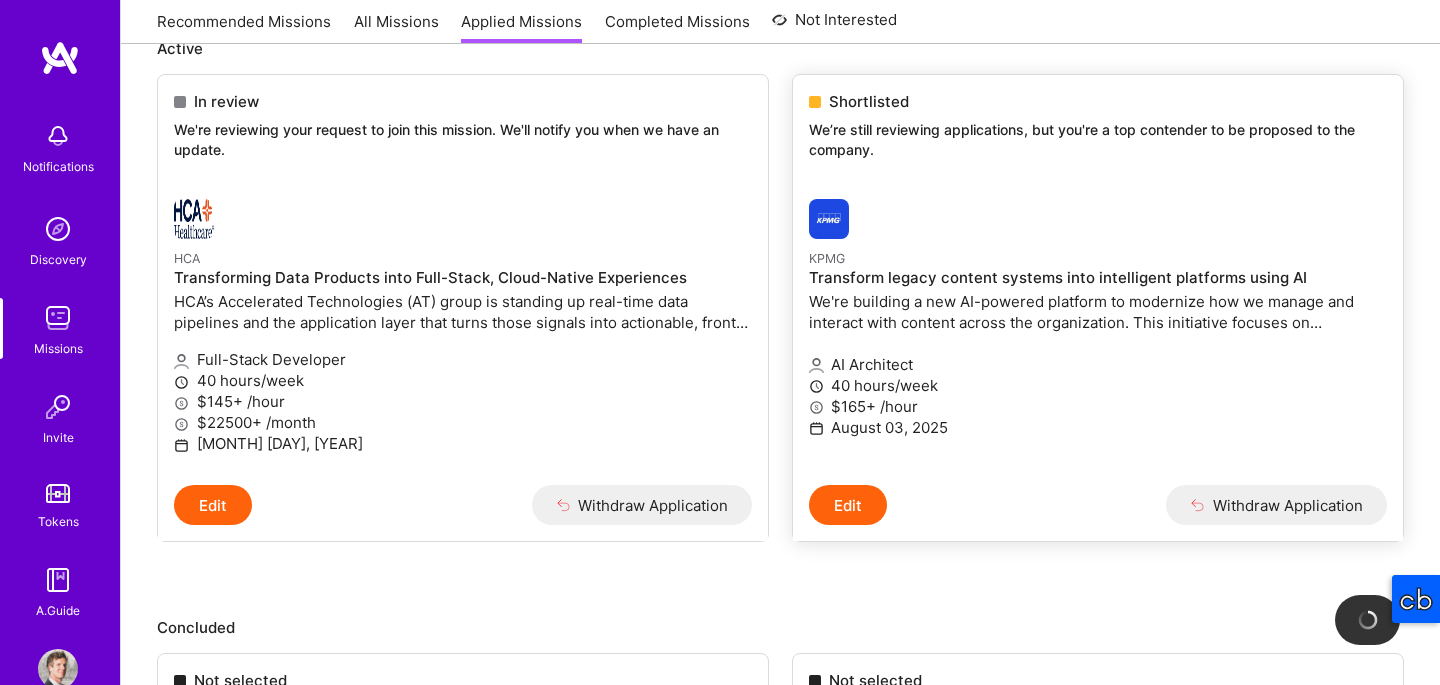 scroll, scrollTop: 255, scrollLeft: 0, axis: vertical 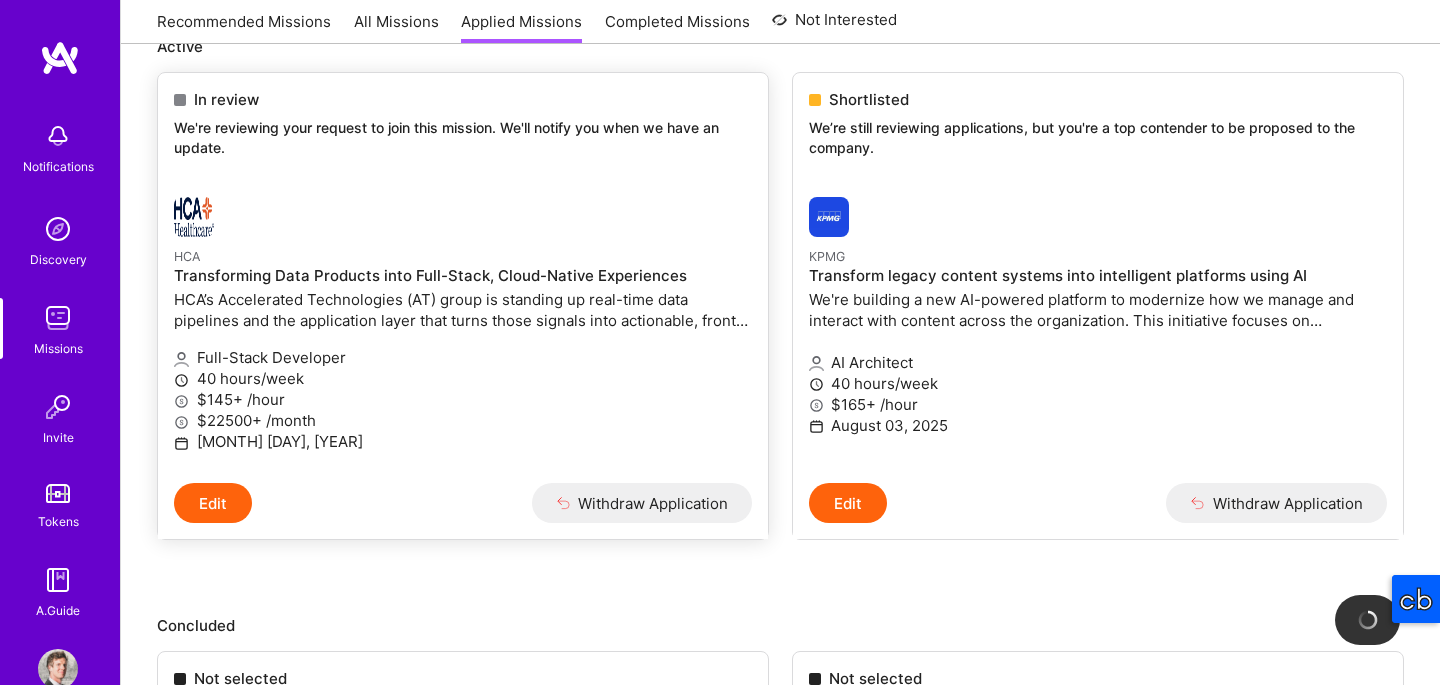 click on "HCA’s Accelerated Technologies (AT) group is standing up real-time data pipelines and the application layer that turns those signals into actionable, front-line tools for clinicians and ops. You will:Develop end-to-end services—React UIs, Python APIs, streaming jobs—that ingest, transform and surface ML-ready healthcare data.Automate &amp; Operate: own CI/CD, container orchestration and C4 architecture docs to keep releases &lt; 5 min and uptime &gt; 99.9 %.Mentor &amp; Elevate: codify patterns, tests and DevOps practice so every AT squad ships faster and safer." at bounding box center [463, 310] 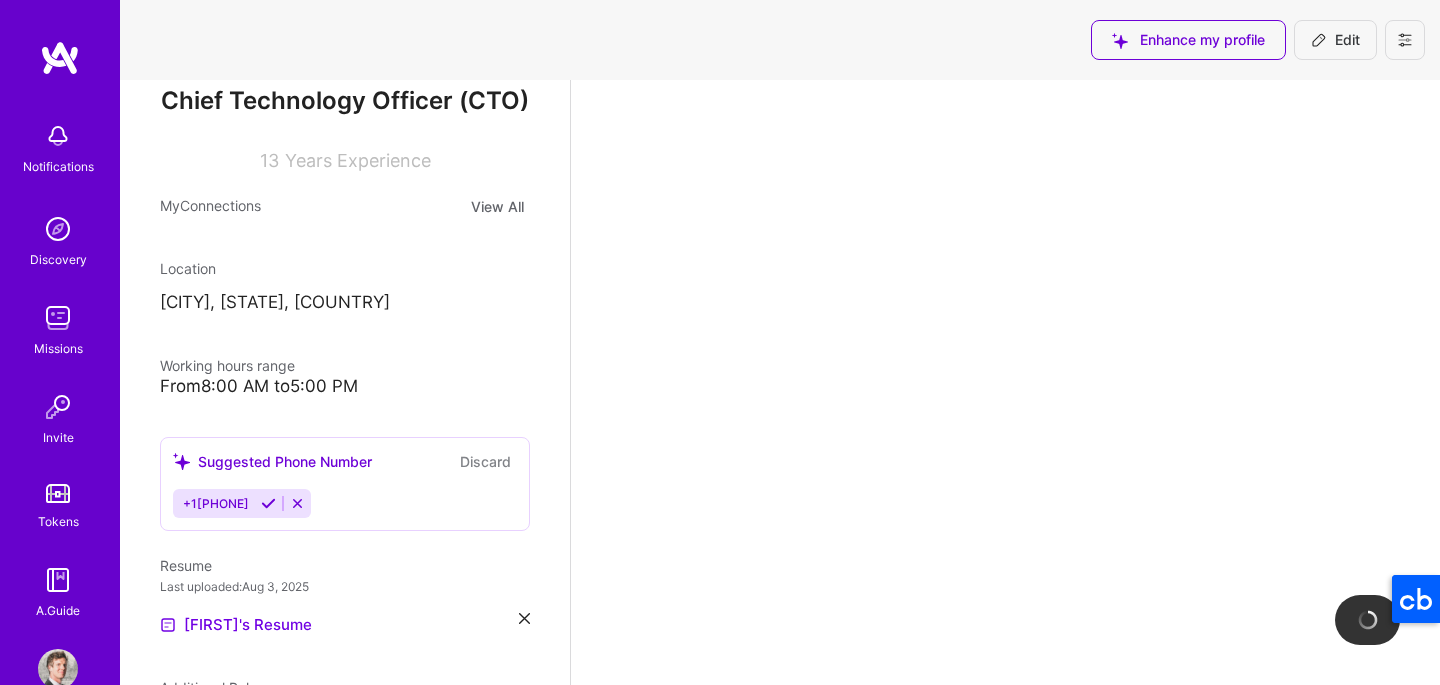 scroll, scrollTop: 0, scrollLeft: 0, axis: both 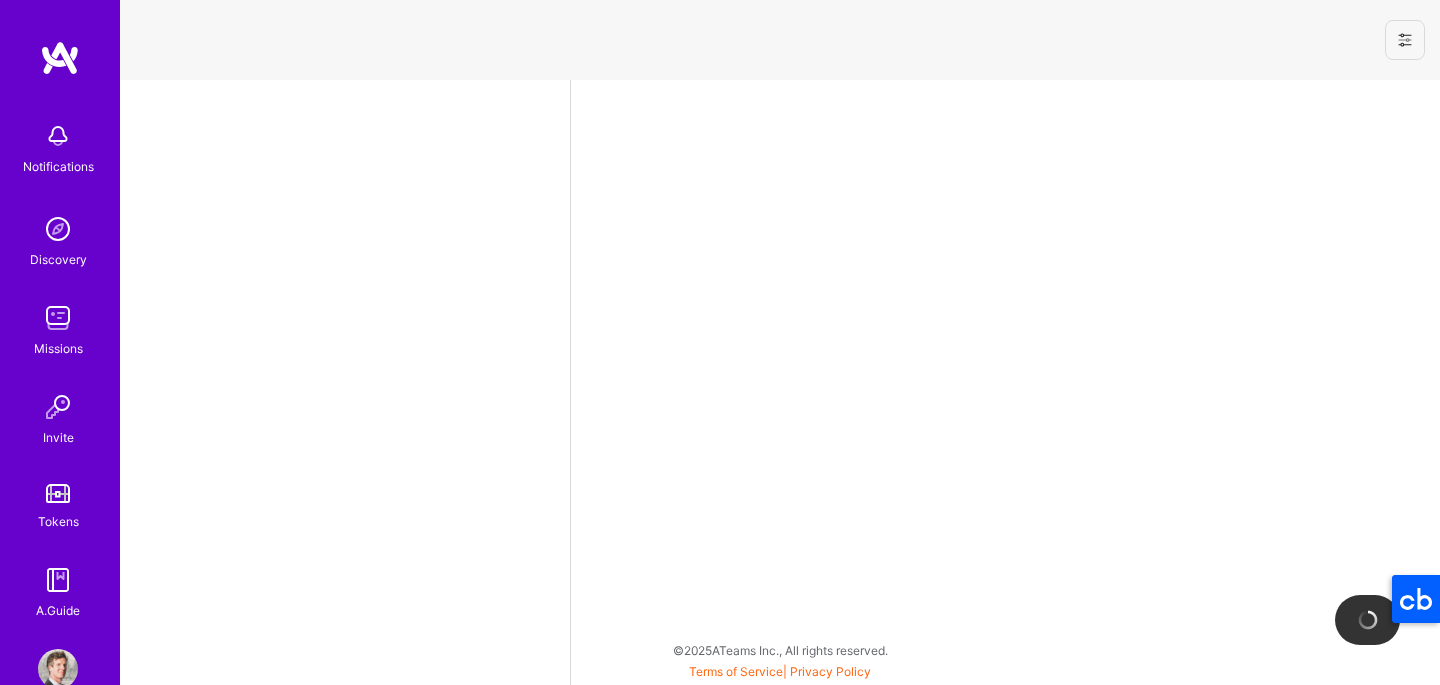 select on "US" 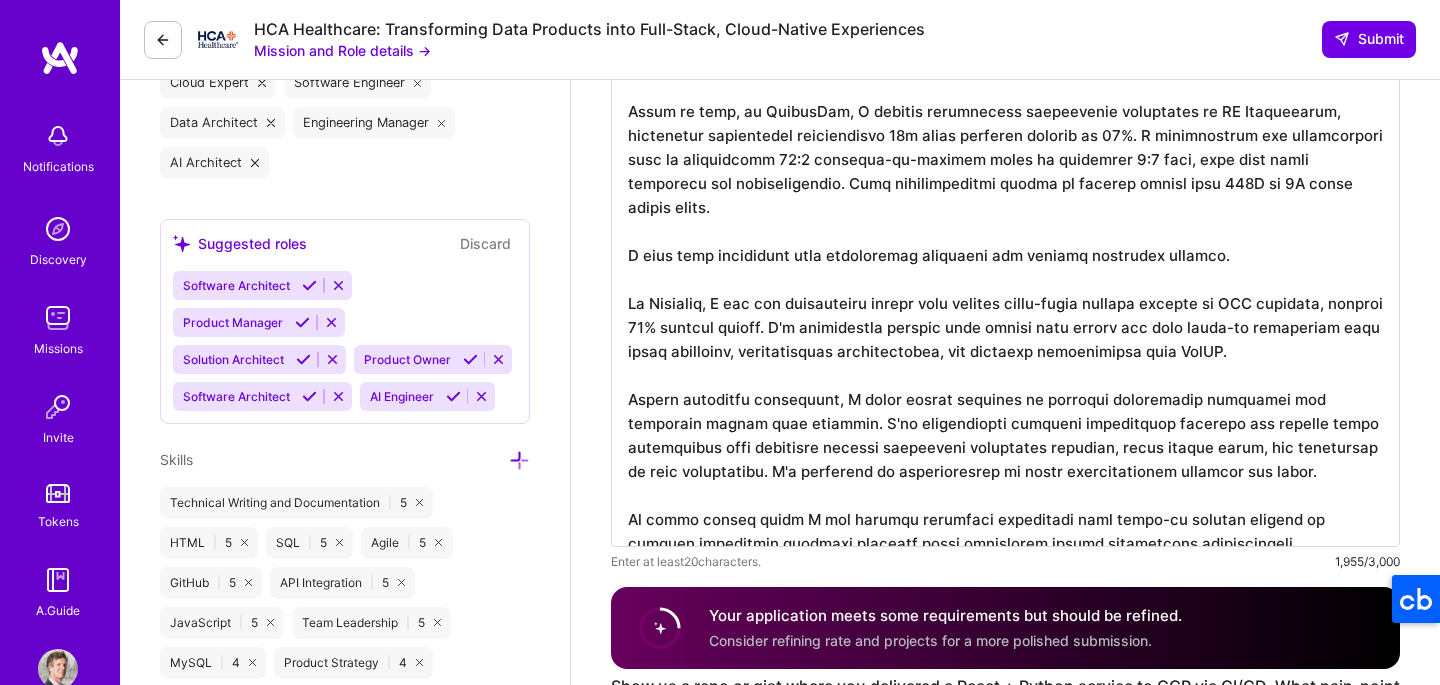 scroll, scrollTop: 926, scrollLeft: 0, axis: vertical 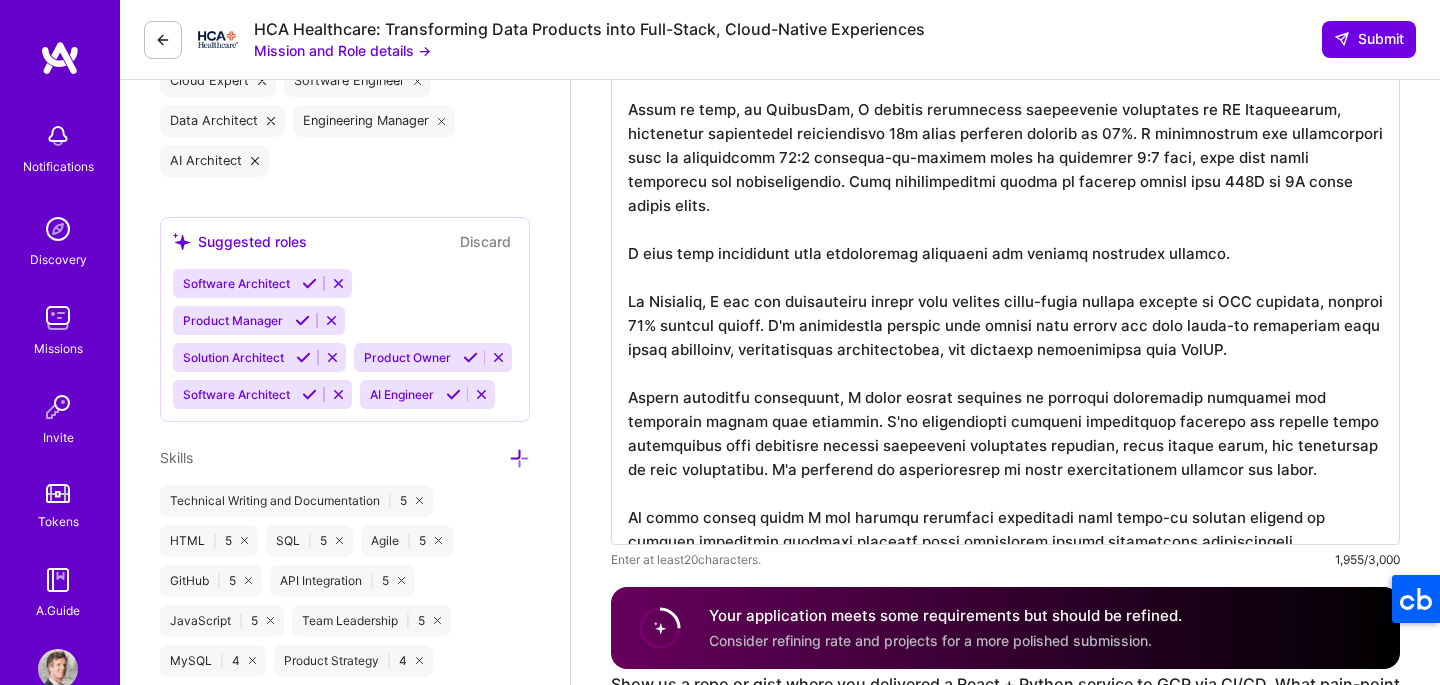 click at bounding box center (163, 40) 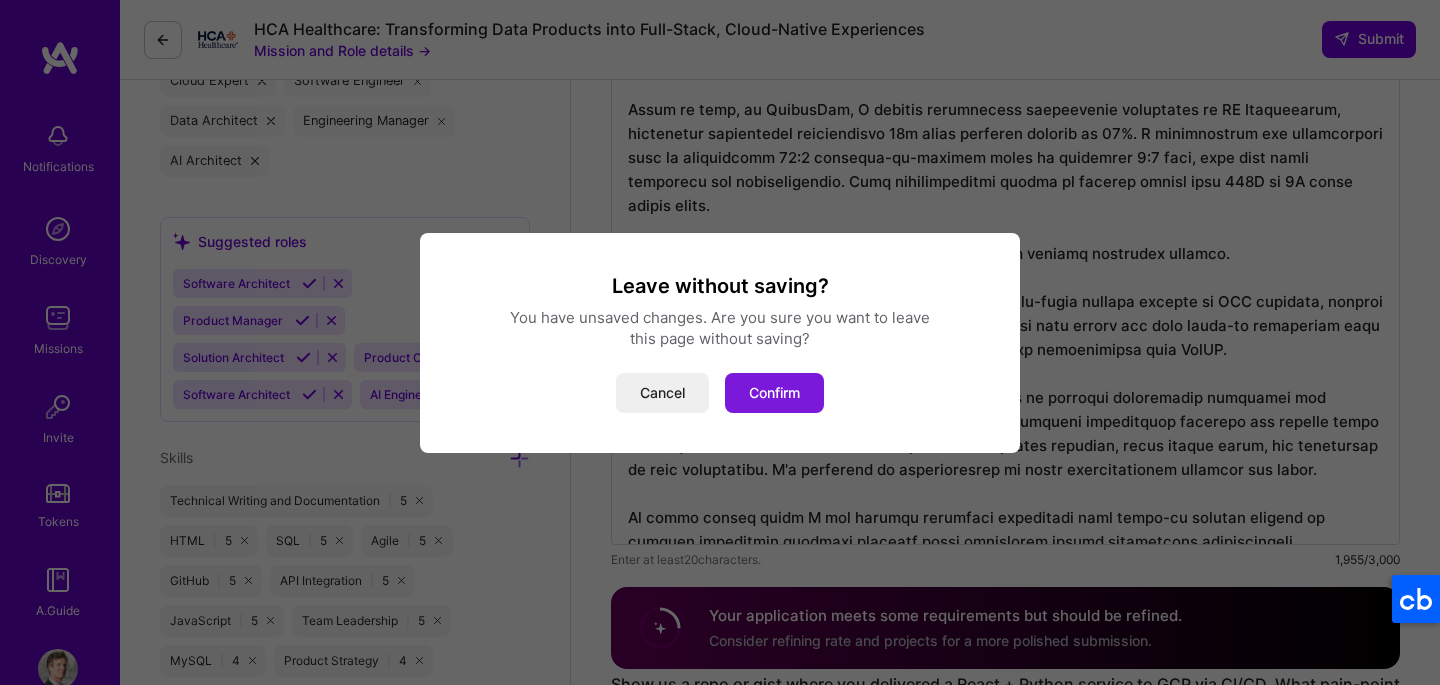 click on "Confirm" at bounding box center [774, 393] 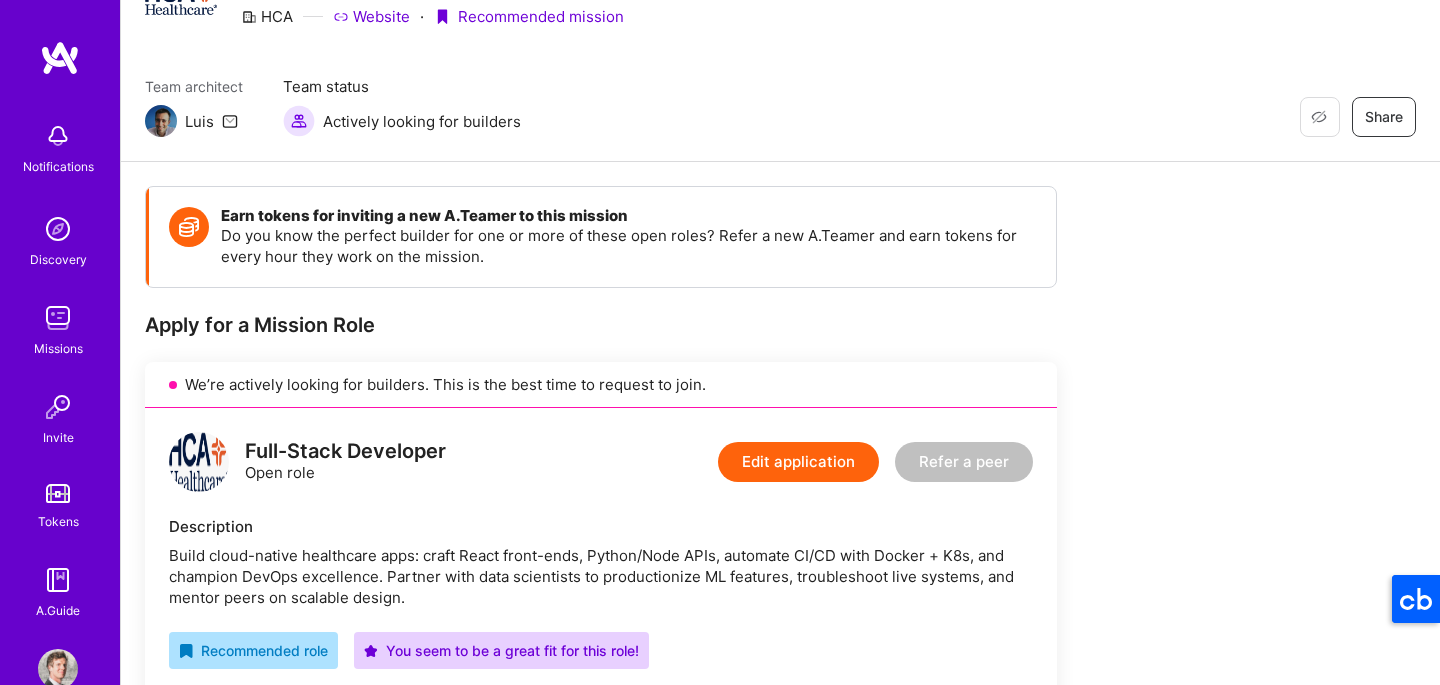 scroll, scrollTop: 0, scrollLeft: 0, axis: both 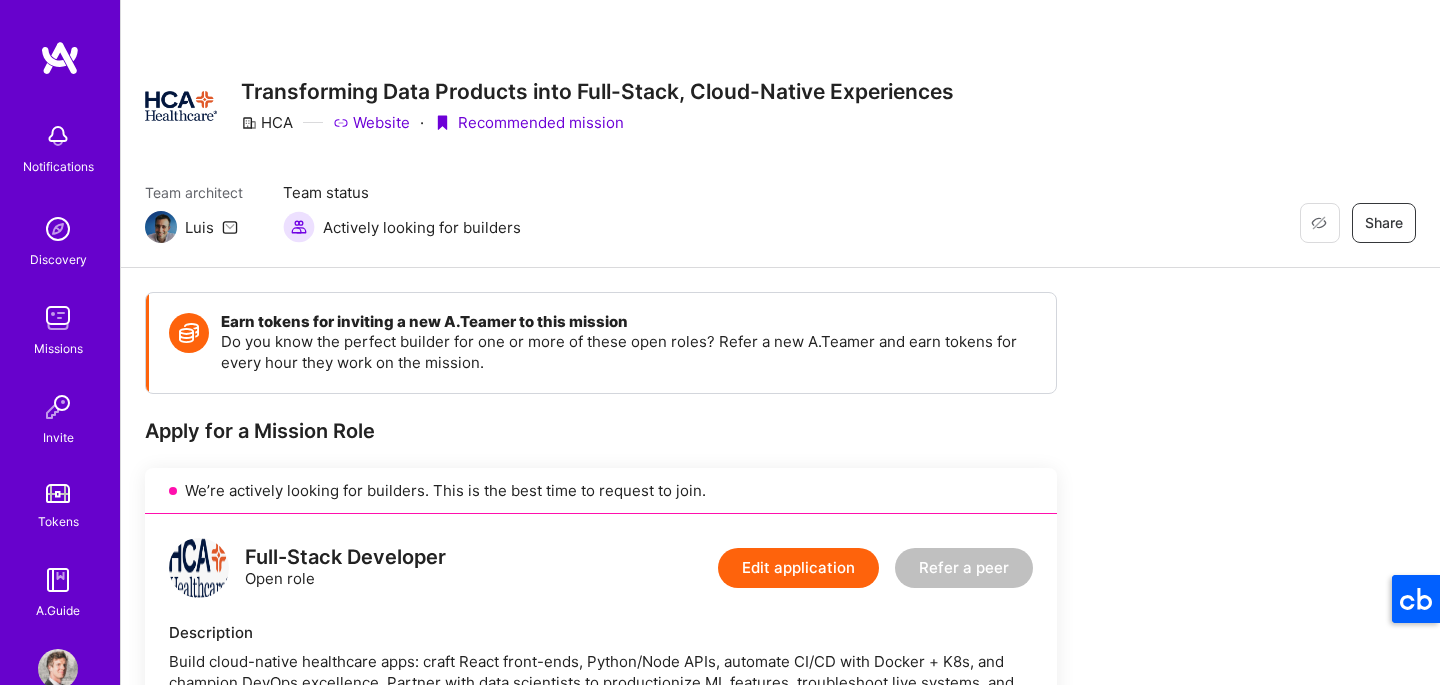 click at bounding box center (58, 318) 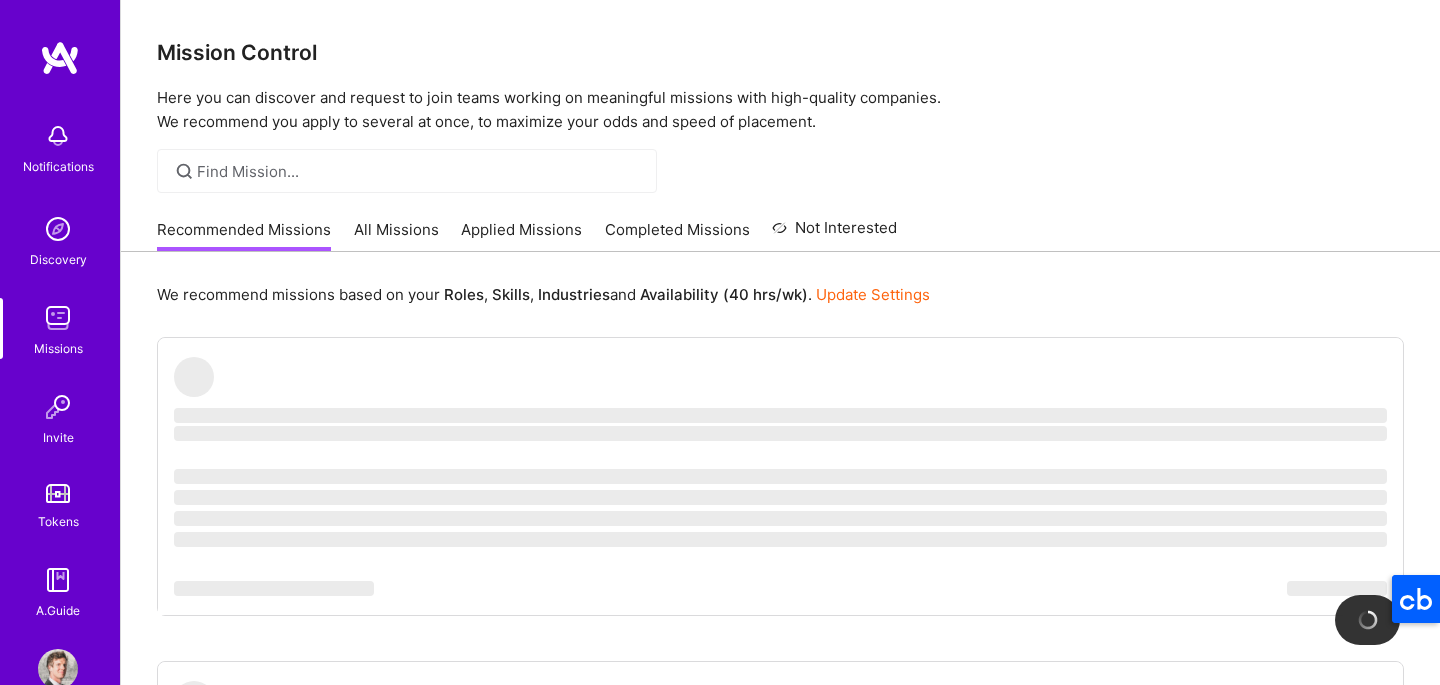 click on "Applied Missions" at bounding box center (521, 235) 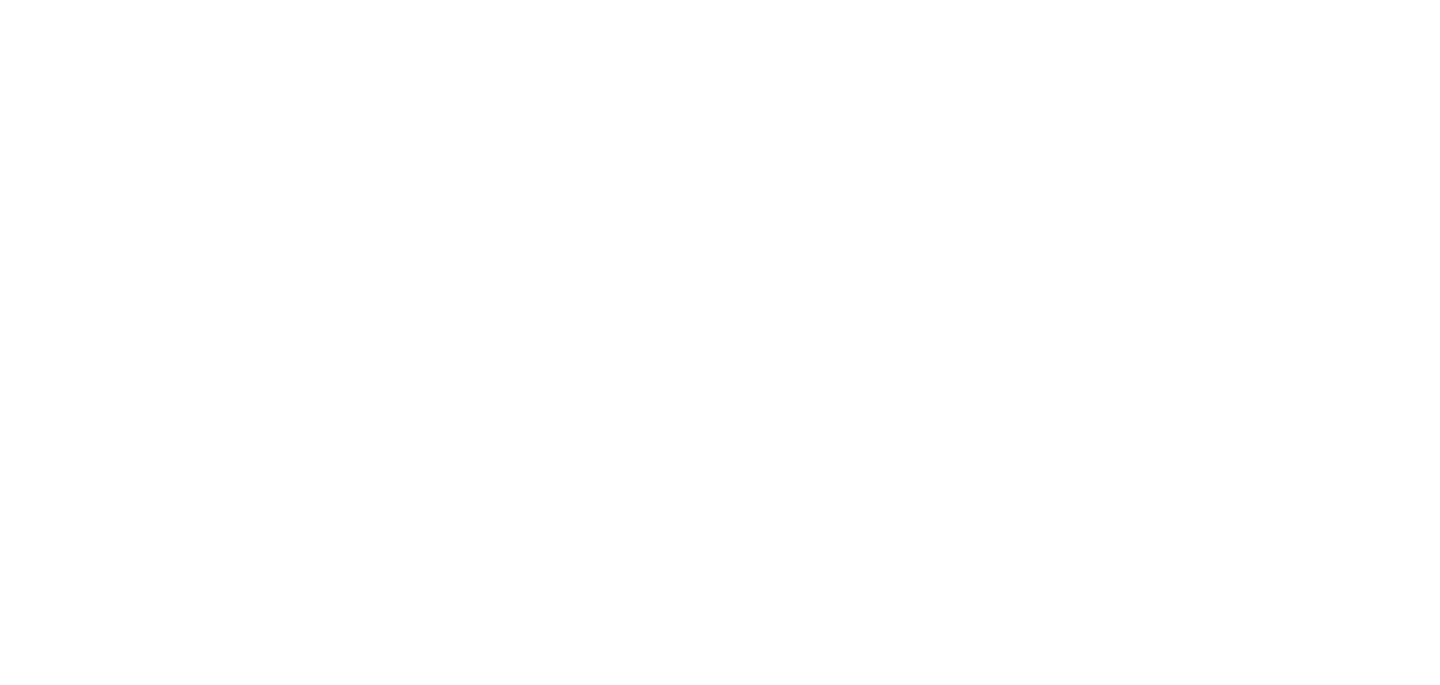 scroll, scrollTop: 78, scrollLeft: 0, axis: vertical 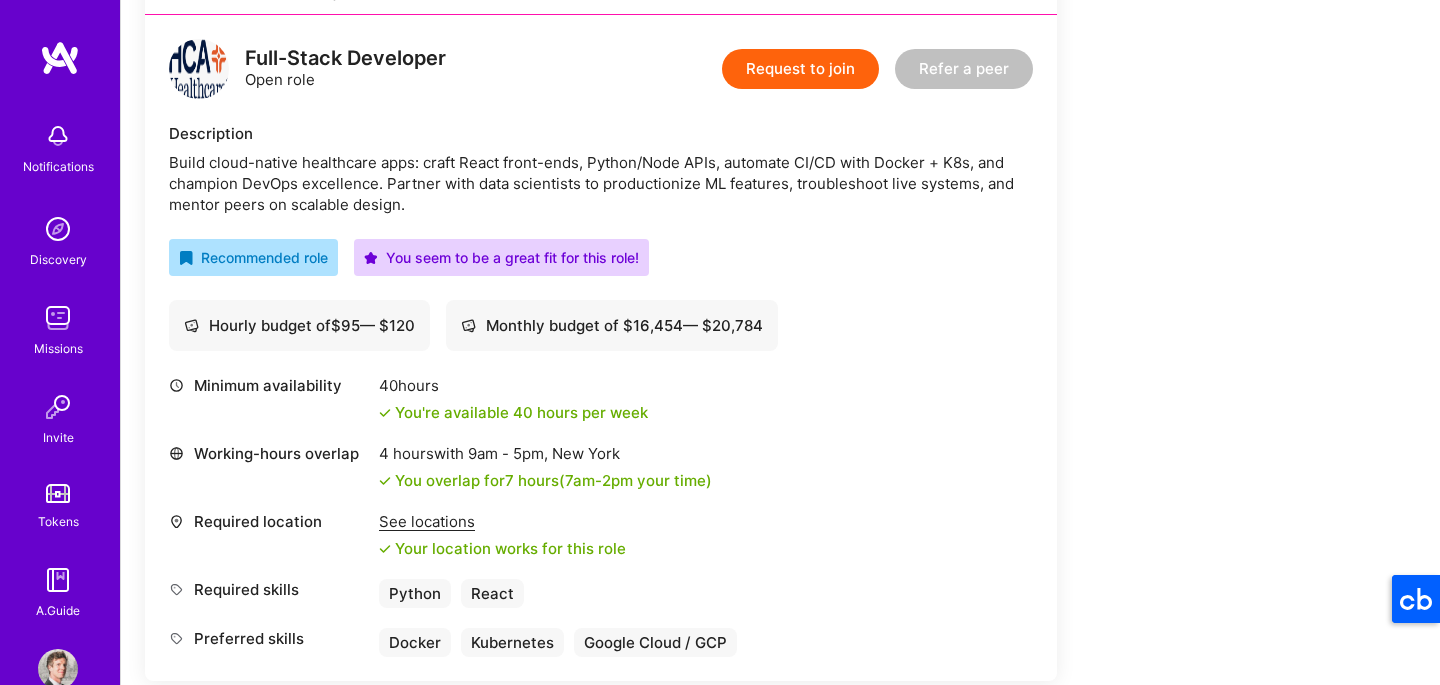 click on "Full-Stack Developer Open role Request to join Refer a peer Description Build cloud-native healthcare apps: craft React front-ends, Python/Node APIs, automate CI/CD with Docker + K8s, and champion DevOps excellence. Partner with data scientists to productionize ML features, troubleshoot live systems, and mentor peers on scalable design. Recommended role You seem to be a great fit for this role! Hourly budget of  $ 95  — $ 120 Monthly budget of    $ 16,454  — $ 20,784 Minimum availability 40  hours You're available 40 hours per week Working-hours overlap 4 hours  with   9am    -    5pm ,     [CITY] You overlap for  7 hours  ( 7am - 2pm   your time) Required location See locations Your location works for this role Required skills Python React Preferred skills Docker Kubernetes Google Cloud / GCP Show more info" at bounding box center (601, 348) 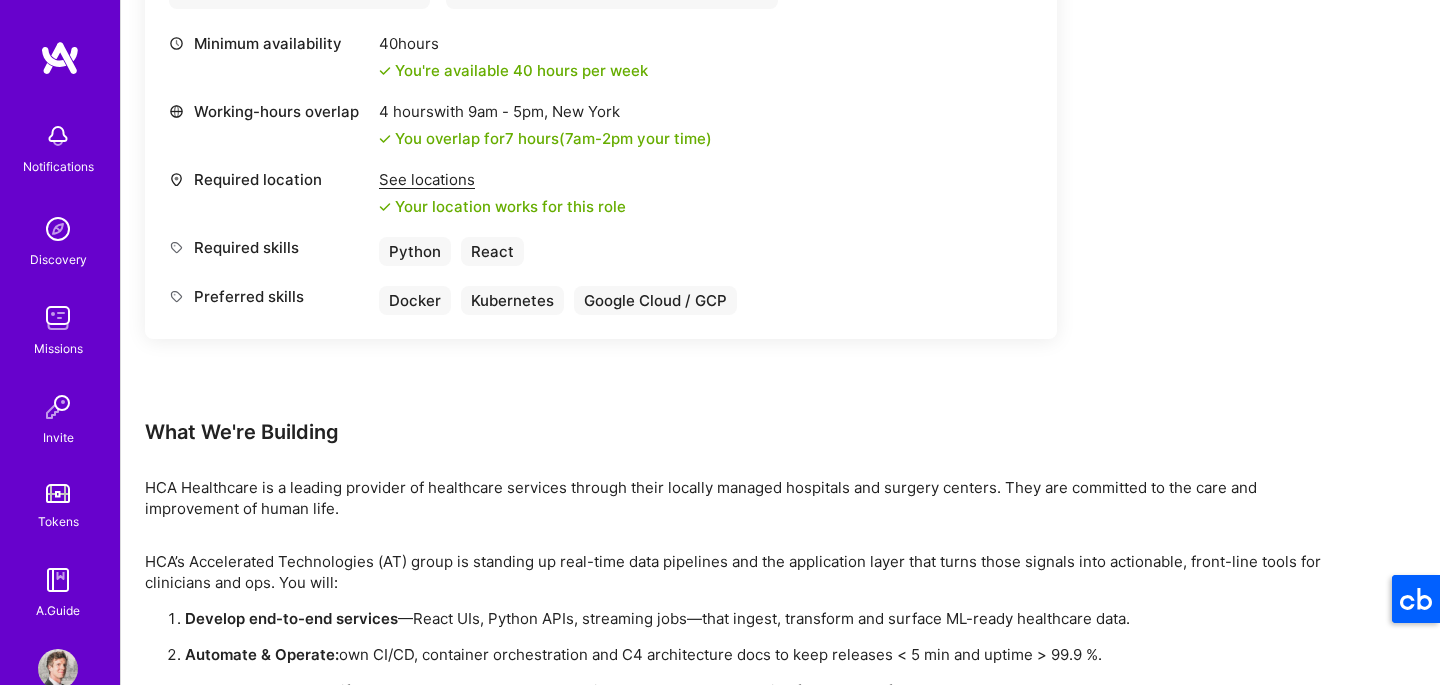 scroll, scrollTop: 845, scrollLeft: 0, axis: vertical 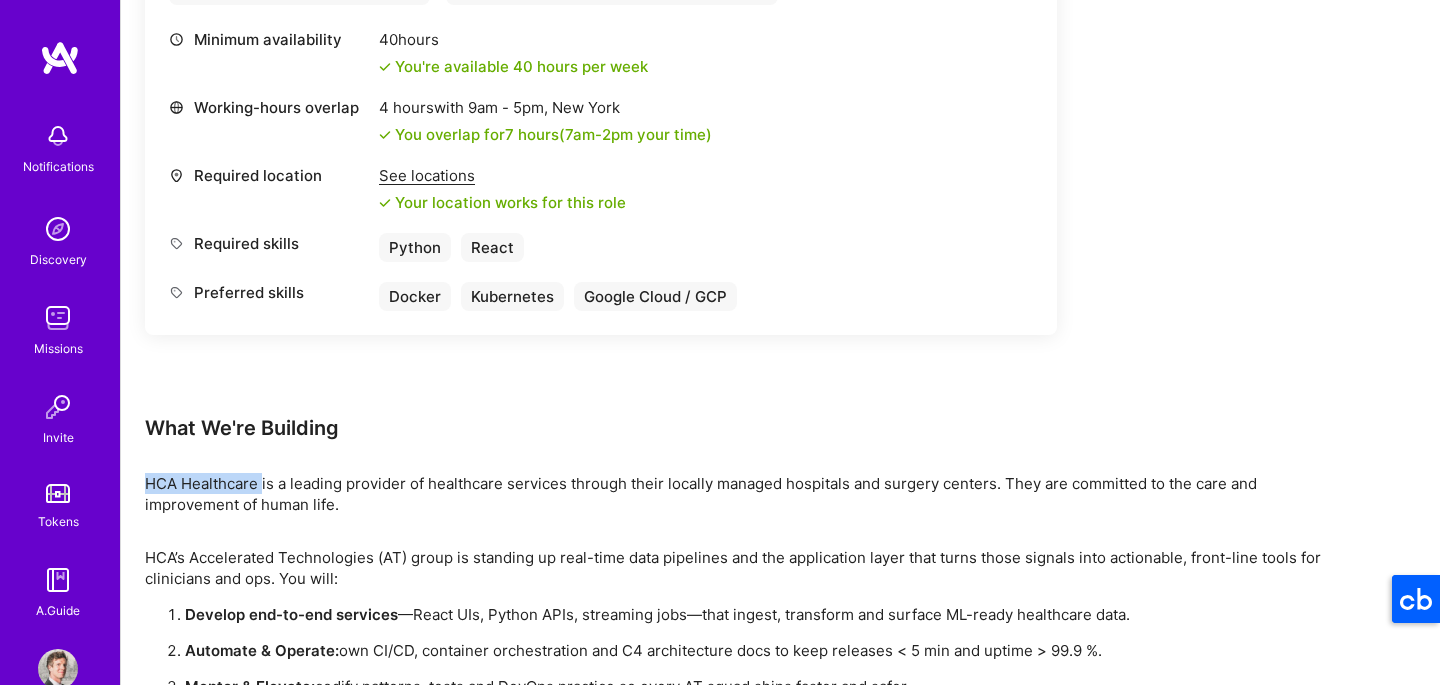 drag, startPoint x: 143, startPoint y: 483, endPoint x: 261, endPoint y: 489, distance: 118.15244 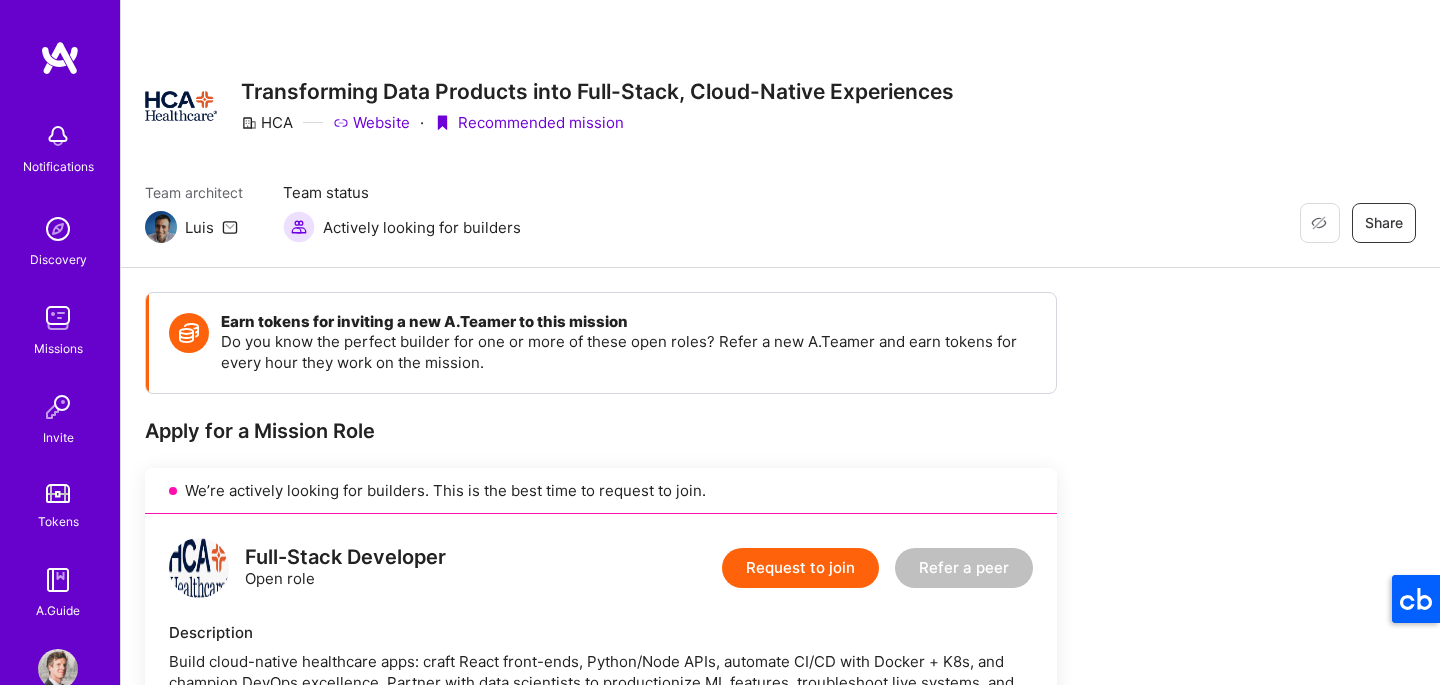 scroll, scrollTop: 130, scrollLeft: 0, axis: vertical 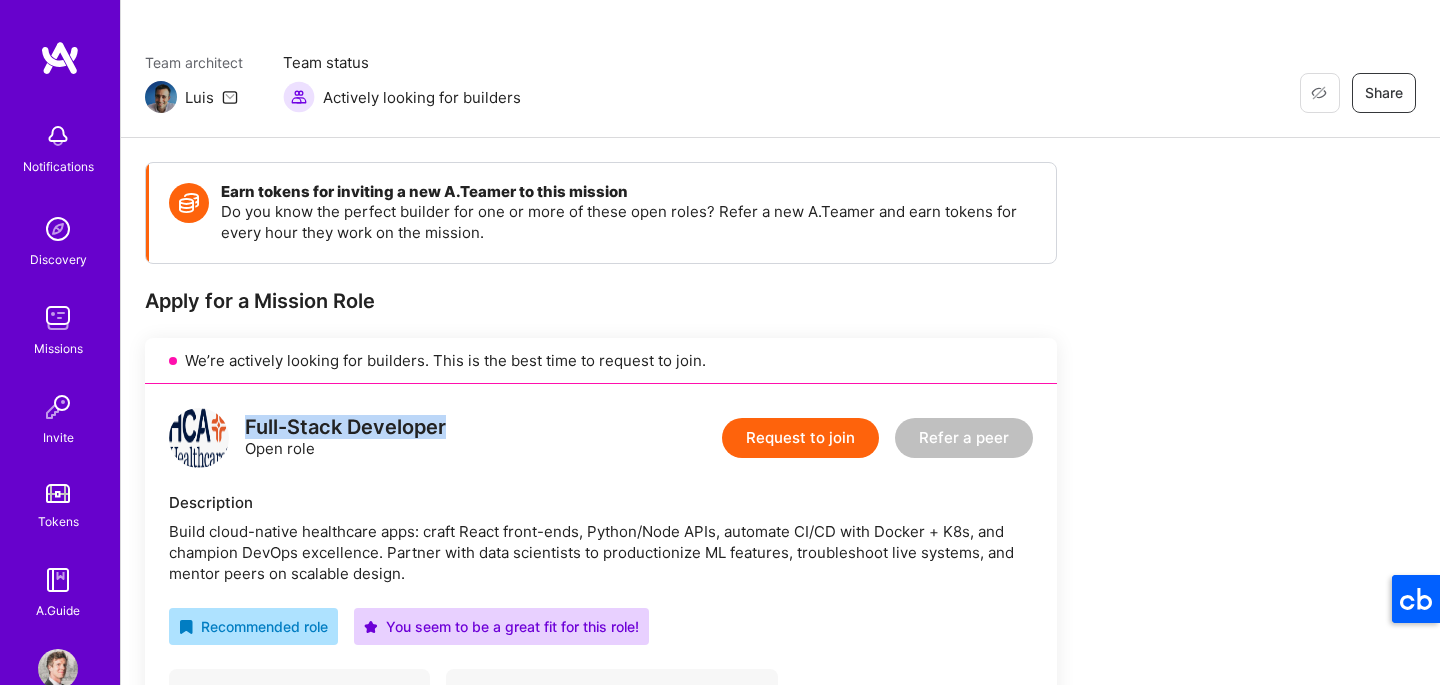 drag, startPoint x: 243, startPoint y: 426, endPoint x: 452, endPoint y: 425, distance: 209.0024 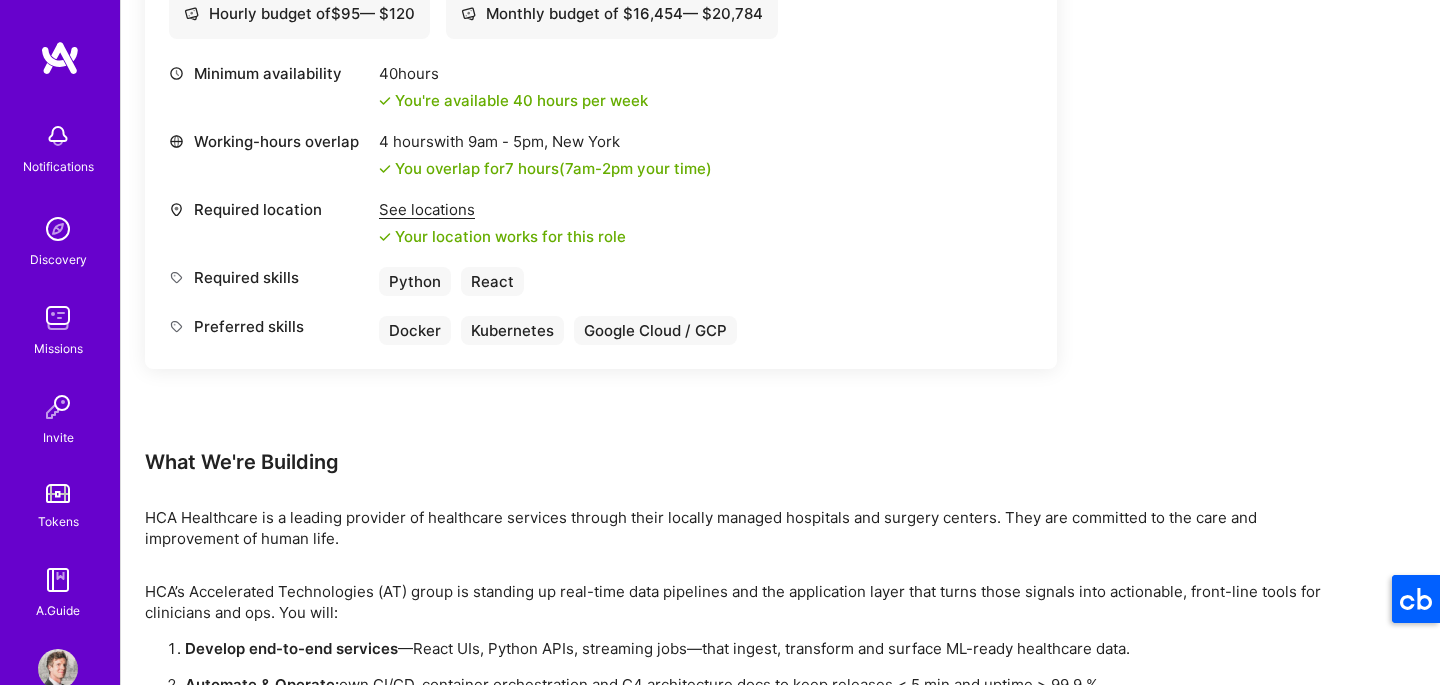 scroll, scrollTop: 956, scrollLeft: 0, axis: vertical 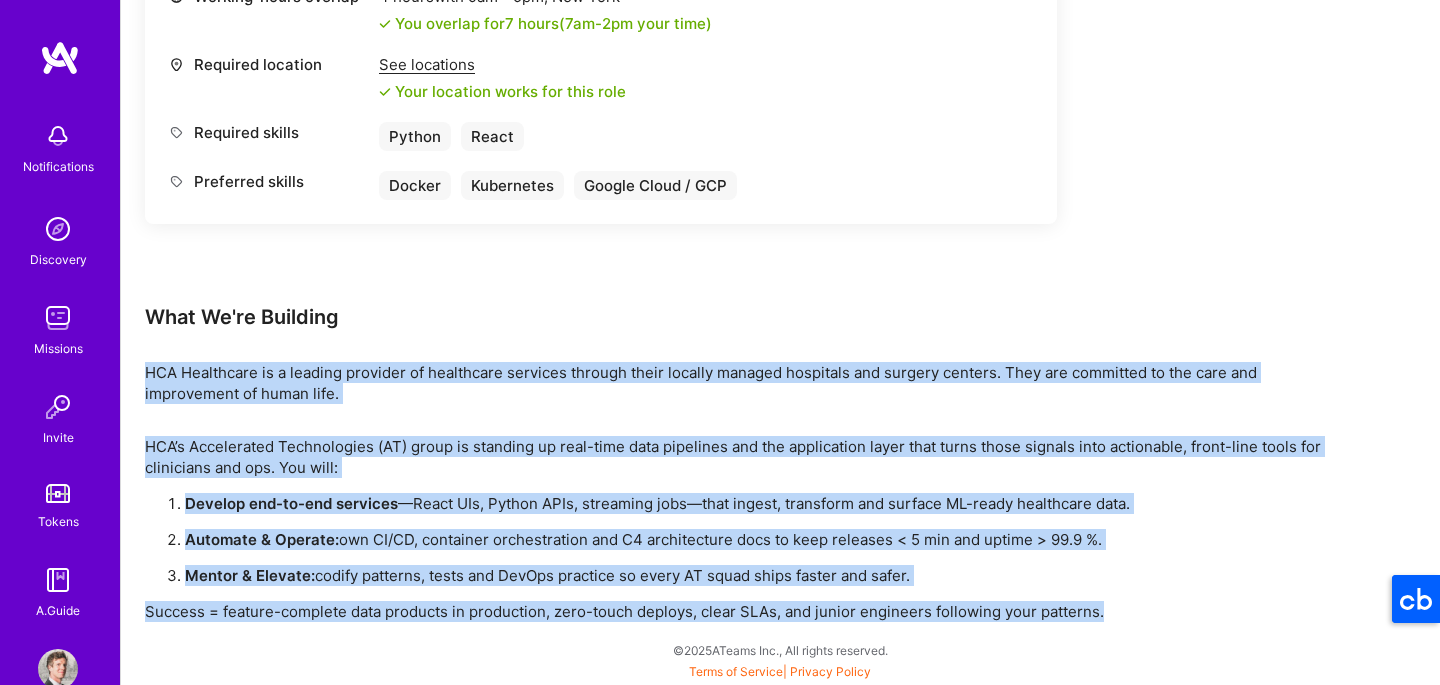 drag, startPoint x: 149, startPoint y: 375, endPoint x: 1090, endPoint y: 625, distance: 973.6432 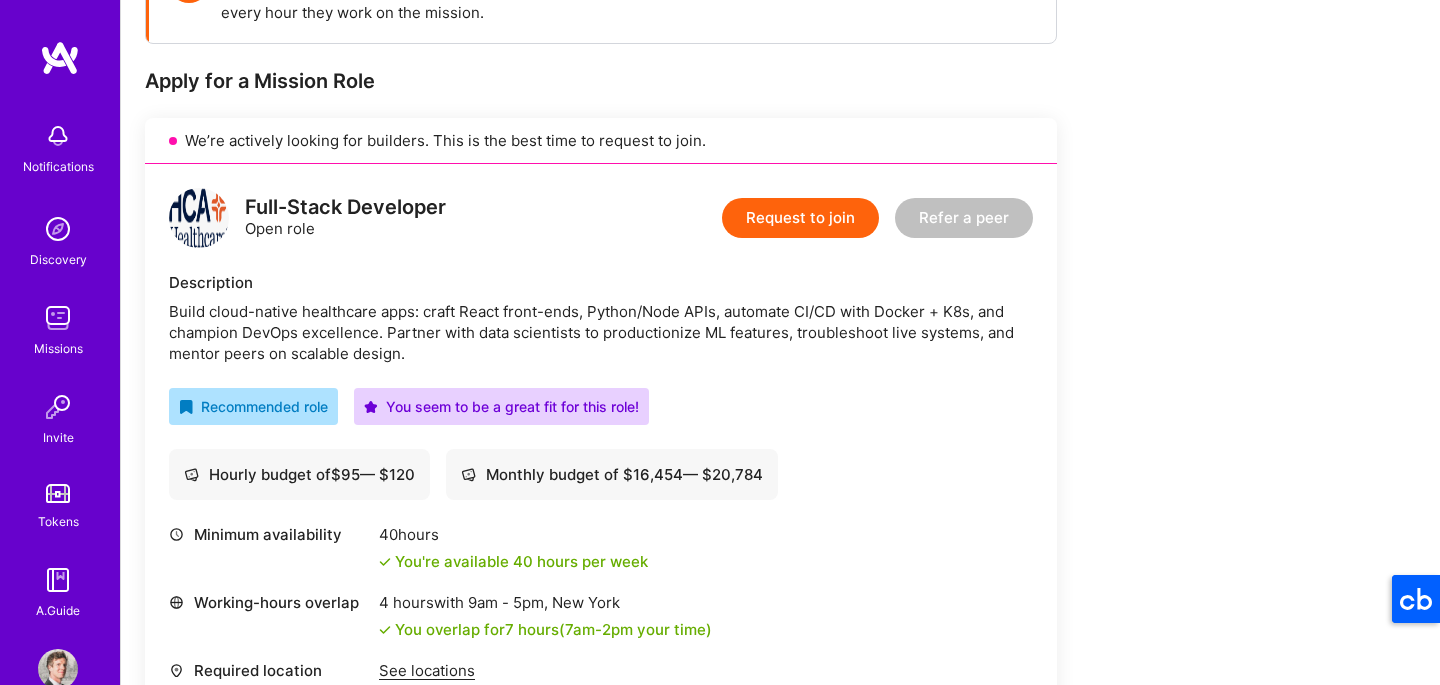 scroll, scrollTop: 407, scrollLeft: 0, axis: vertical 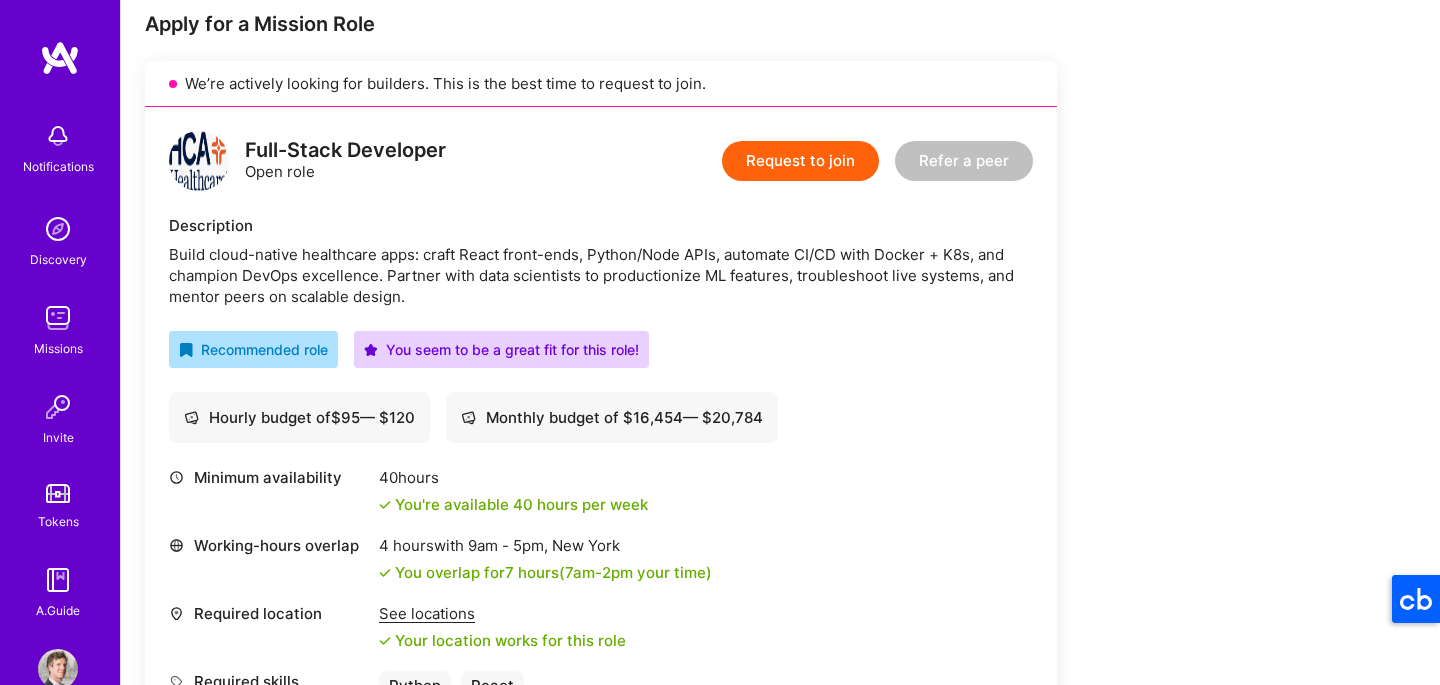 click on "Build cloud-native healthcare apps: craft React front-ends, Python/Node APIs, automate CI/CD with Docker + K8s, and champion DevOps excellence. Partner with data scientists to productionize ML features, troubleshoot live systems, and mentor peers on scalable design." at bounding box center (601, 275) 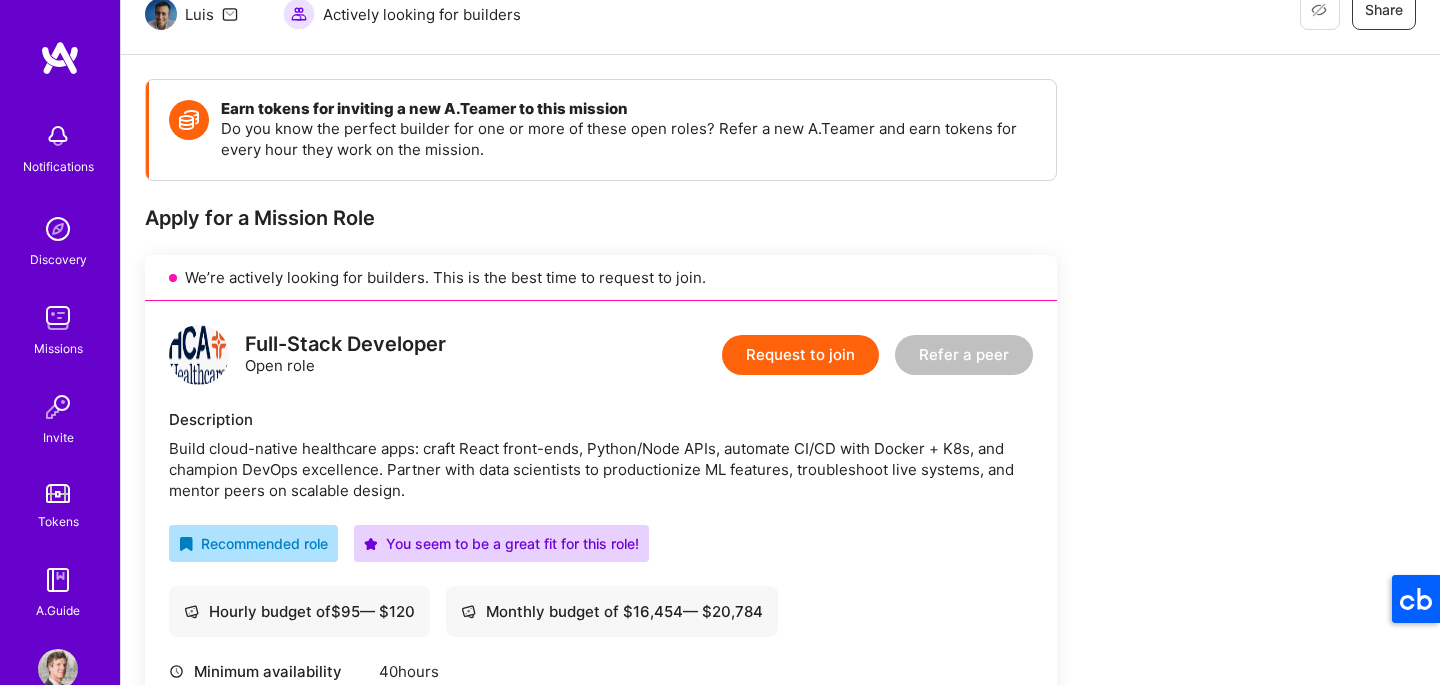 scroll, scrollTop: 0, scrollLeft: 0, axis: both 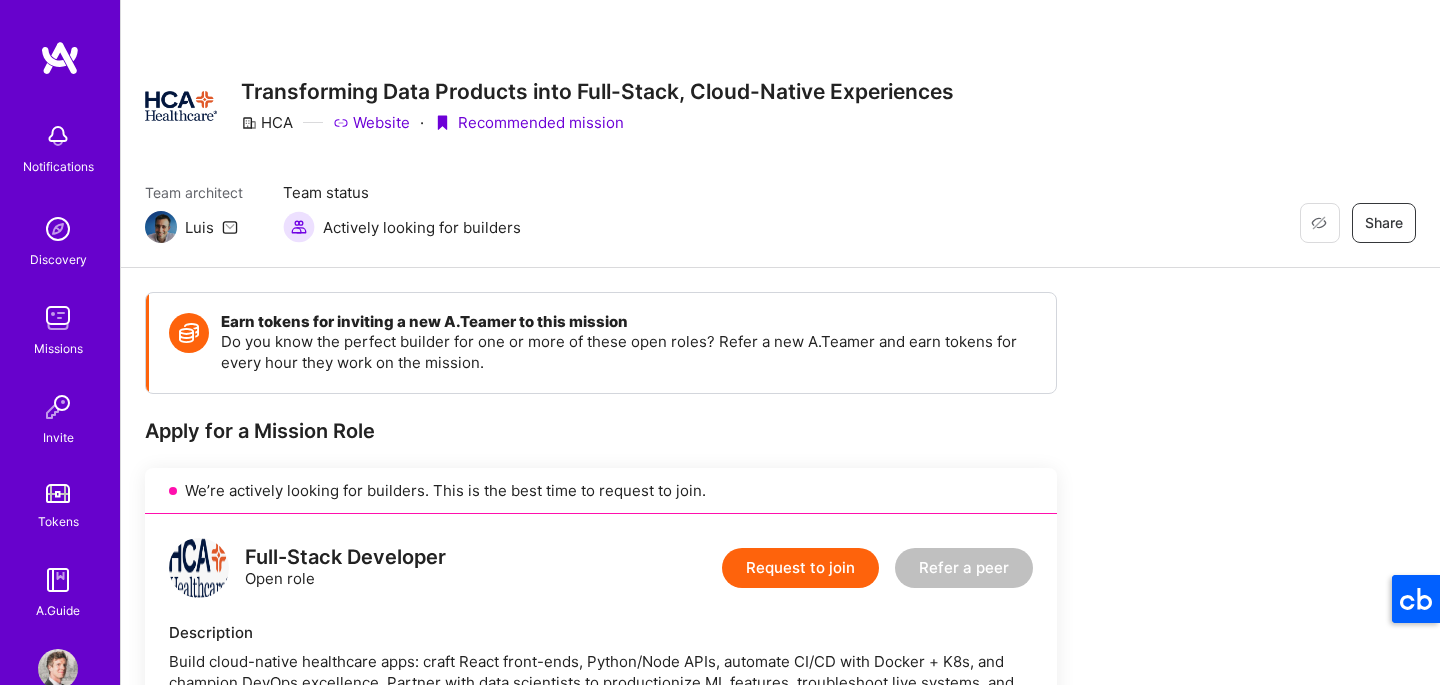 click at bounding box center (58, 318) 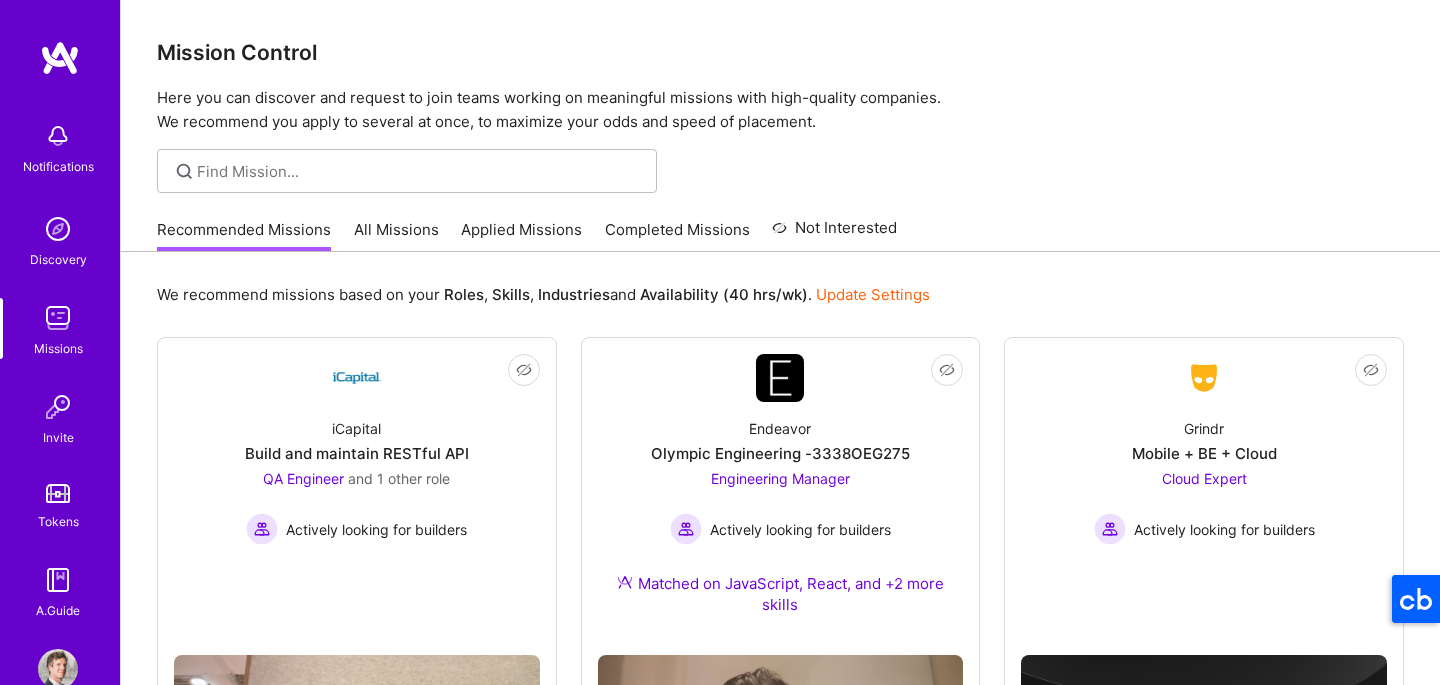 click on "Applied Missions" at bounding box center (521, 235) 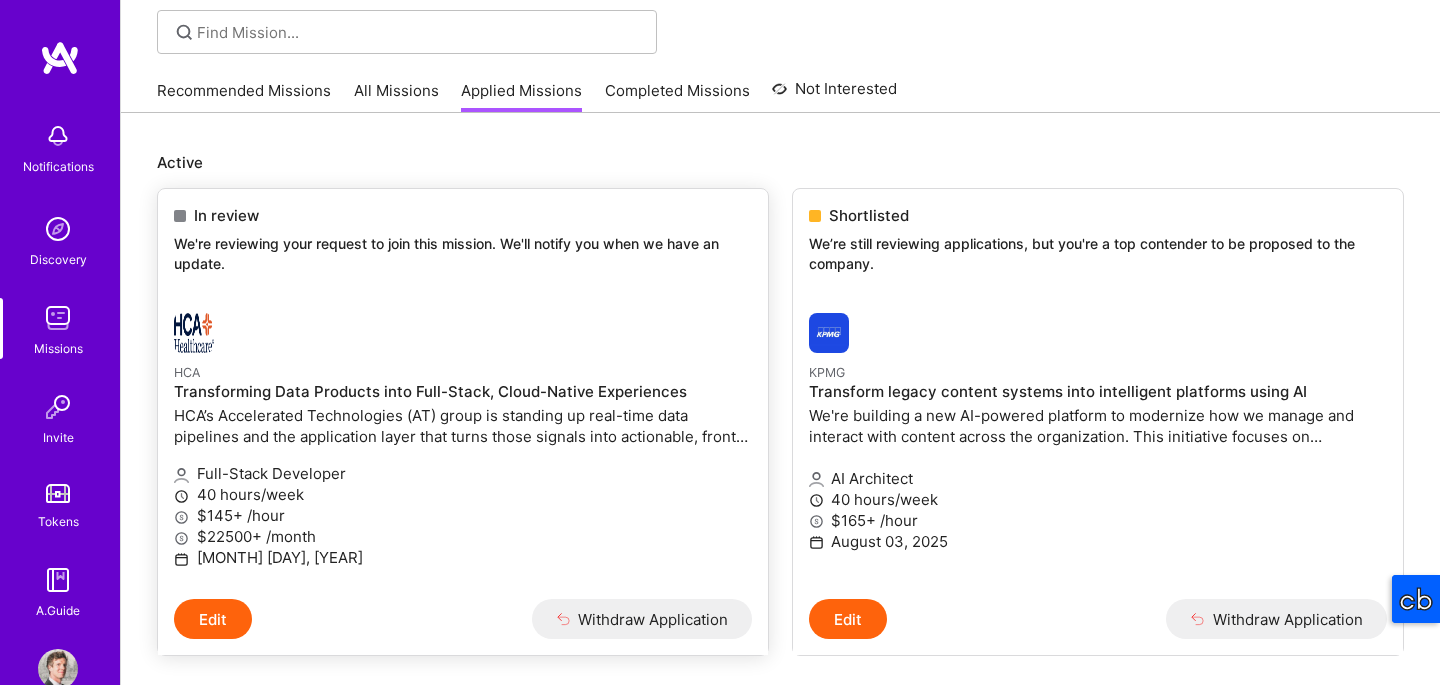 scroll, scrollTop: 223, scrollLeft: 0, axis: vertical 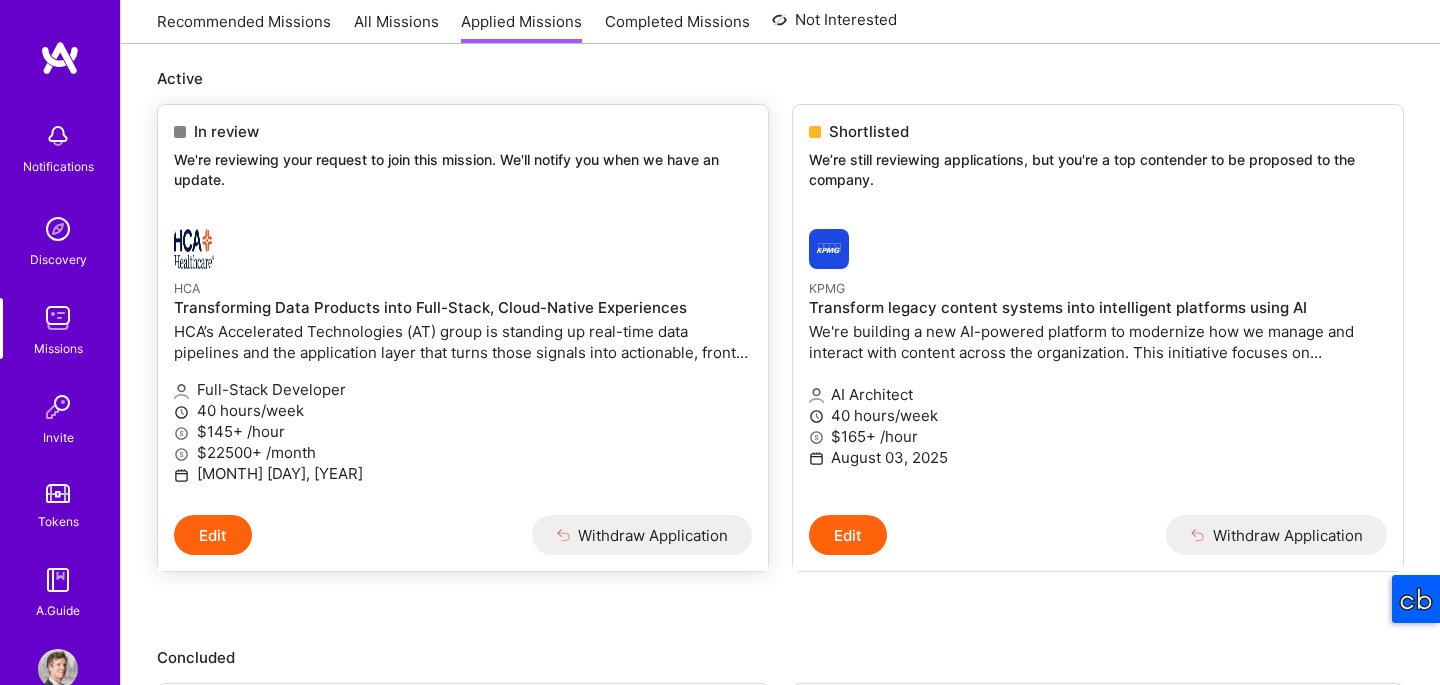click on "HCA’s Accelerated Technologies (AT) group is standing up real-time data pipelines and the application layer that turns those signals into actionable, front-line tools for clinicians and ops. You will:Develop end-to-end services—React UIs, Python APIs, streaming jobs—that ingest, transform and surface ML-ready healthcare data.Automate &amp; Operate: own CI/CD, container orchestration and C4 architecture docs to keep releases &lt; 5 min and uptime &gt; 99.9 %.Mentor &amp; Elevate: codify patterns, tests and DevOps practice so every AT squad ships faster and safer." at bounding box center (463, 342) 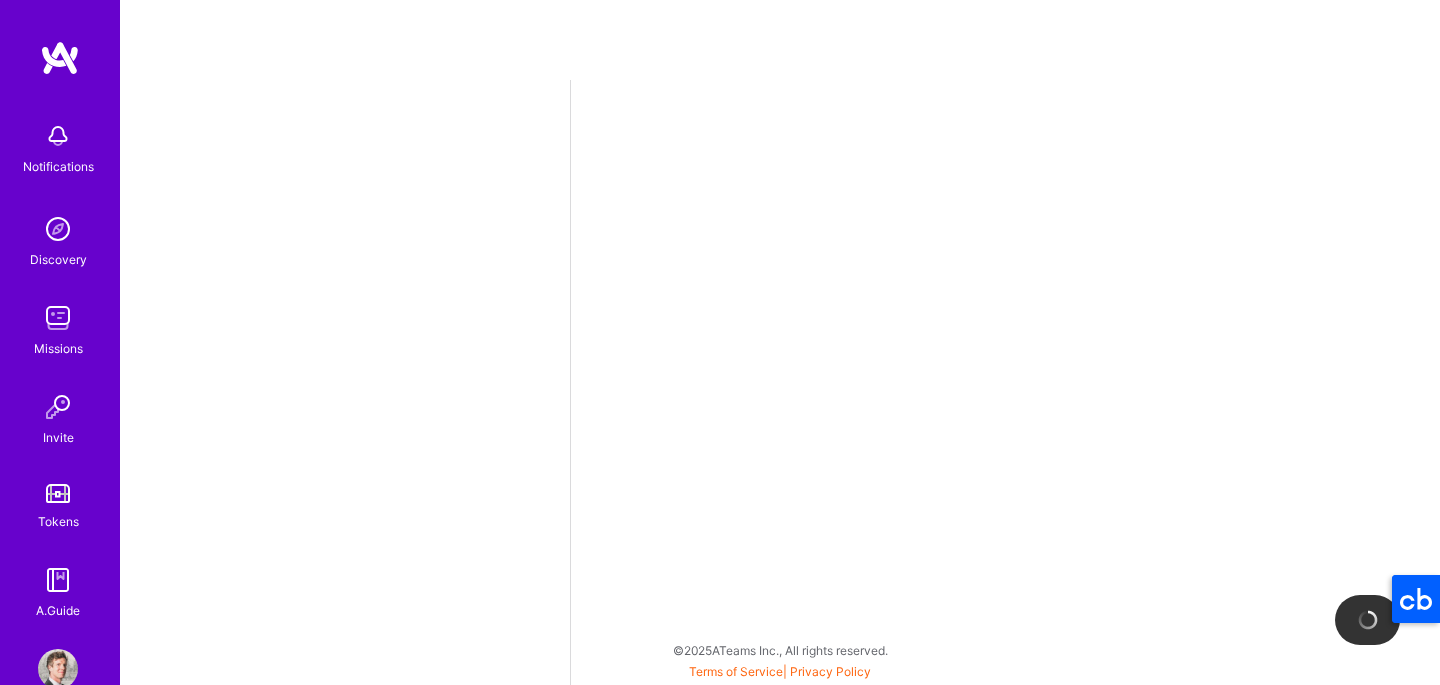 scroll, scrollTop: 0, scrollLeft: 0, axis: both 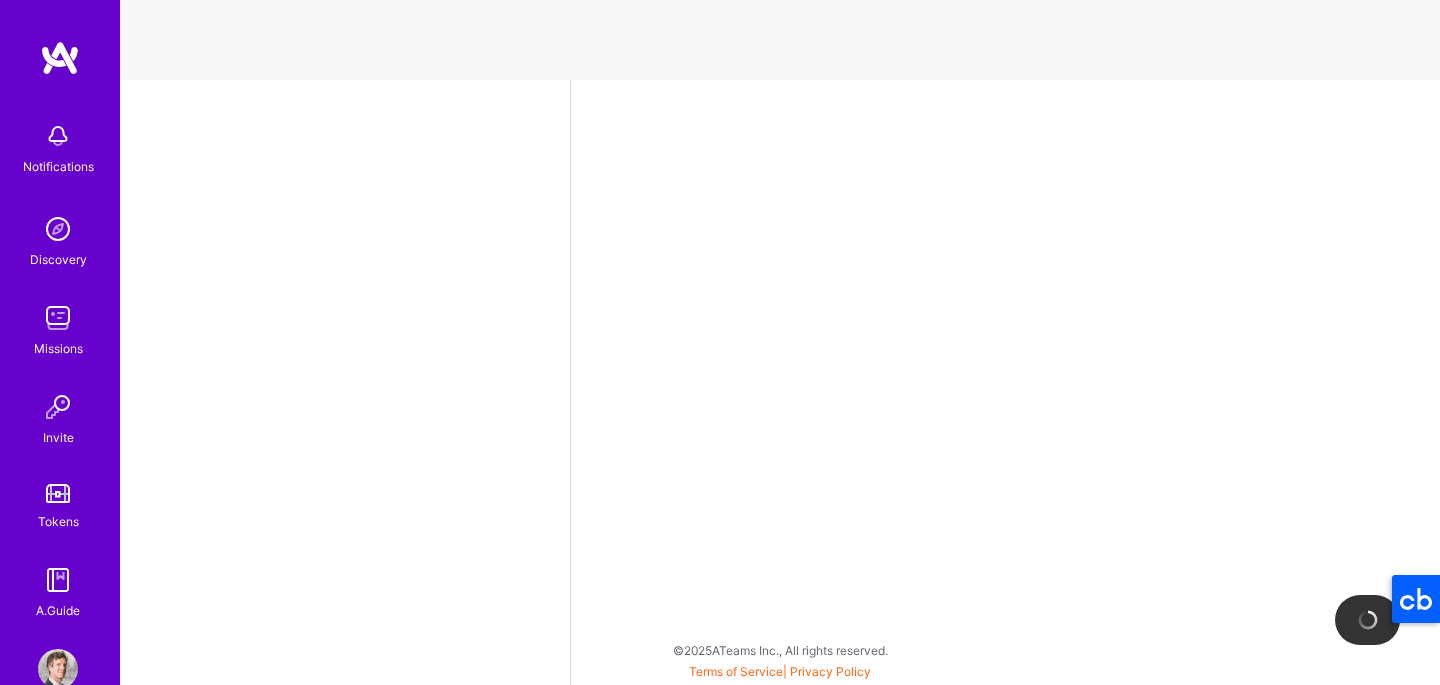 select on "US" 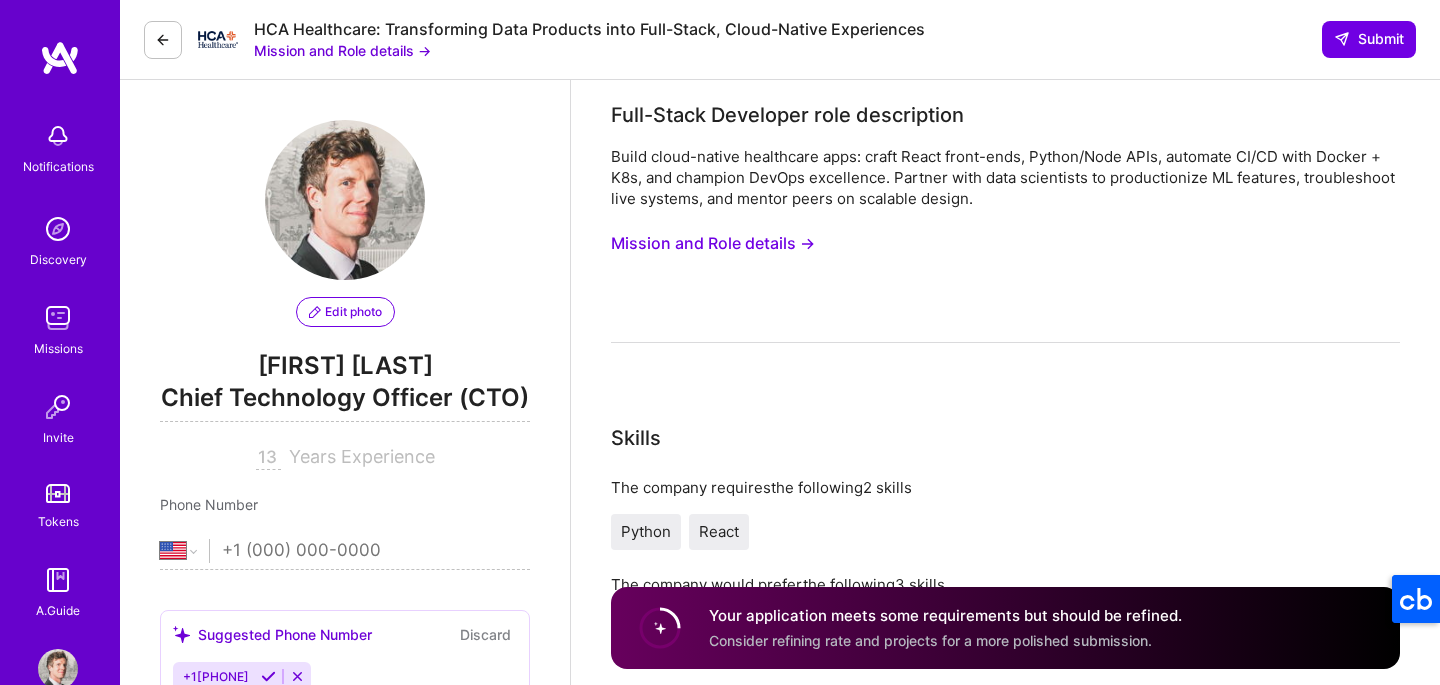 click on "Mission and Role details →" at bounding box center (713, 243) 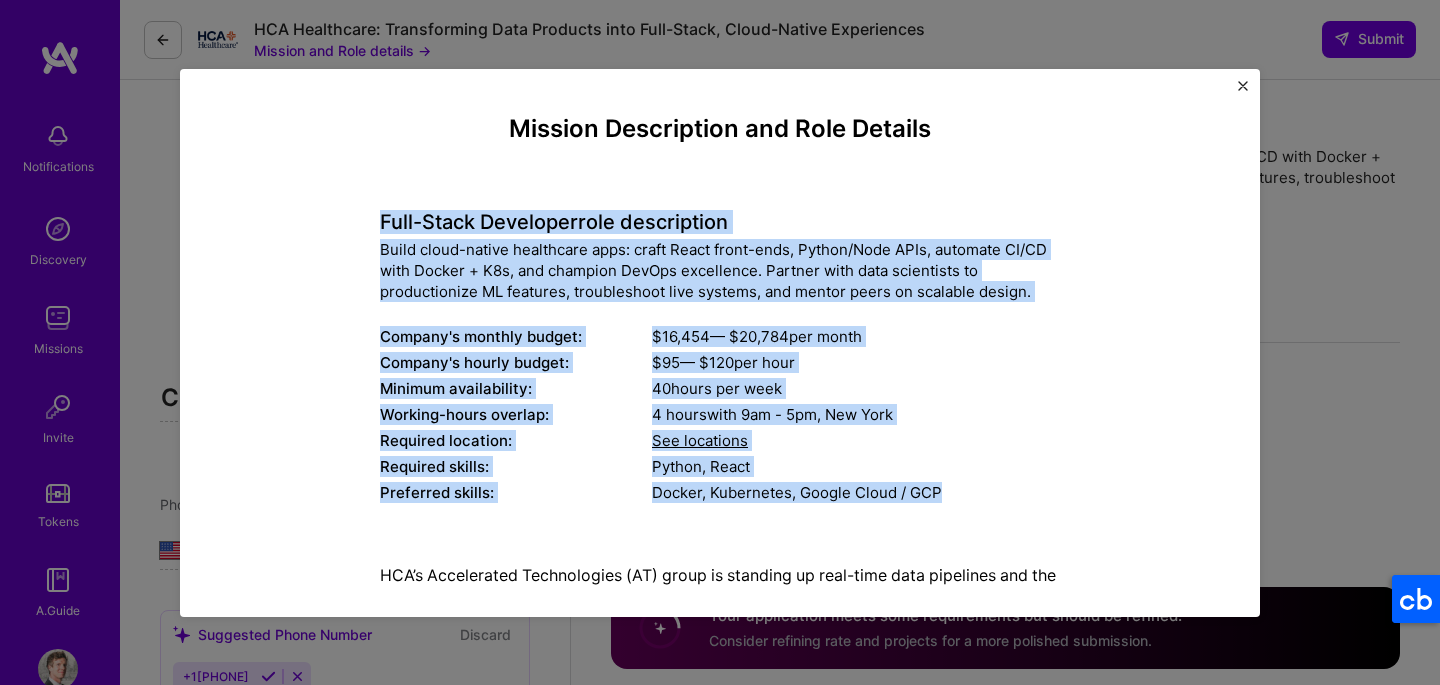 drag, startPoint x: 376, startPoint y: 222, endPoint x: 972, endPoint y: 510, distance: 661.9365 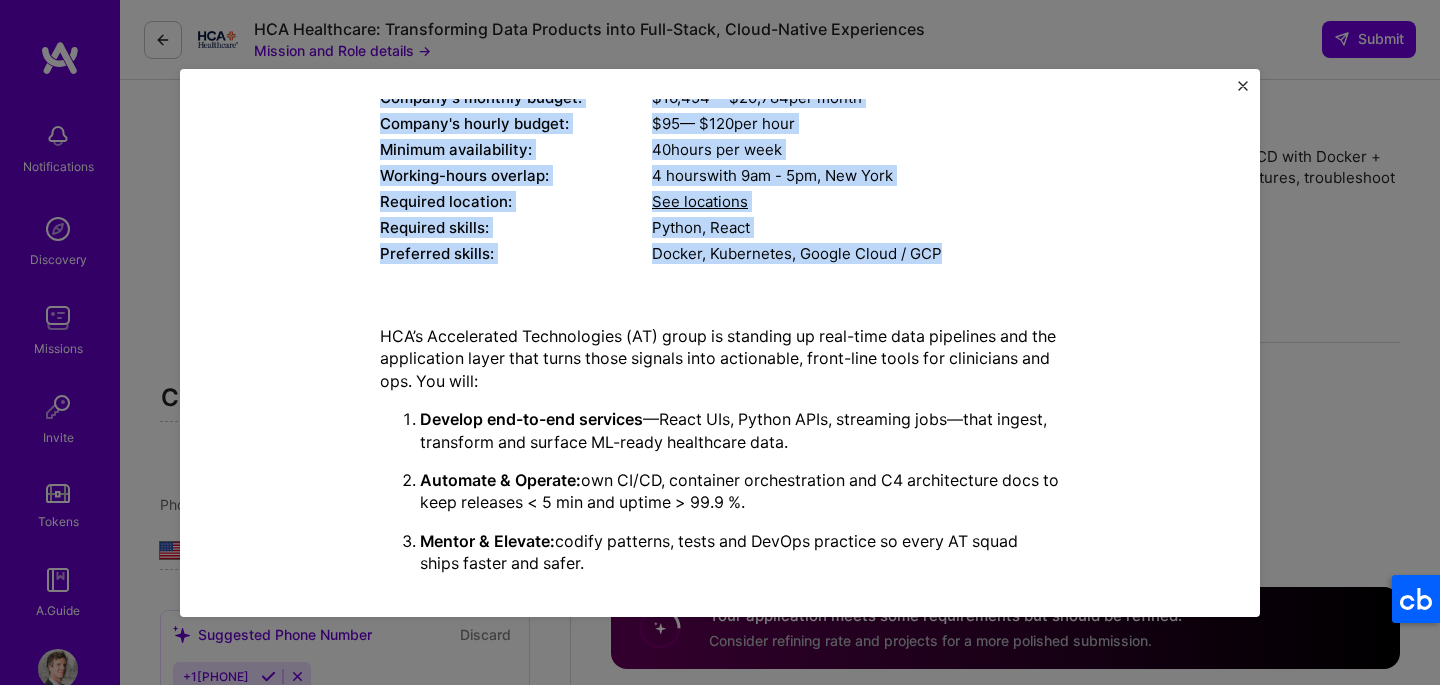 scroll, scrollTop: 320, scrollLeft: 0, axis: vertical 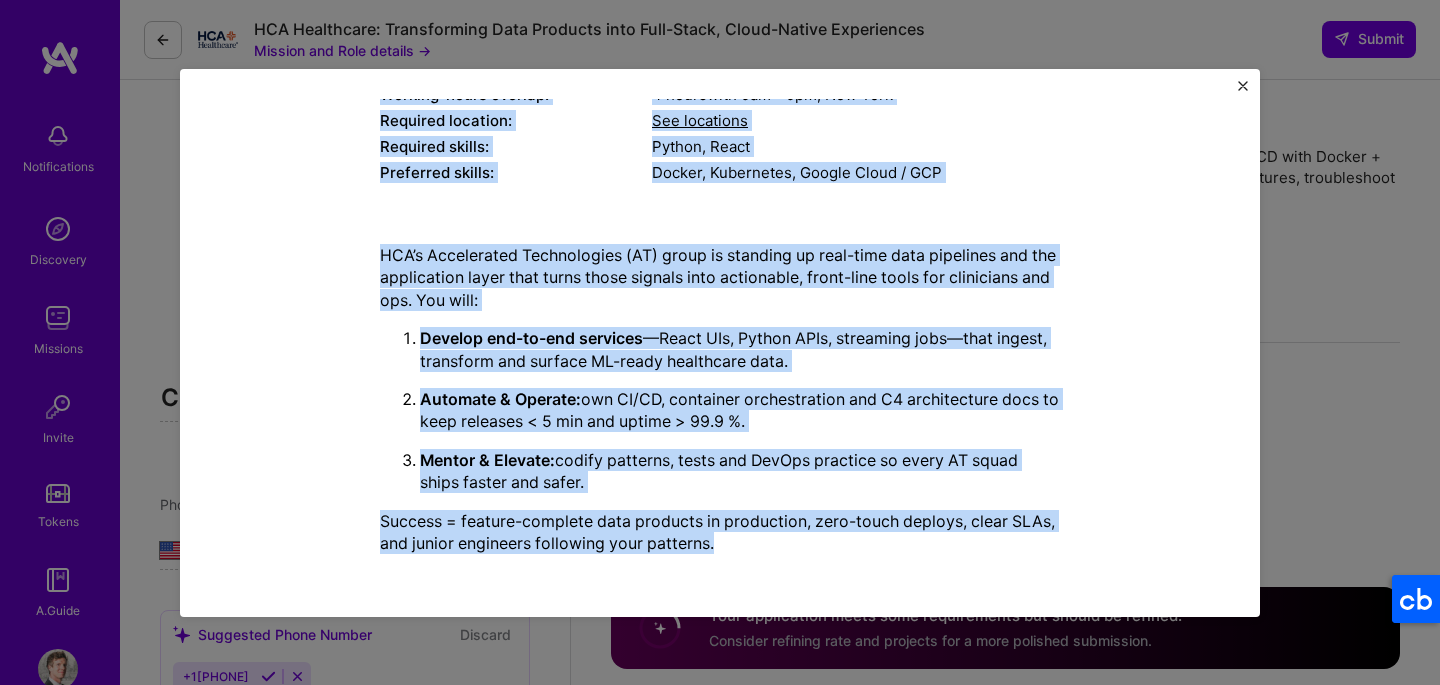 click on "Success = feature-complete data products in production, zero-touch deploys, clear SLAs, and junior engineers following your patterns." at bounding box center [720, 532] 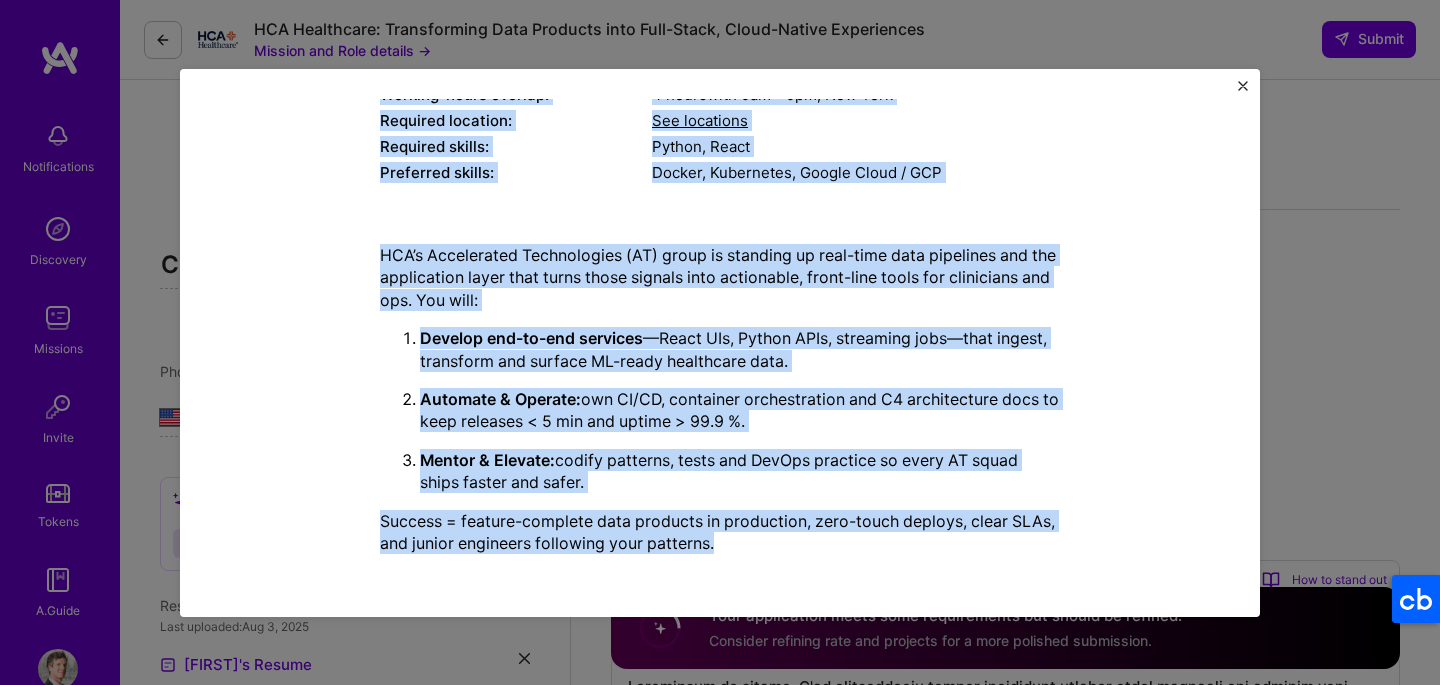 scroll, scrollTop: 137, scrollLeft: 0, axis: vertical 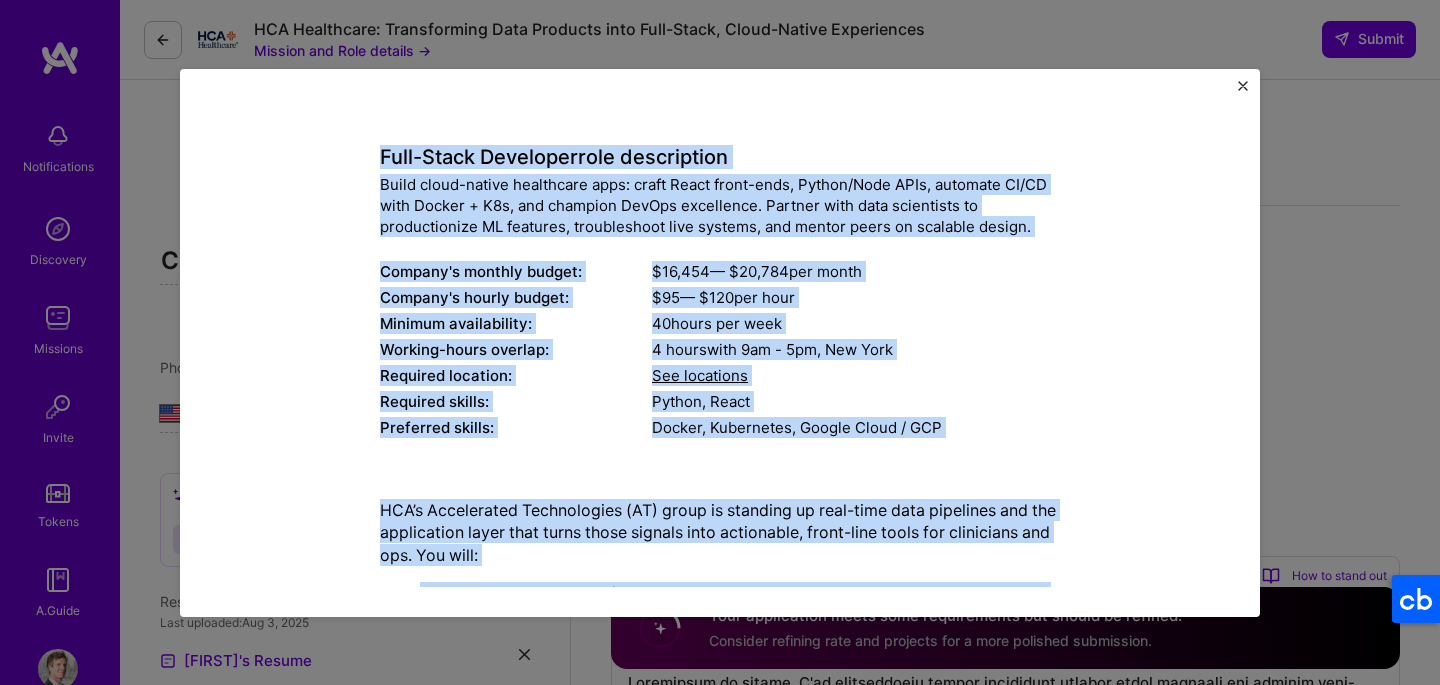 click at bounding box center (1243, 86) 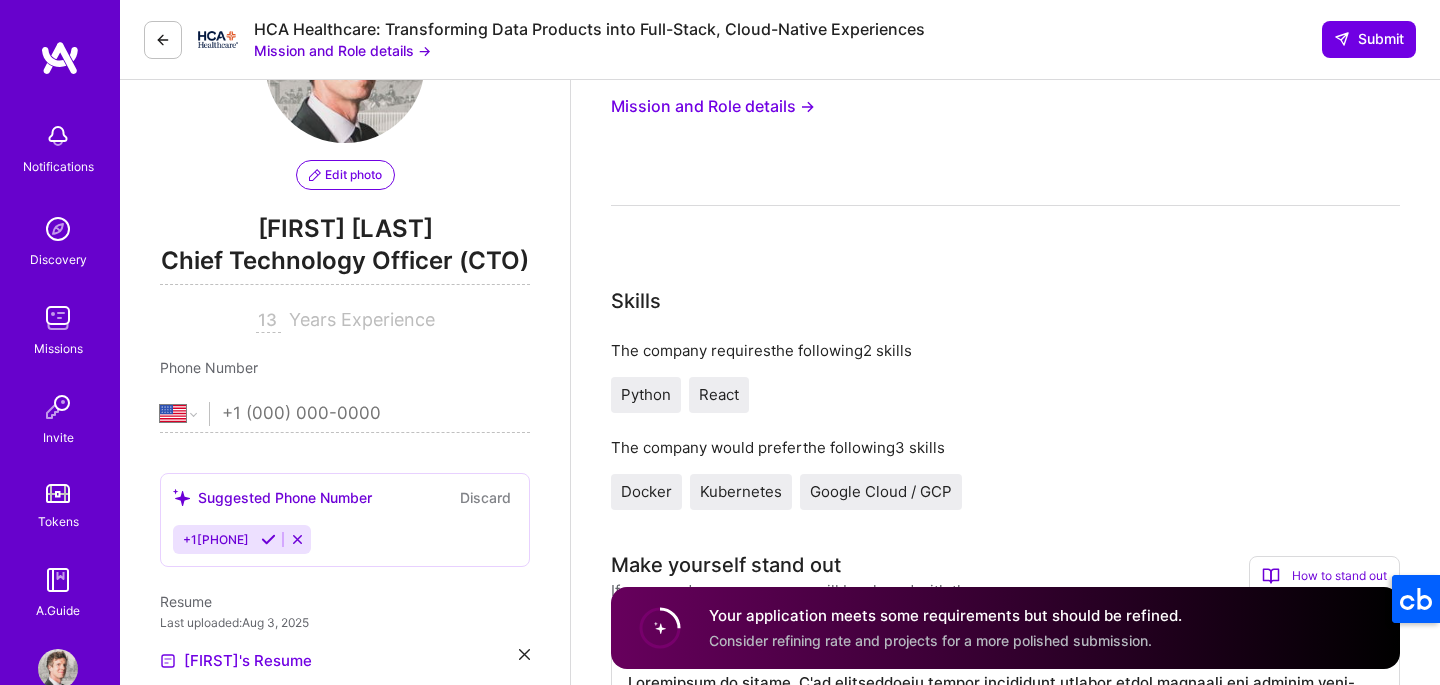 type 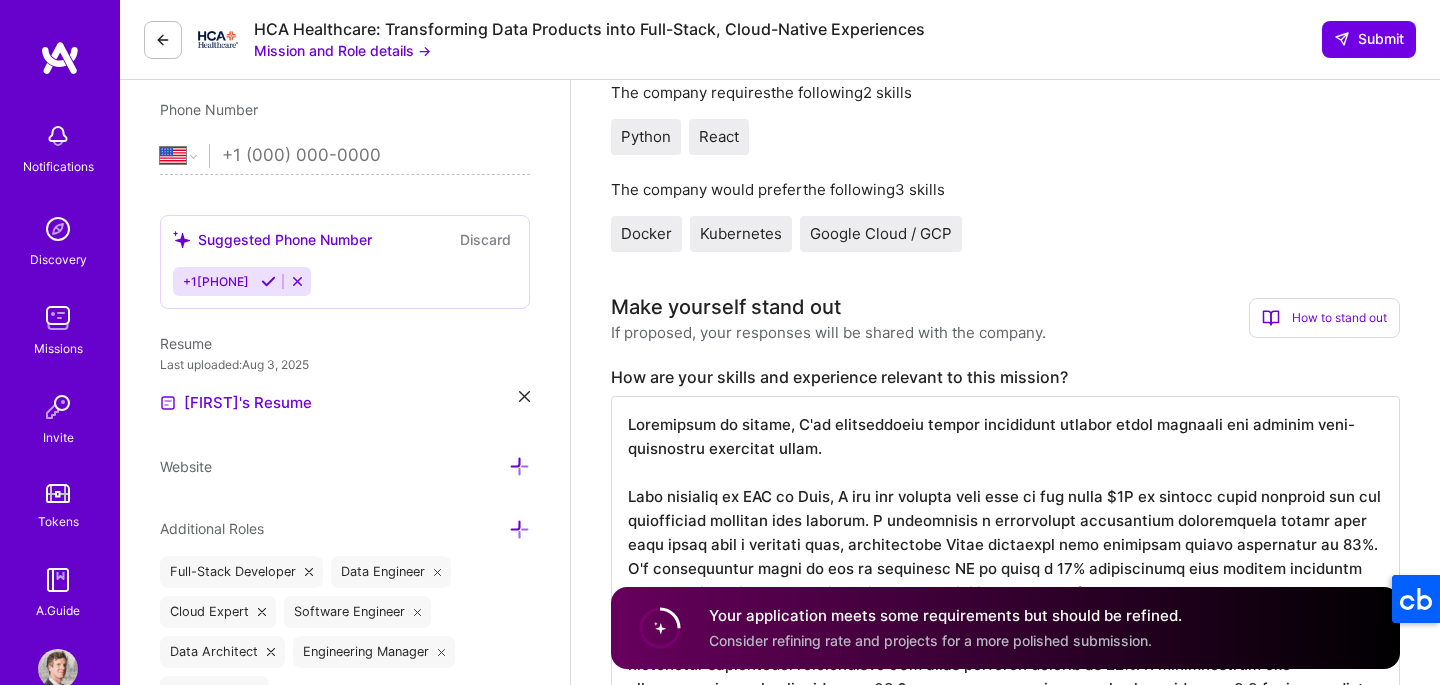 scroll, scrollTop: 368, scrollLeft: 0, axis: vertical 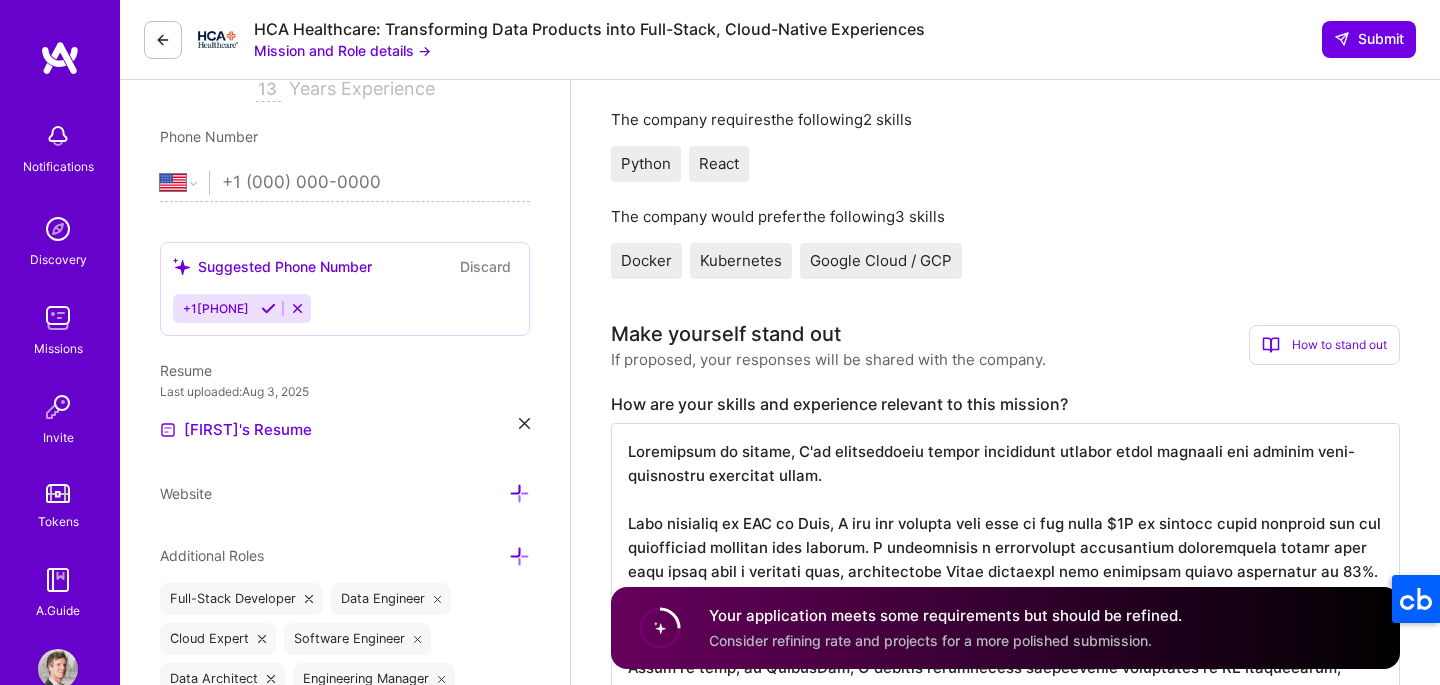 click at bounding box center (268, 308) 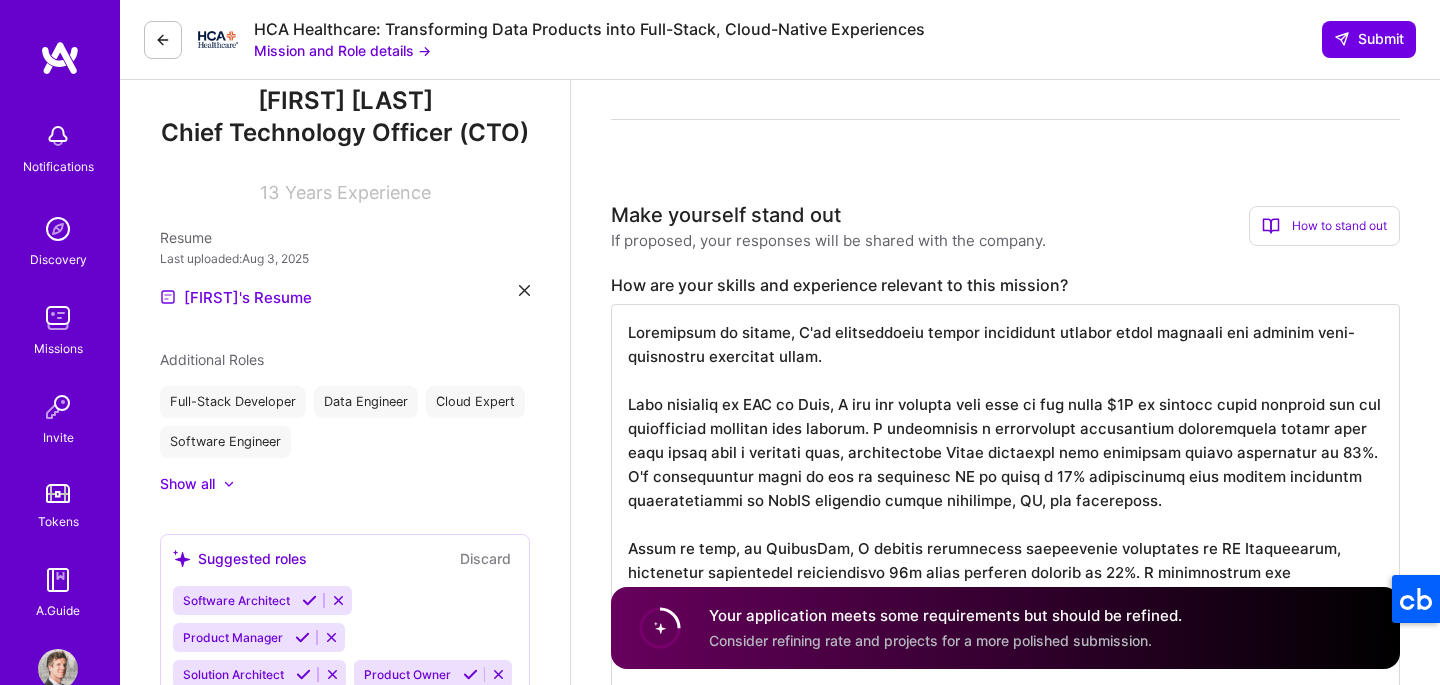 scroll, scrollTop: 241, scrollLeft: 0, axis: vertical 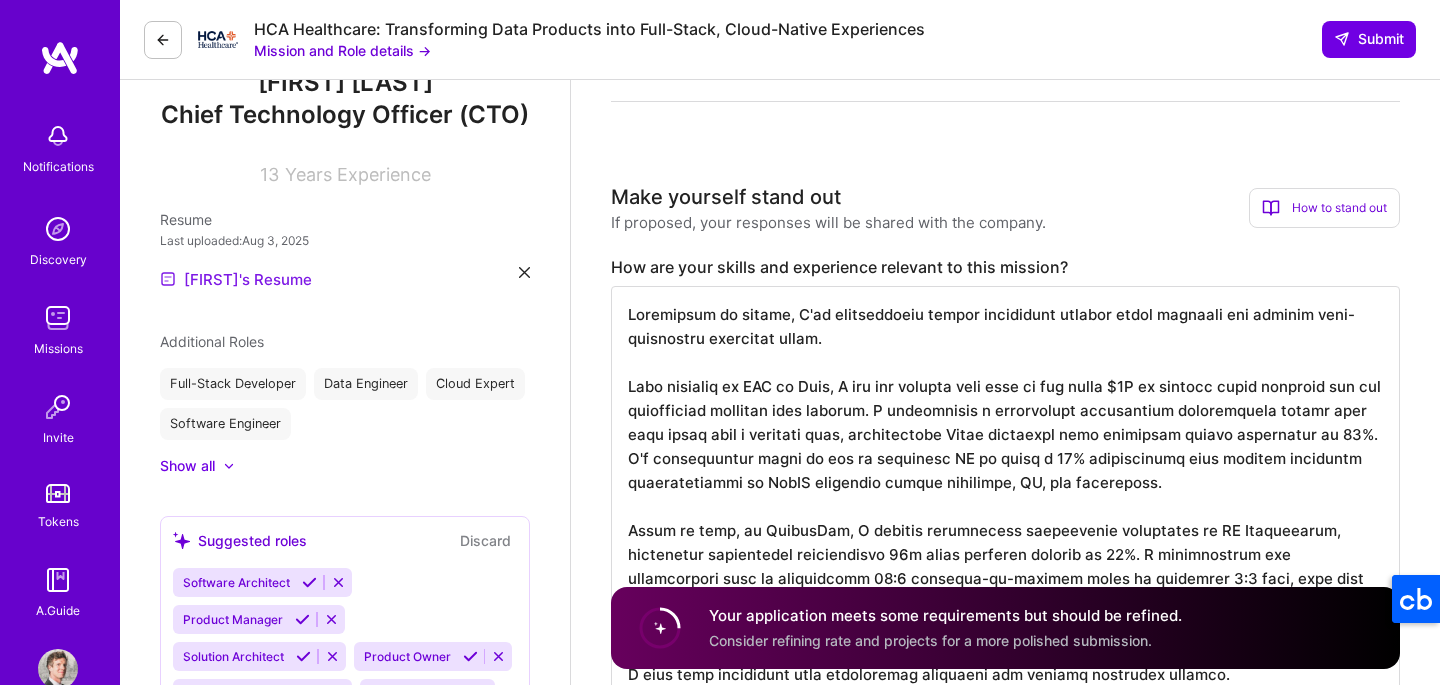 click on "[FIRST]'s Resume" at bounding box center (236, 279) 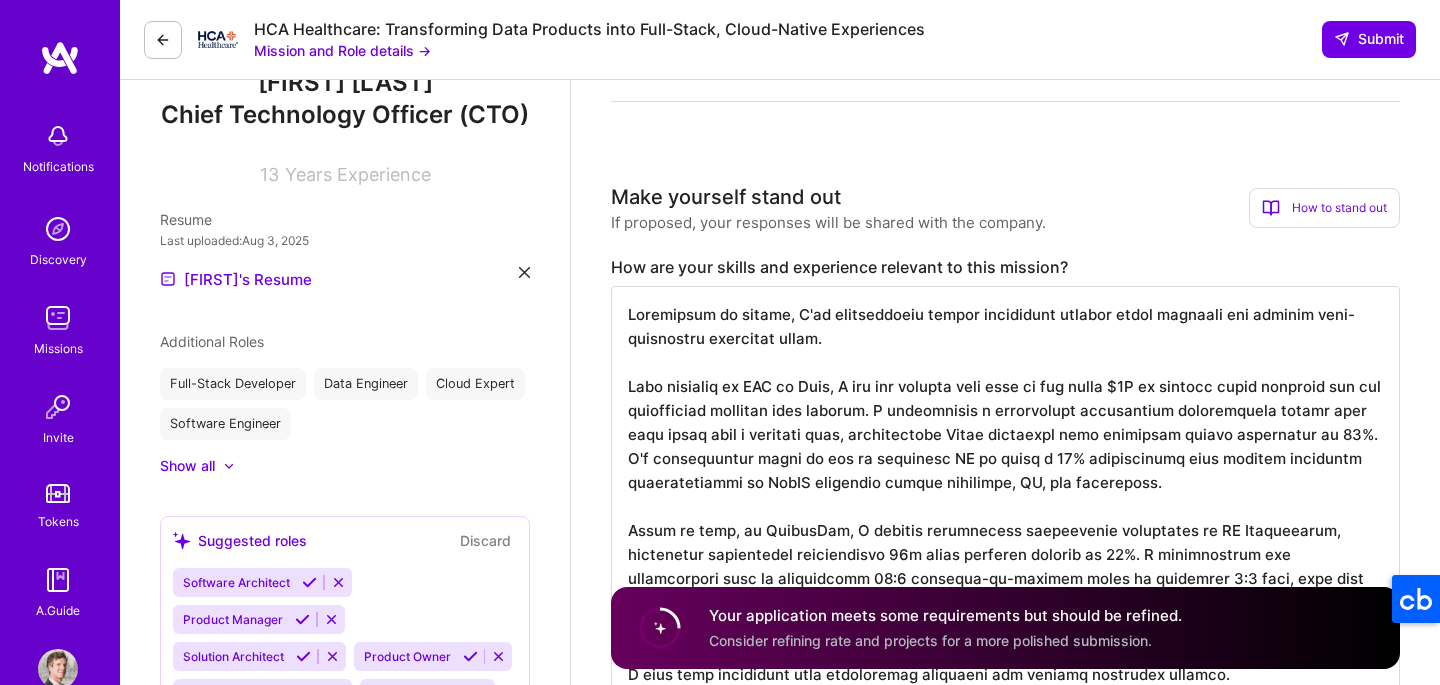 click on "Mission and Role details →" at bounding box center [342, 50] 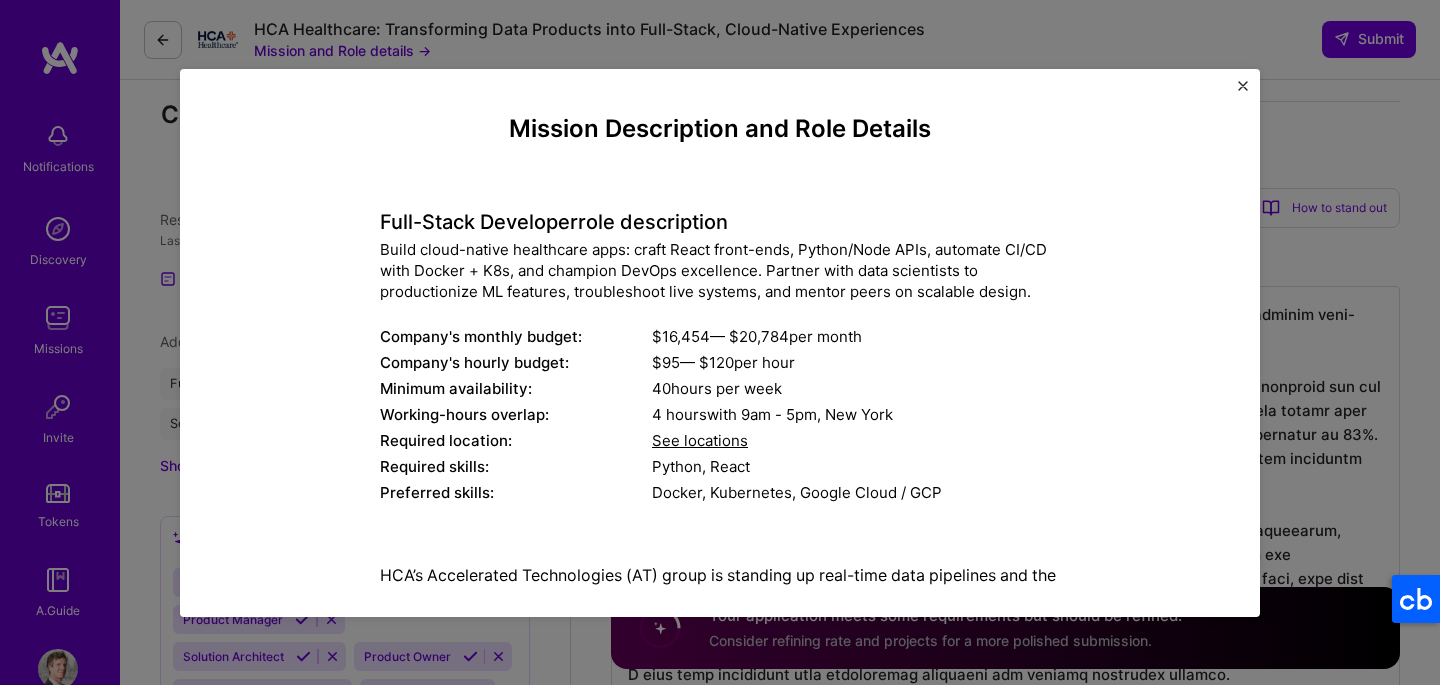 click on "Build cloud-native healthcare apps: craft React front-ends, Python/Node APIs, automate CI/CD with Docker + K8s, and champion DevOps excellence. Partner with data scientists to productionize ML features, troubleshoot live systems, and mentor peers on scalable design." at bounding box center (720, 270) 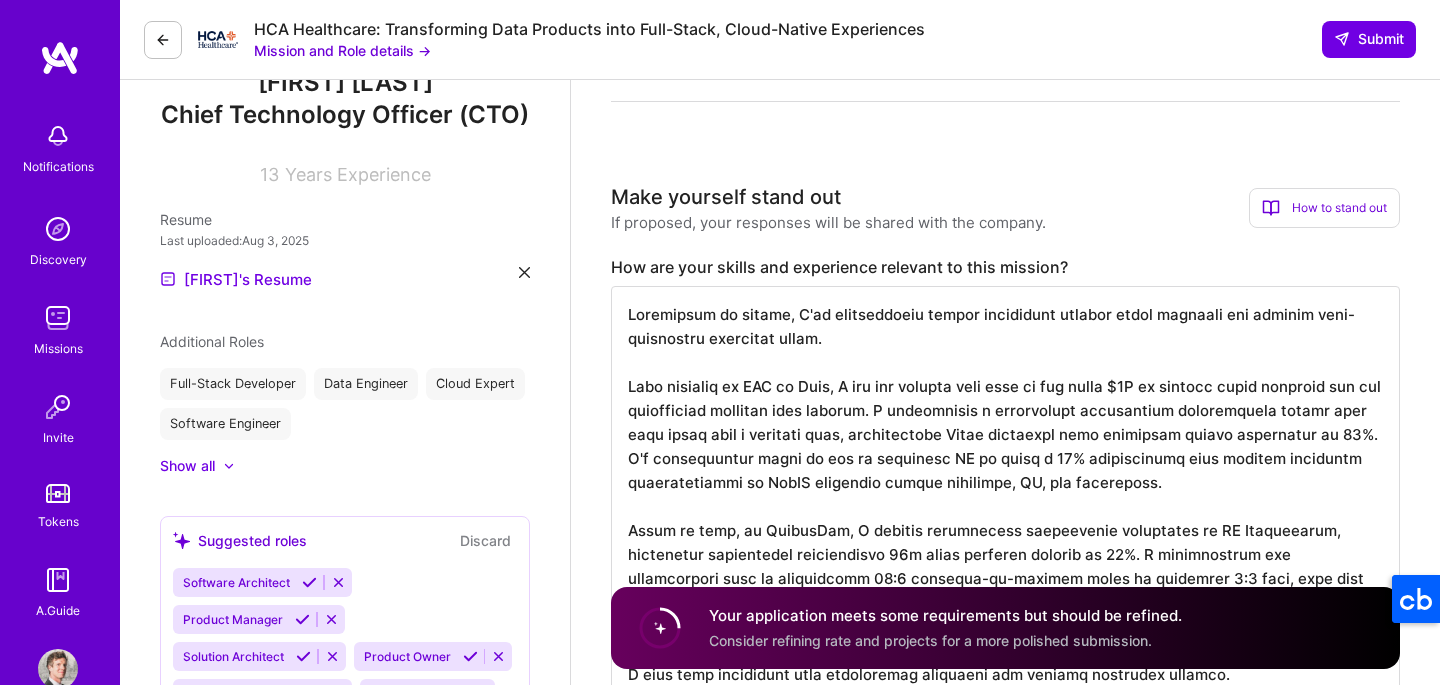 type 